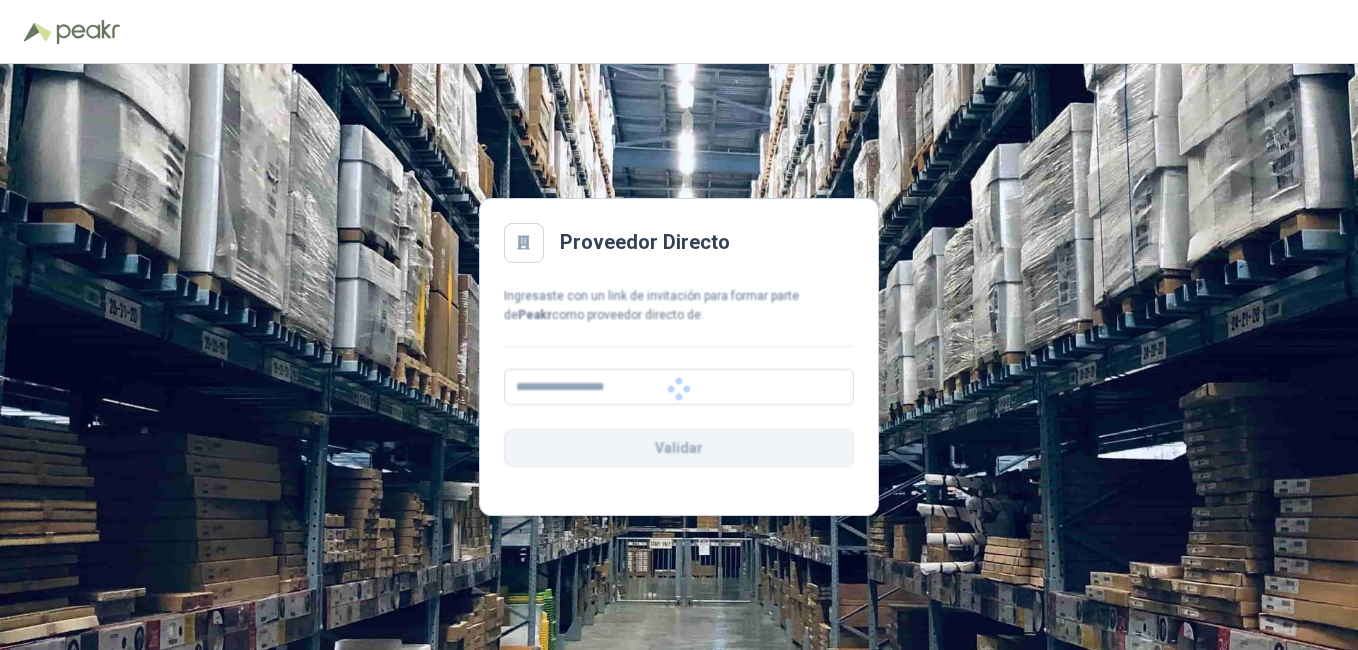 scroll, scrollTop: 0, scrollLeft: 0, axis: both 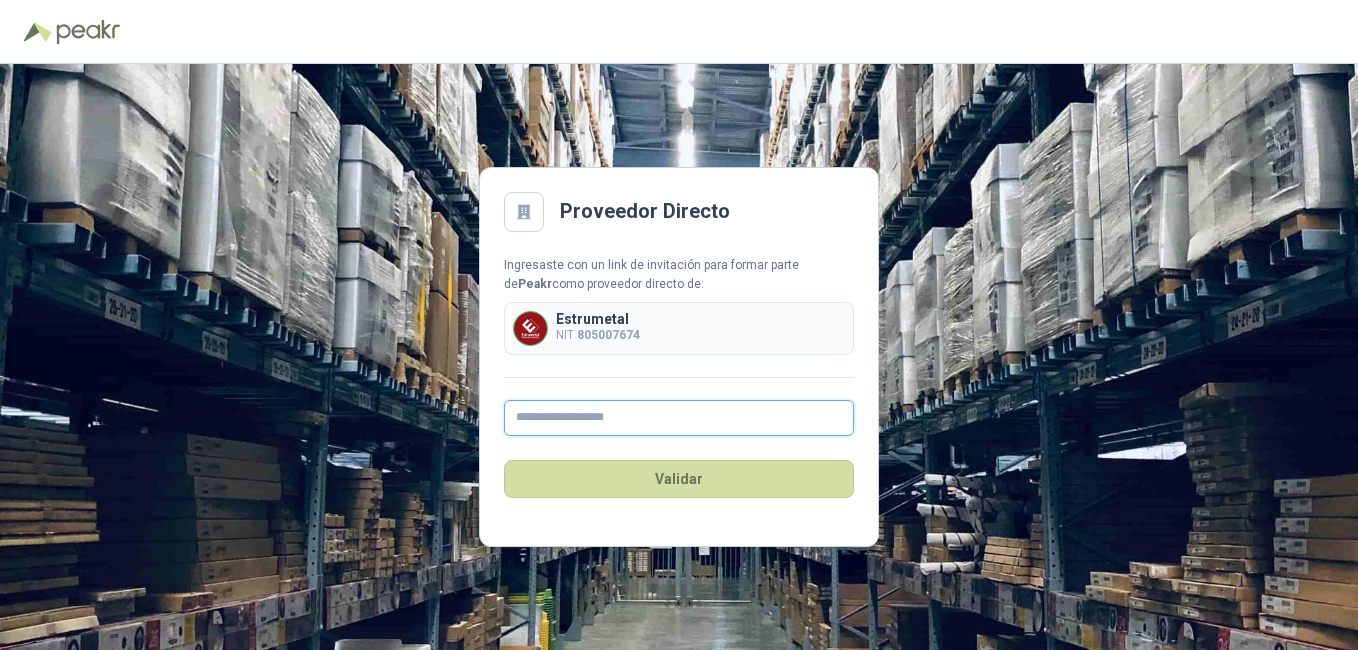click at bounding box center (679, 418) 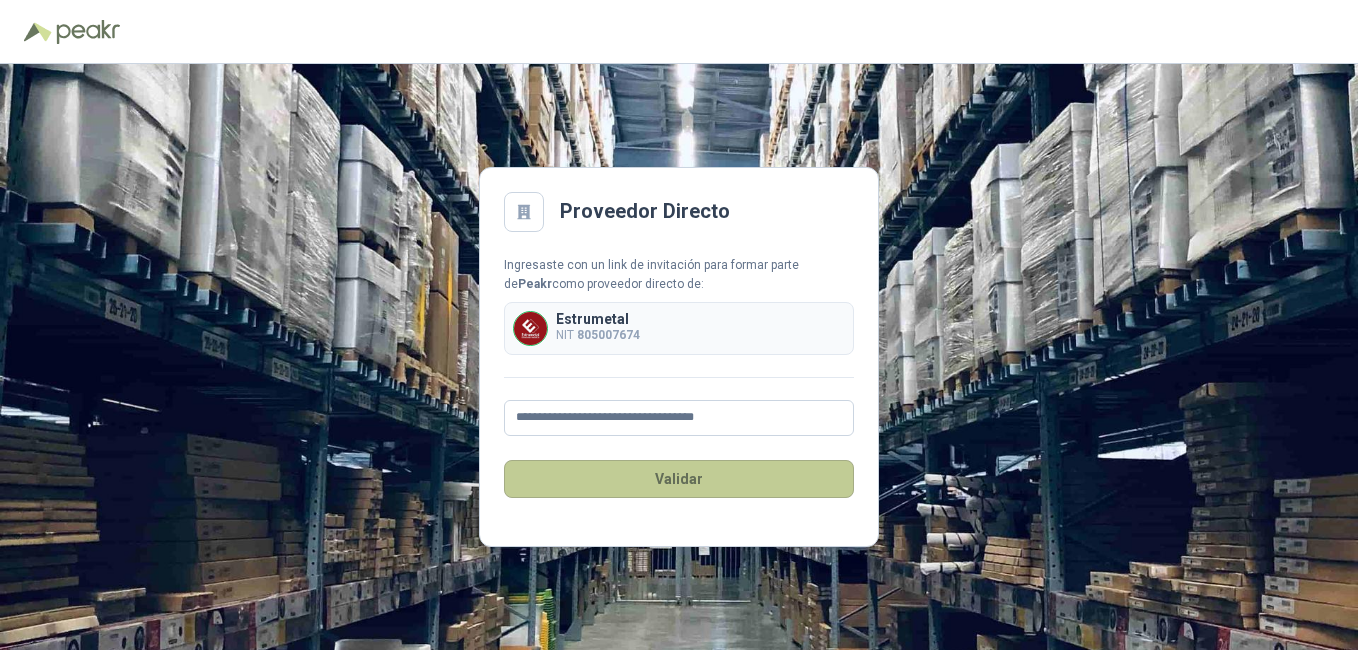click on "Validar" at bounding box center (679, 479) 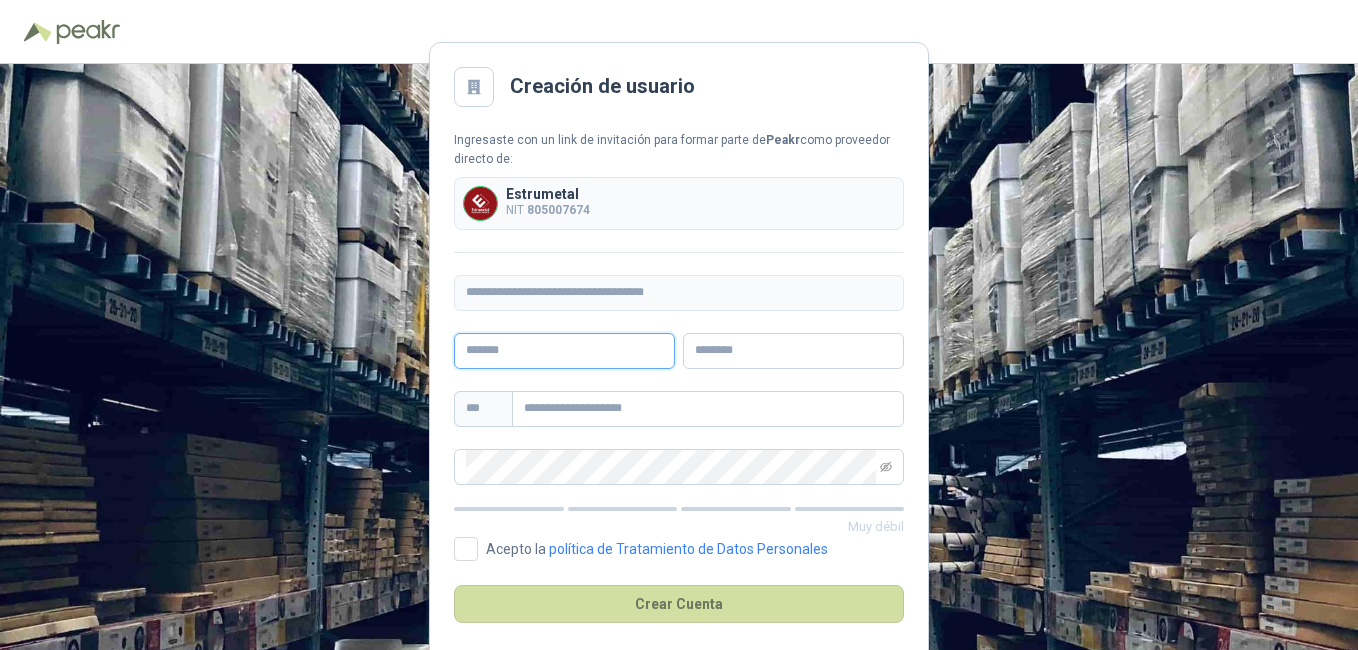 click at bounding box center (564, 351) 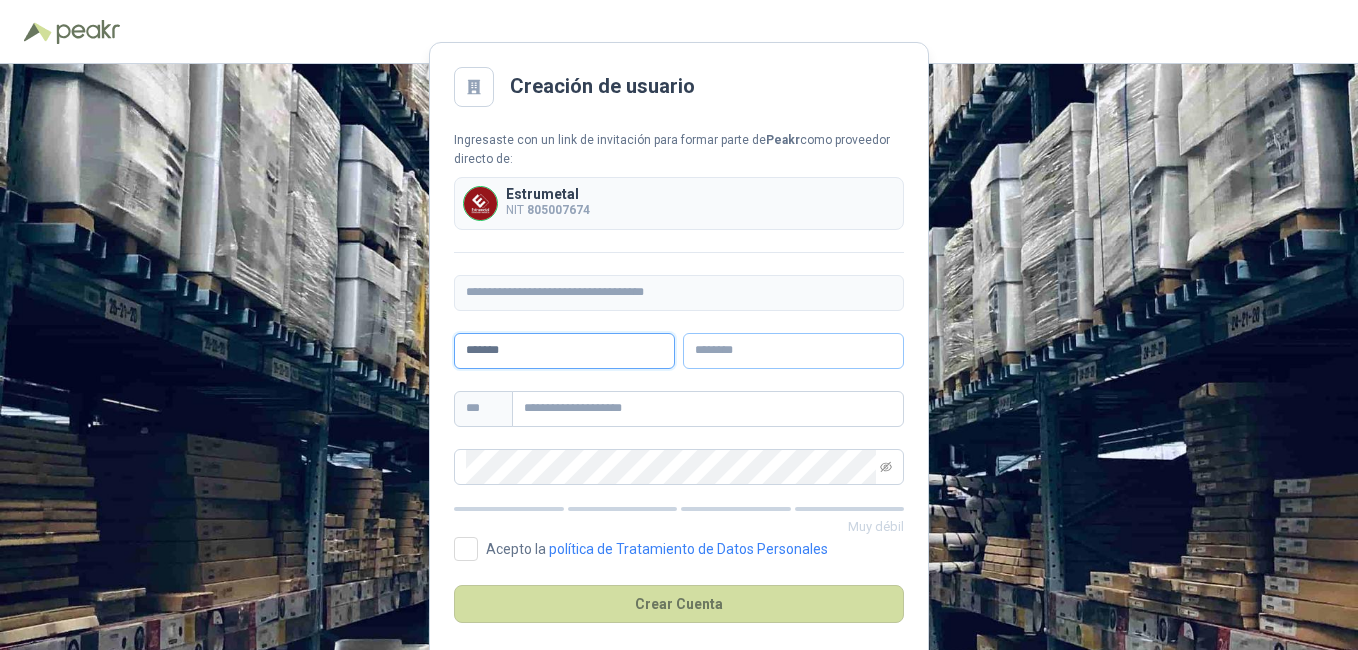 type on "******" 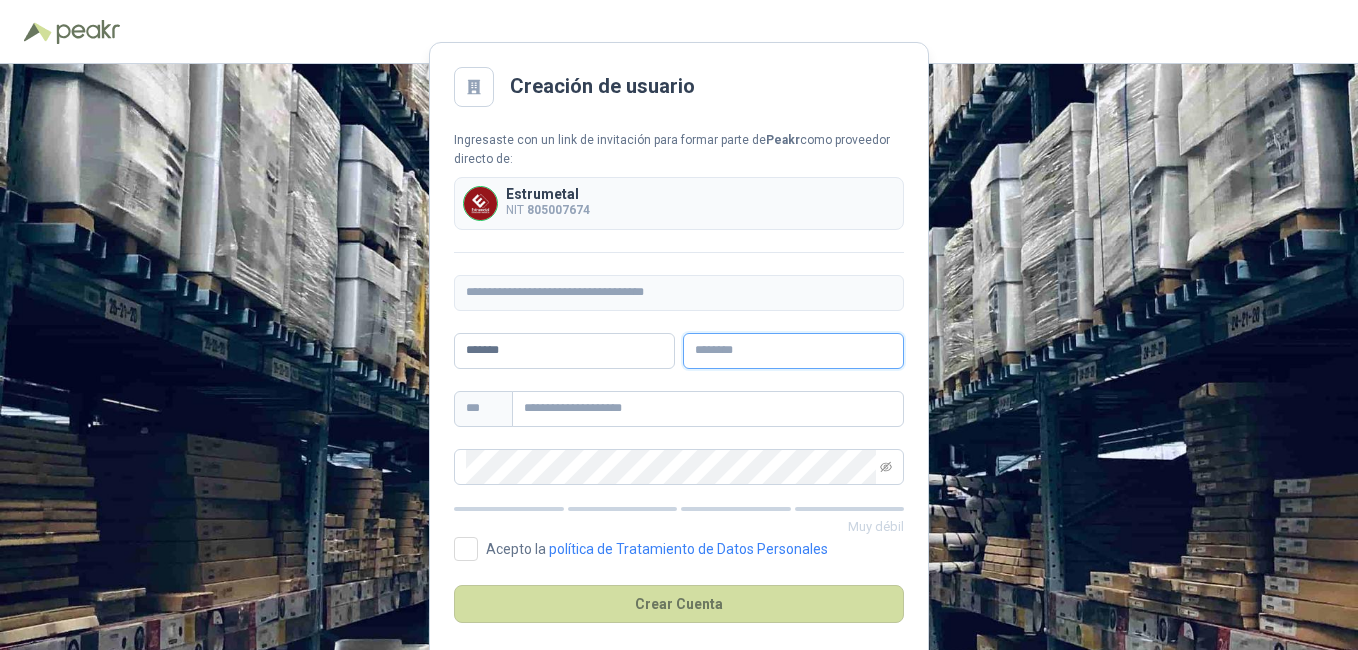 click at bounding box center (793, 351) 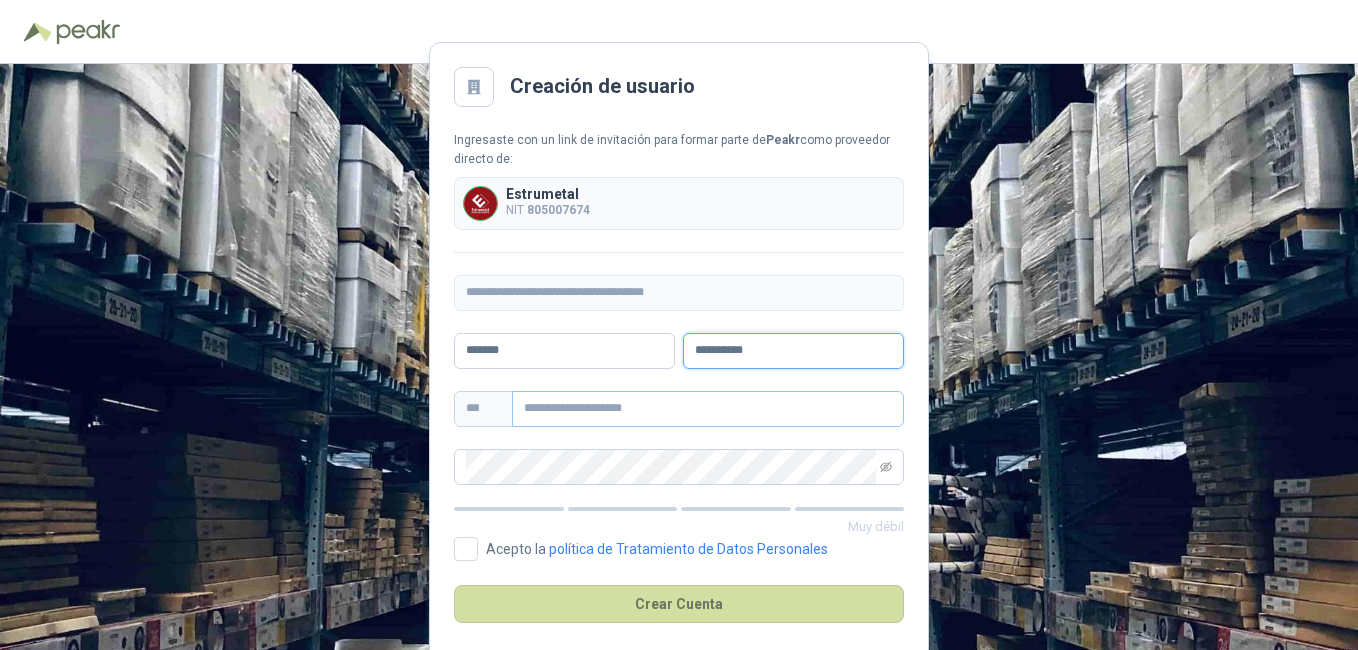 type on "**********" 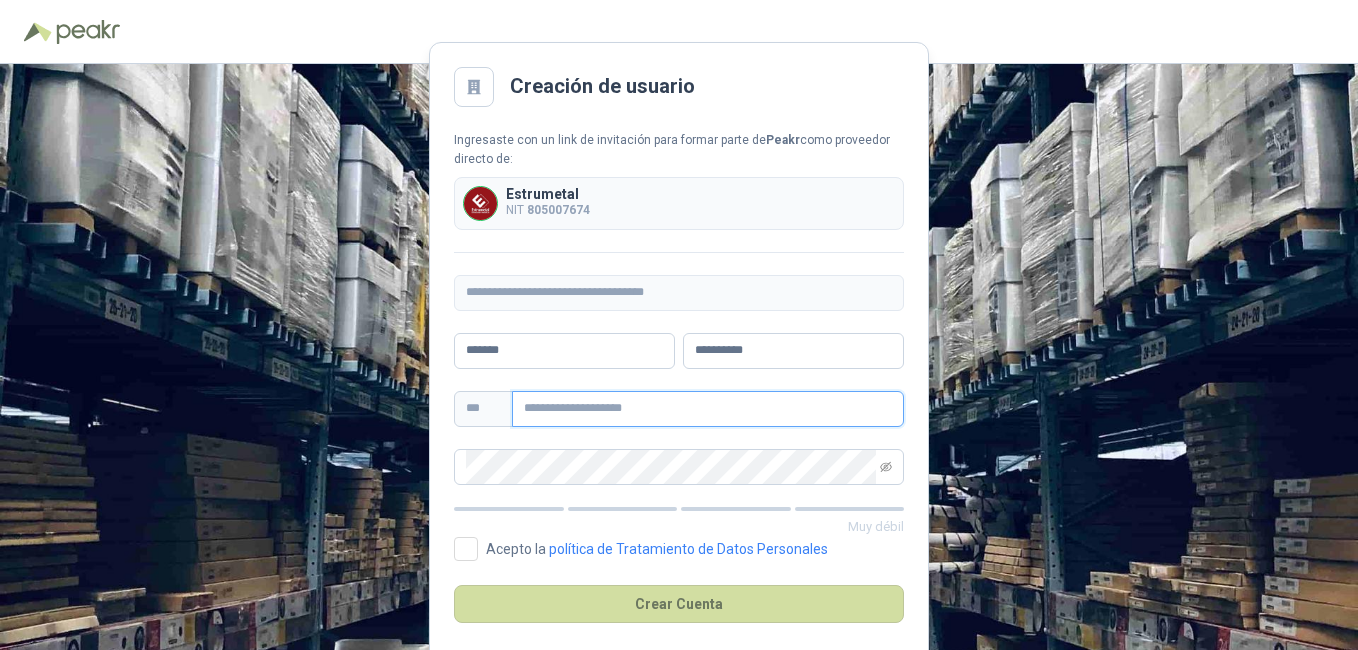 click at bounding box center [708, 409] 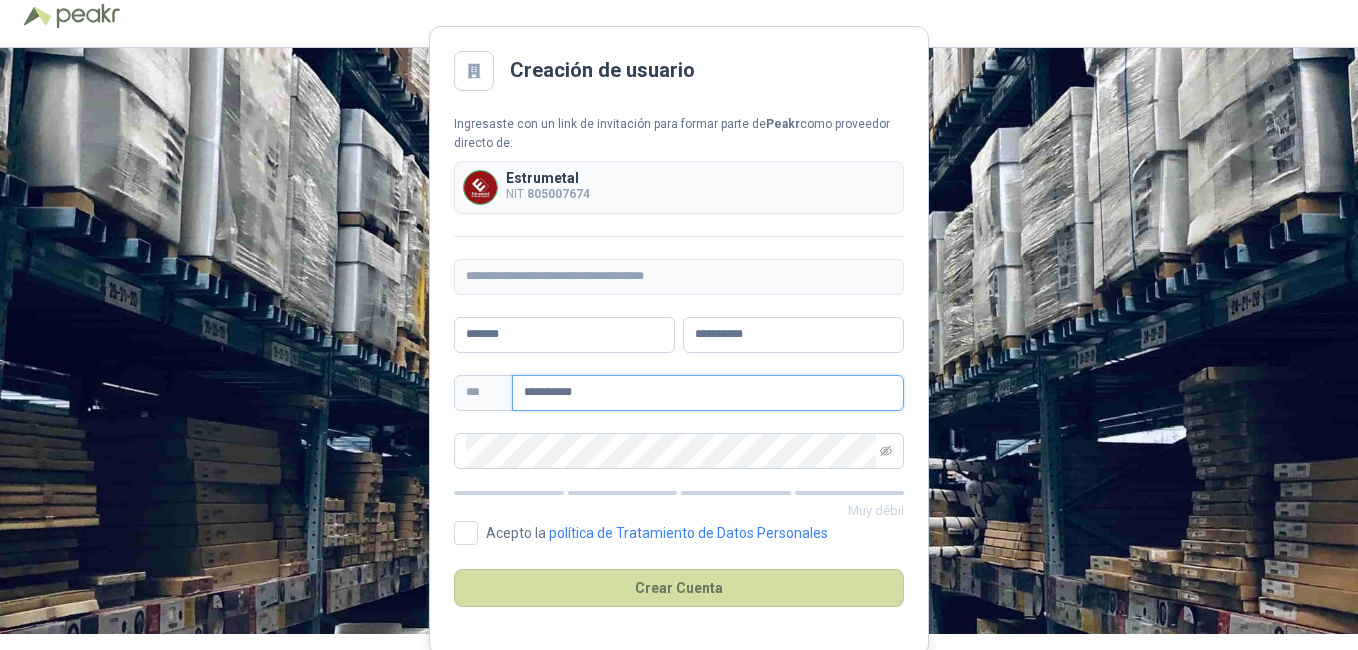 scroll, scrollTop: 23, scrollLeft: 0, axis: vertical 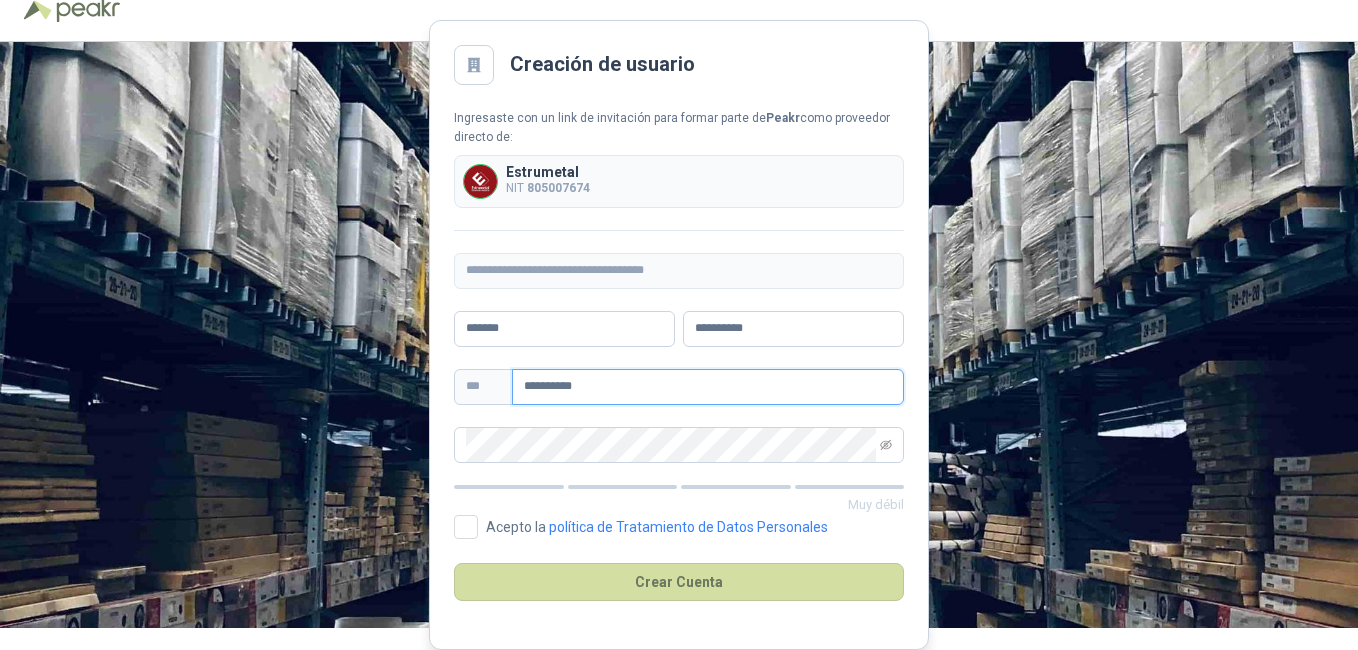type on "**********" 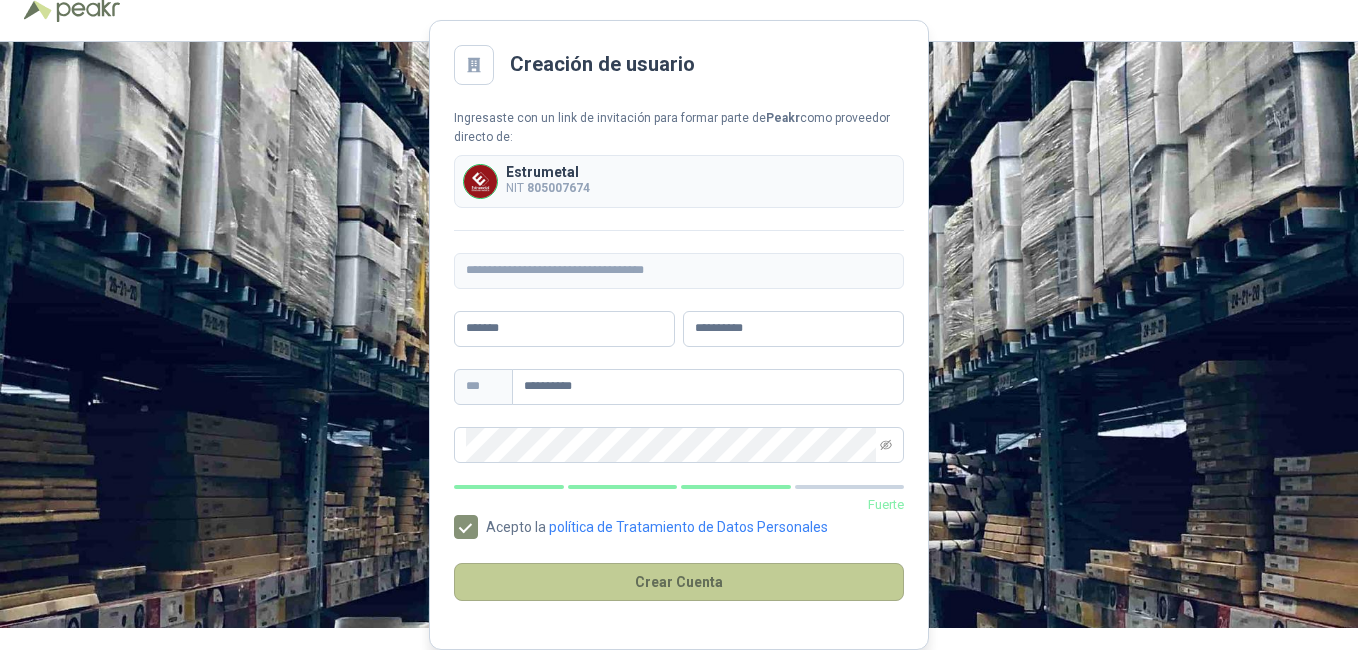 click on "Crear Cuenta" at bounding box center (679, 582) 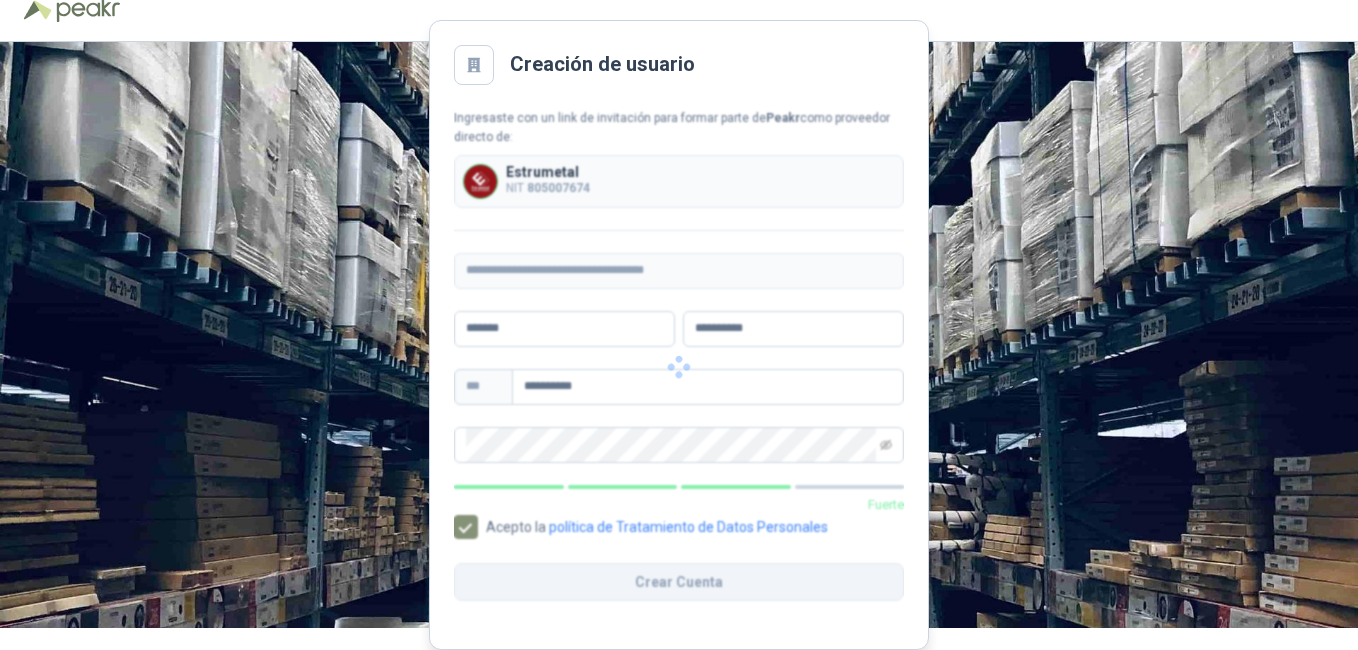 scroll, scrollTop: 0, scrollLeft: 0, axis: both 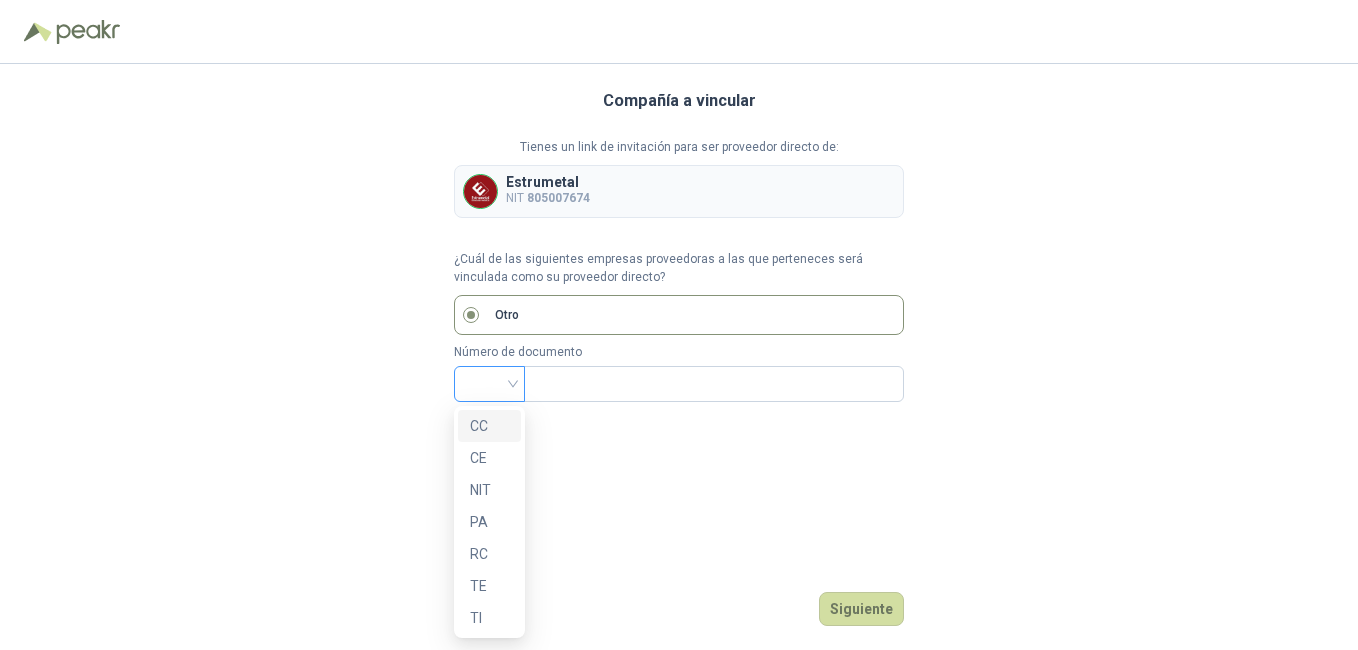 click at bounding box center (489, 384) 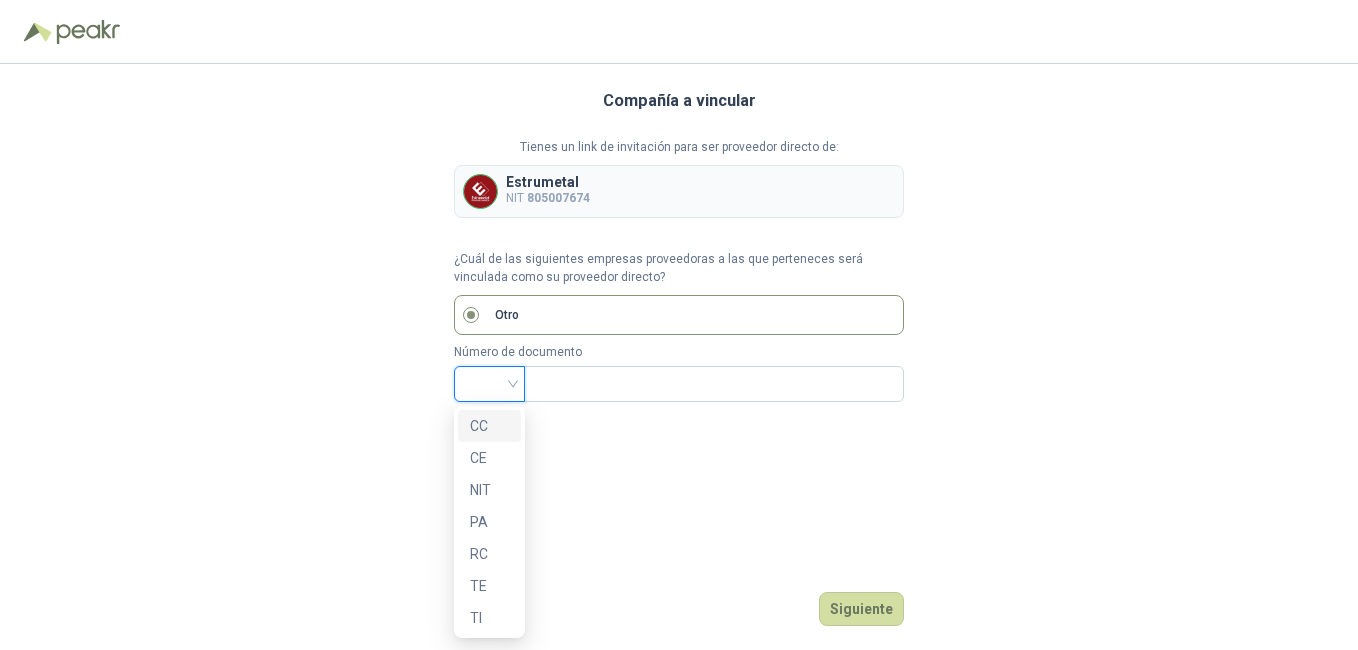 click on "Compañía a vincular Tienes un link de invitación para ser proveedor directo de: Estrumetal NIT   805007674 ¿Cuál de las siguientes empresas proveedoras a las que perteneces será vinculada como su proveedor directo? Otro Número de documento   Siguiente" at bounding box center [679, 357] 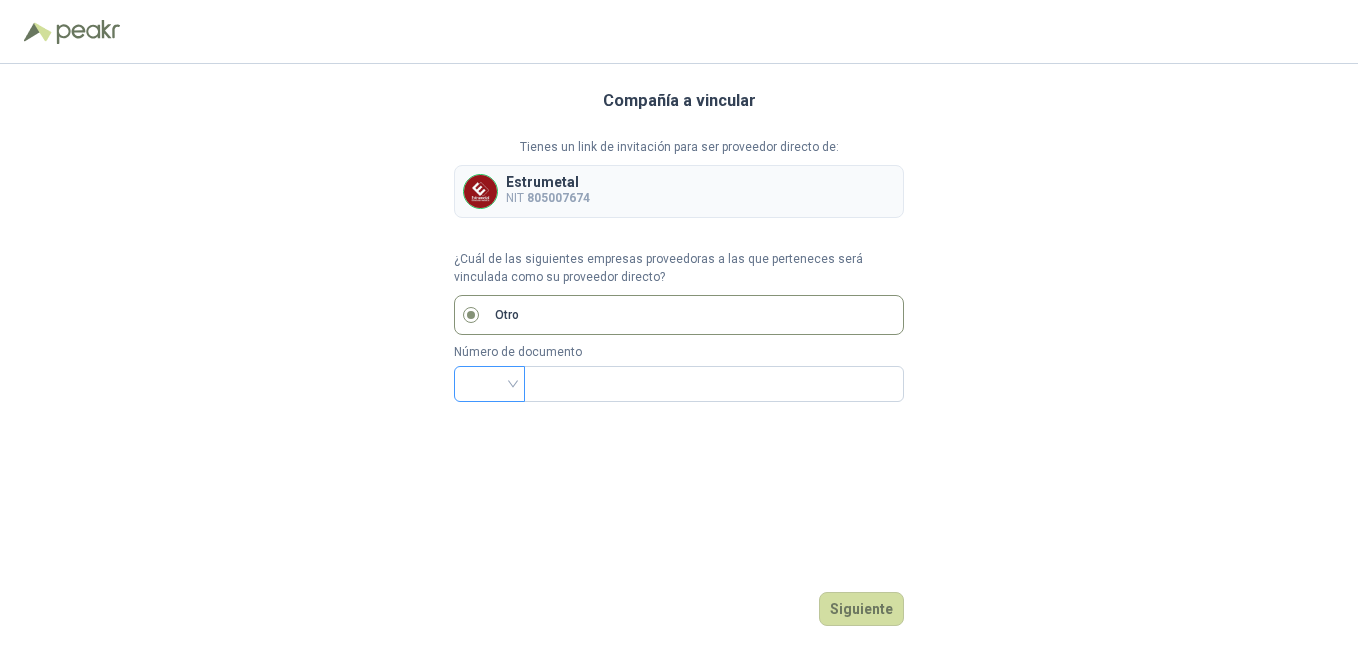 click at bounding box center [489, 384] 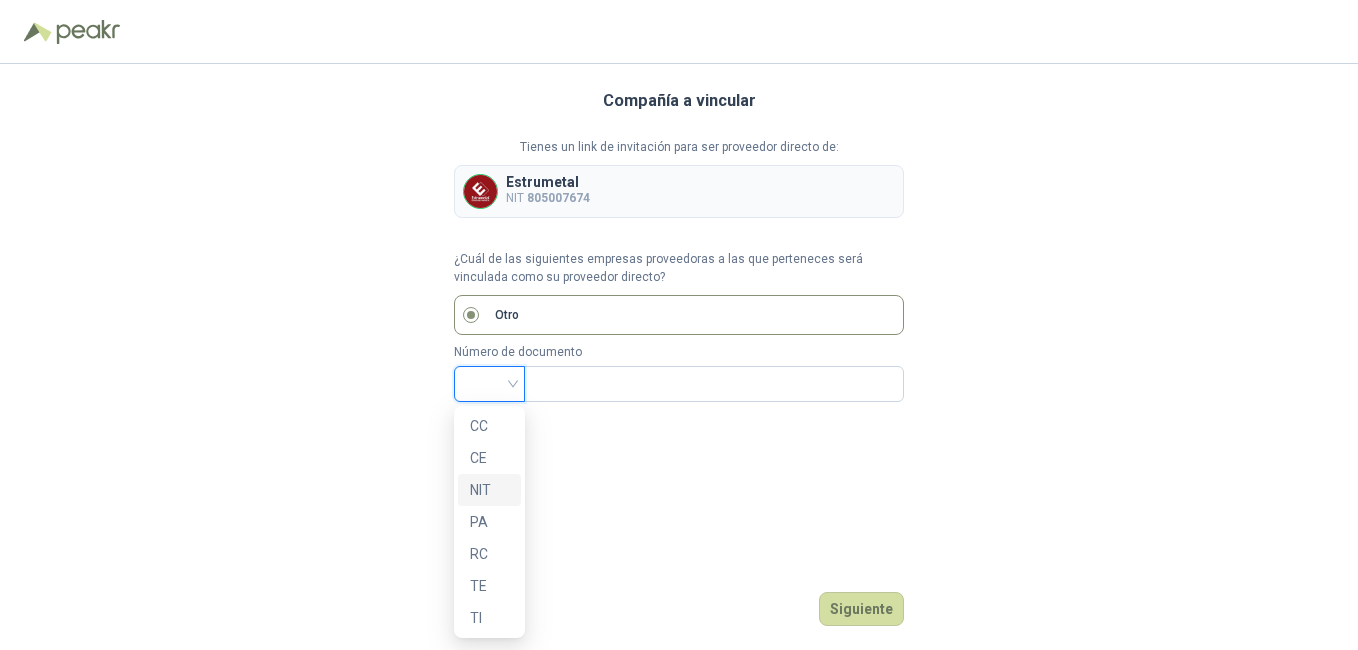 click on "NIT" at bounding box center [489, 490] 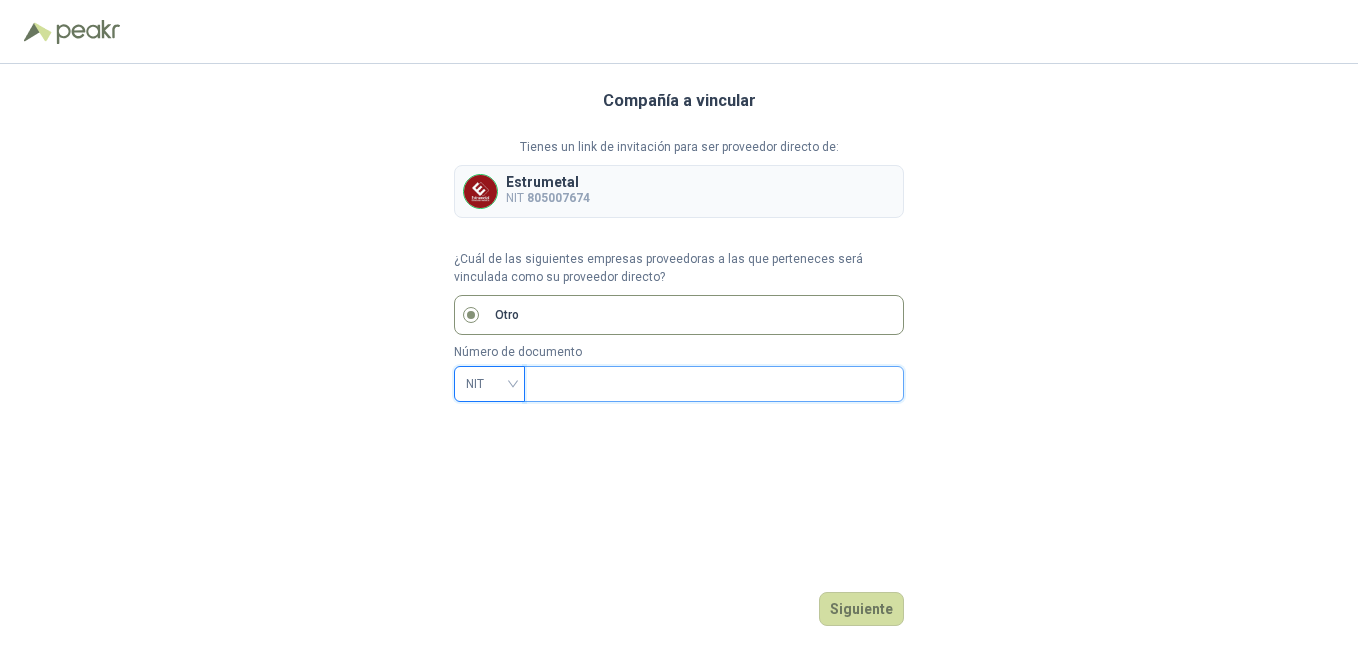 click at bounding box center [712, 384] 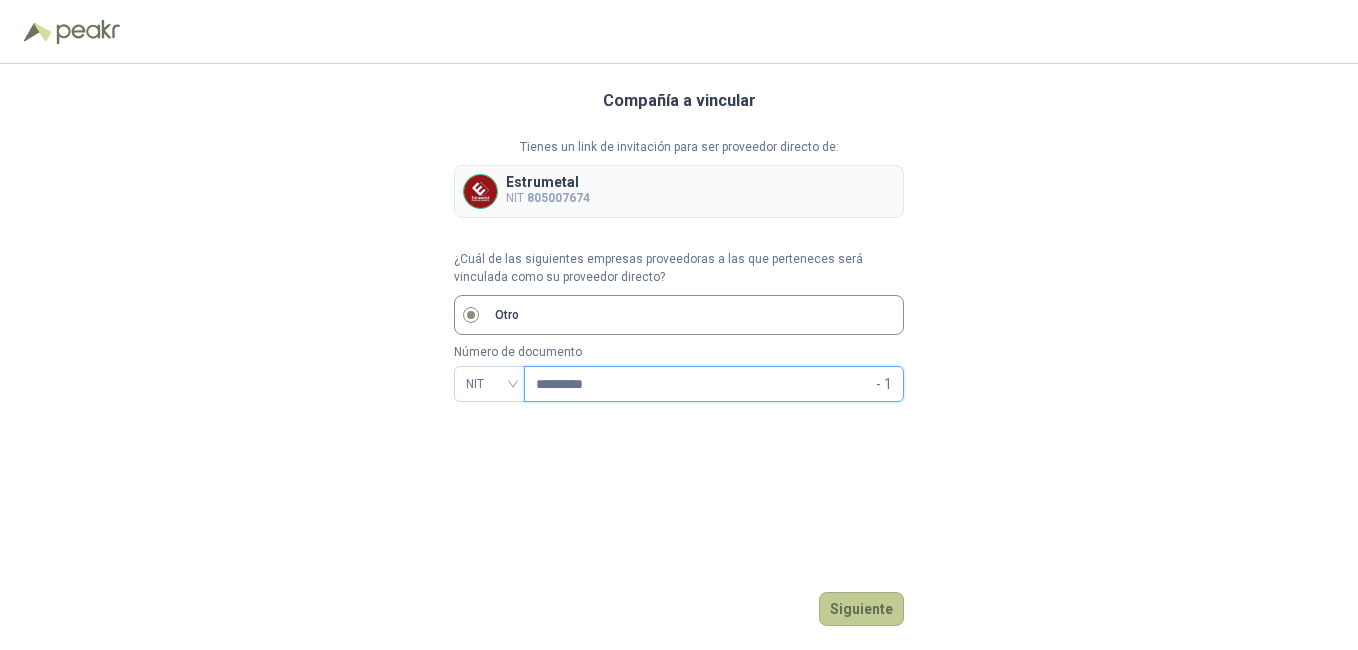 type on "*********" 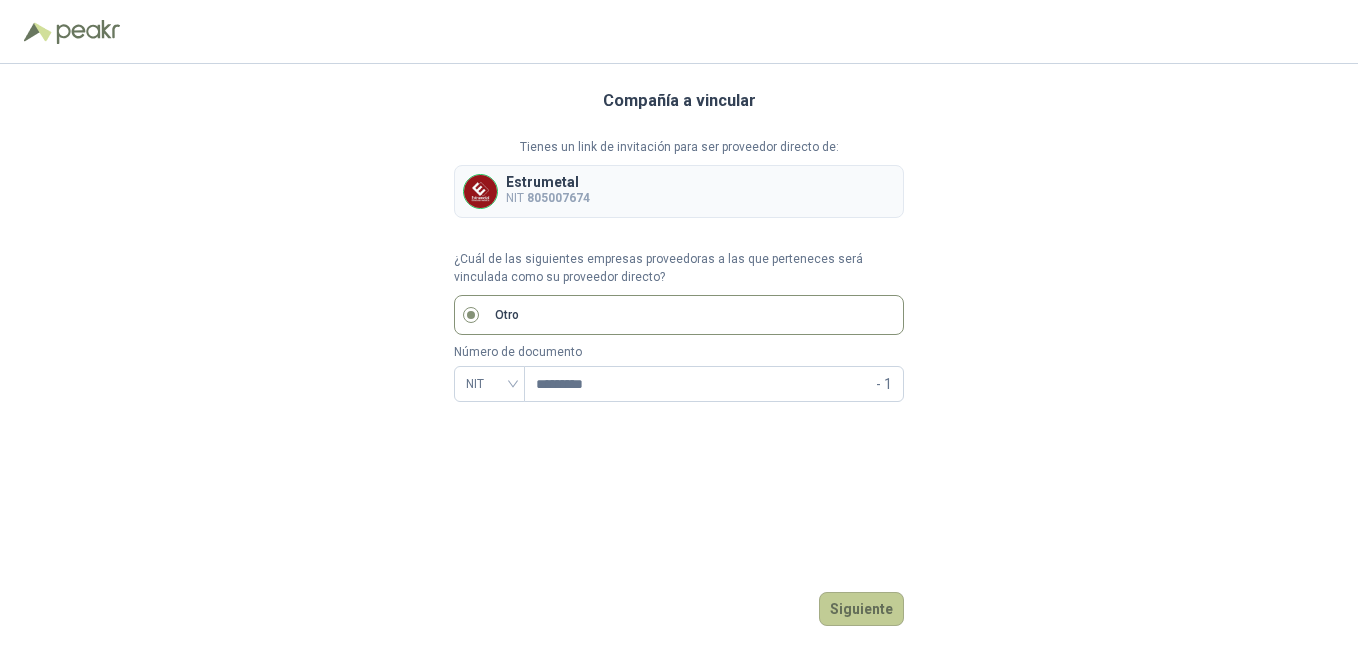 click on "Siguiente" at bounding box center [861, 609] 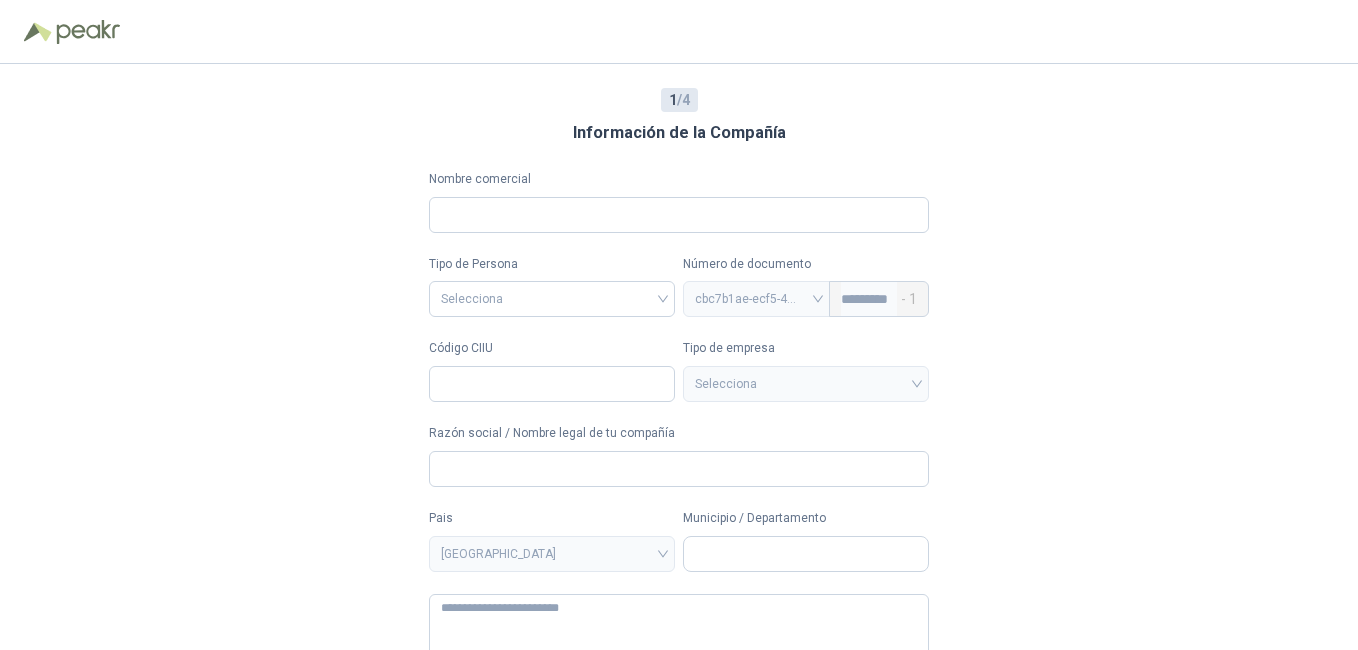 type 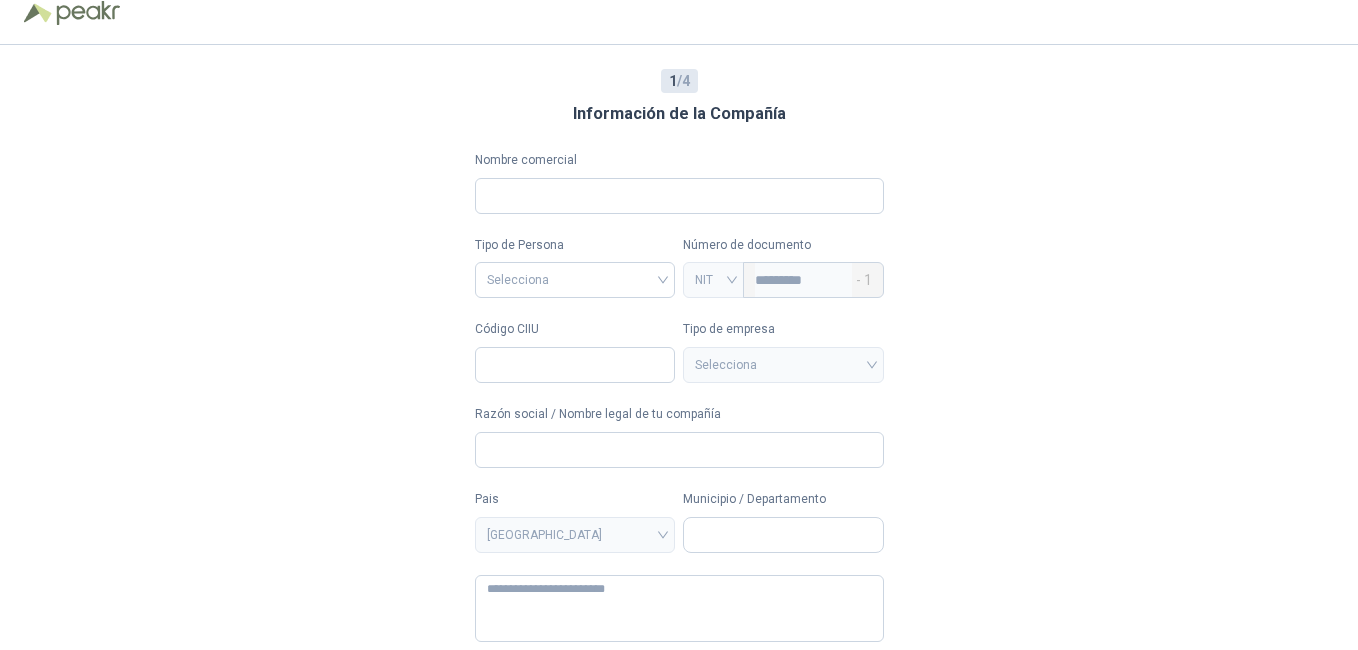 scroll, scrollTop: 0, scrollLeft: 0, axis: both 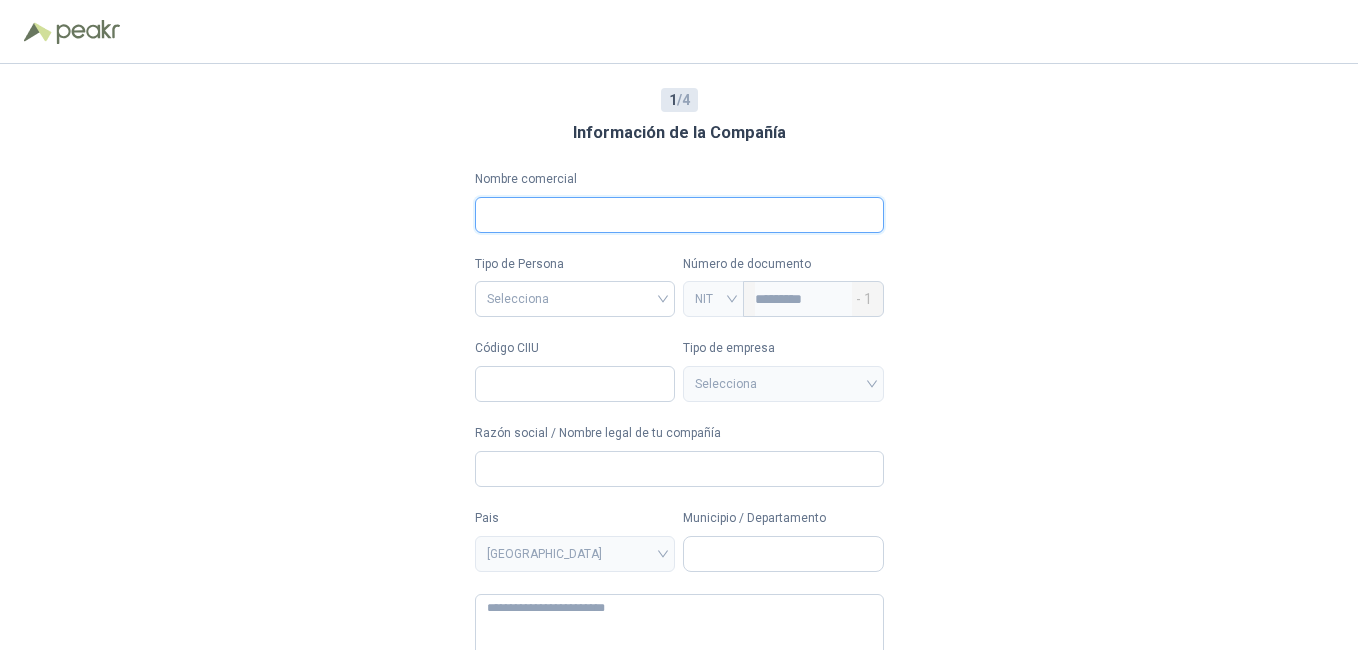 click on "Nombre comercial" at bounding box center (679, 215) 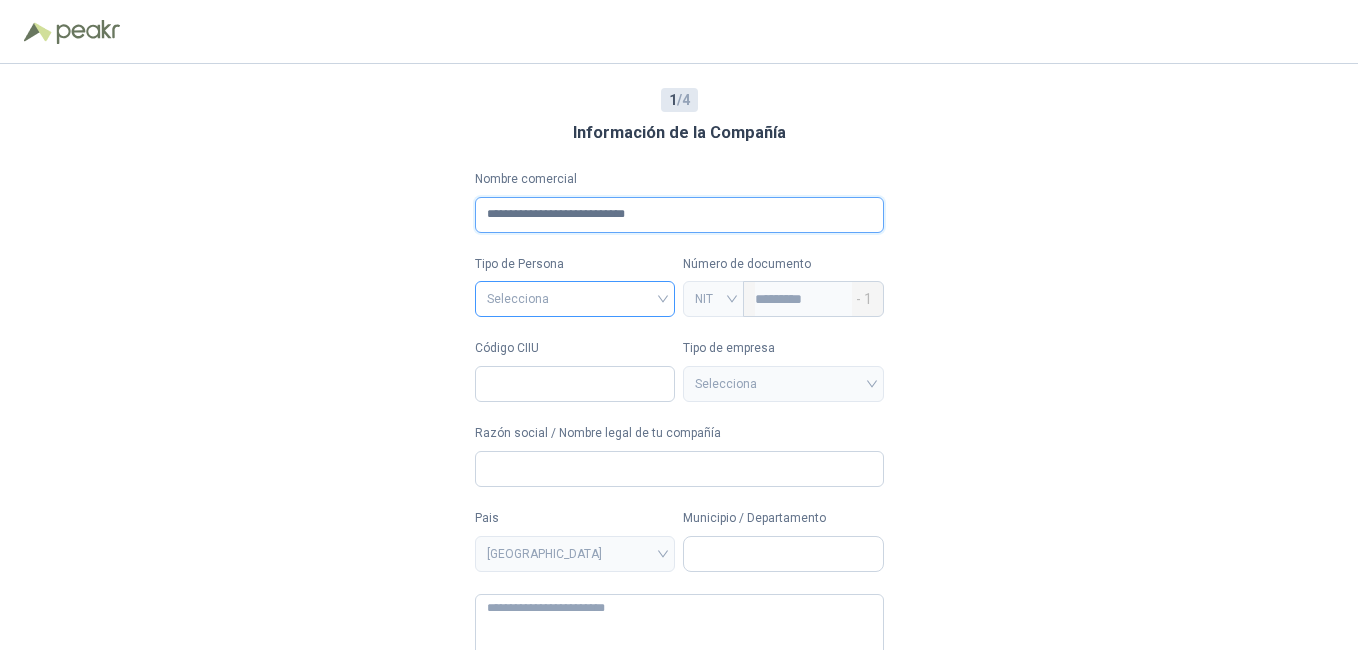 click on "Selecciona" at bounding box center (575, 299) 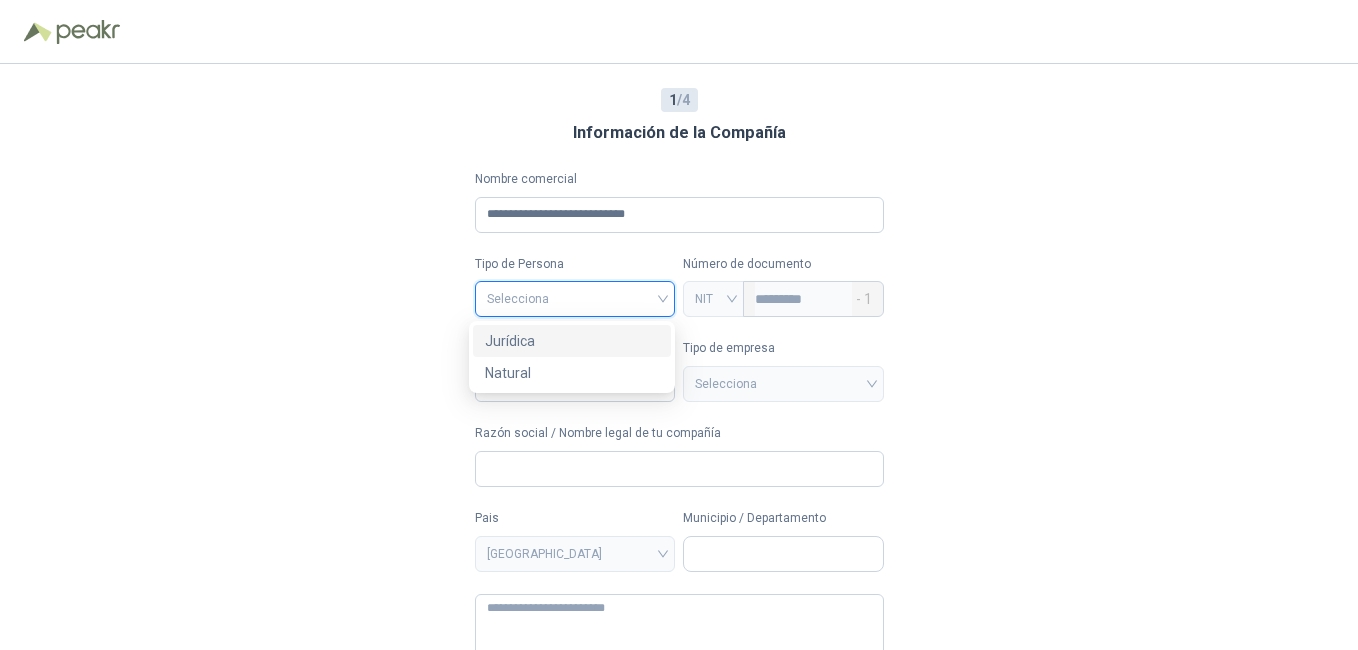 click on "Jurídica" at bounding box center [572, 341] 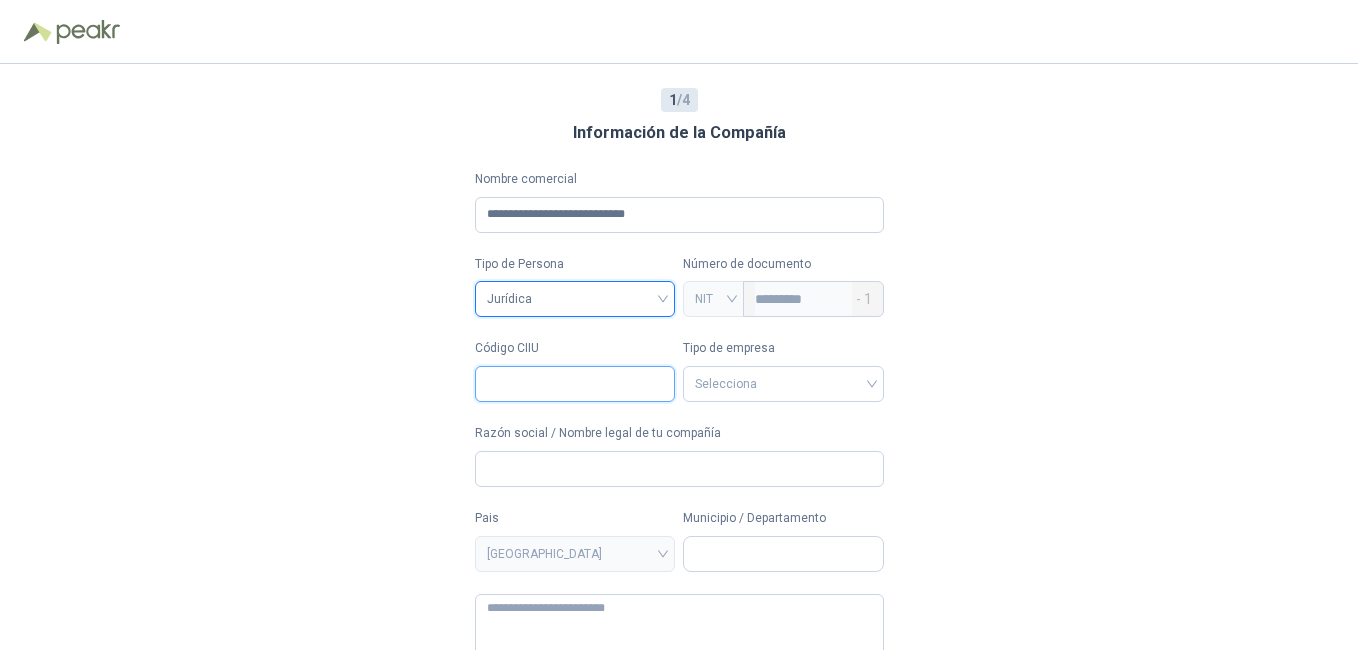 click on "Código CIIU" at bounding box center [575, 384] 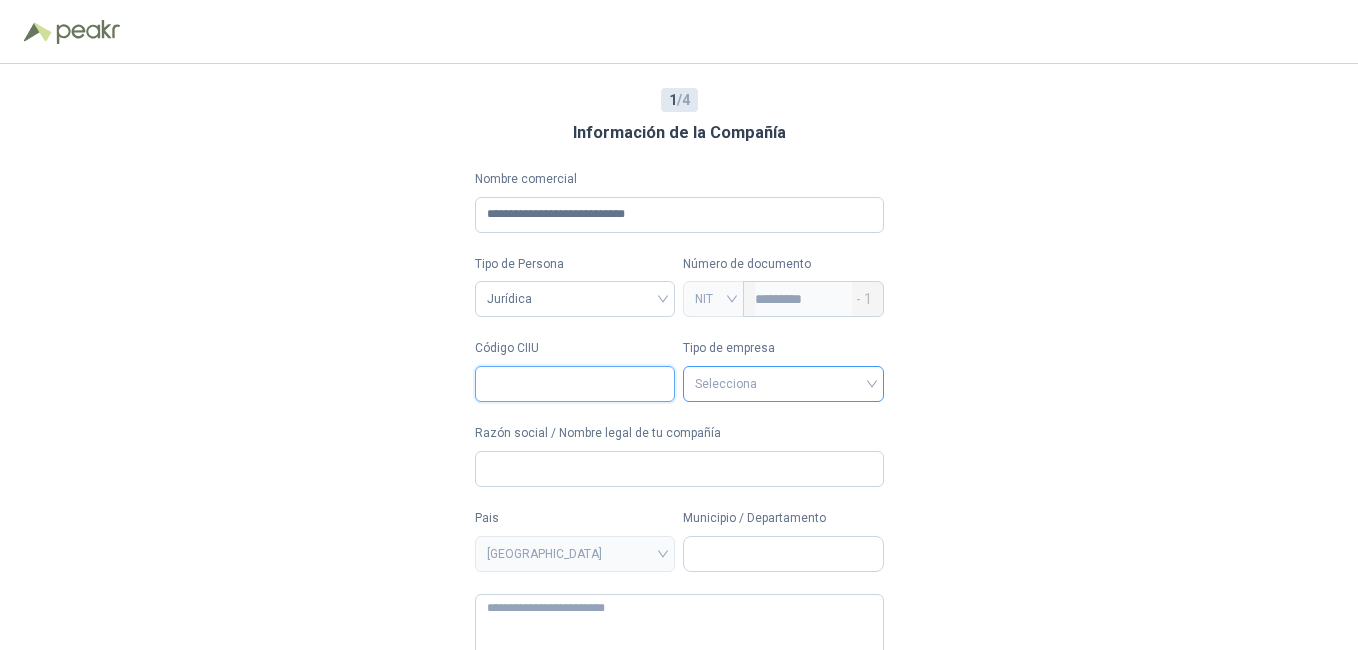 click on "Selecciona" at bounding box center [783, 384] 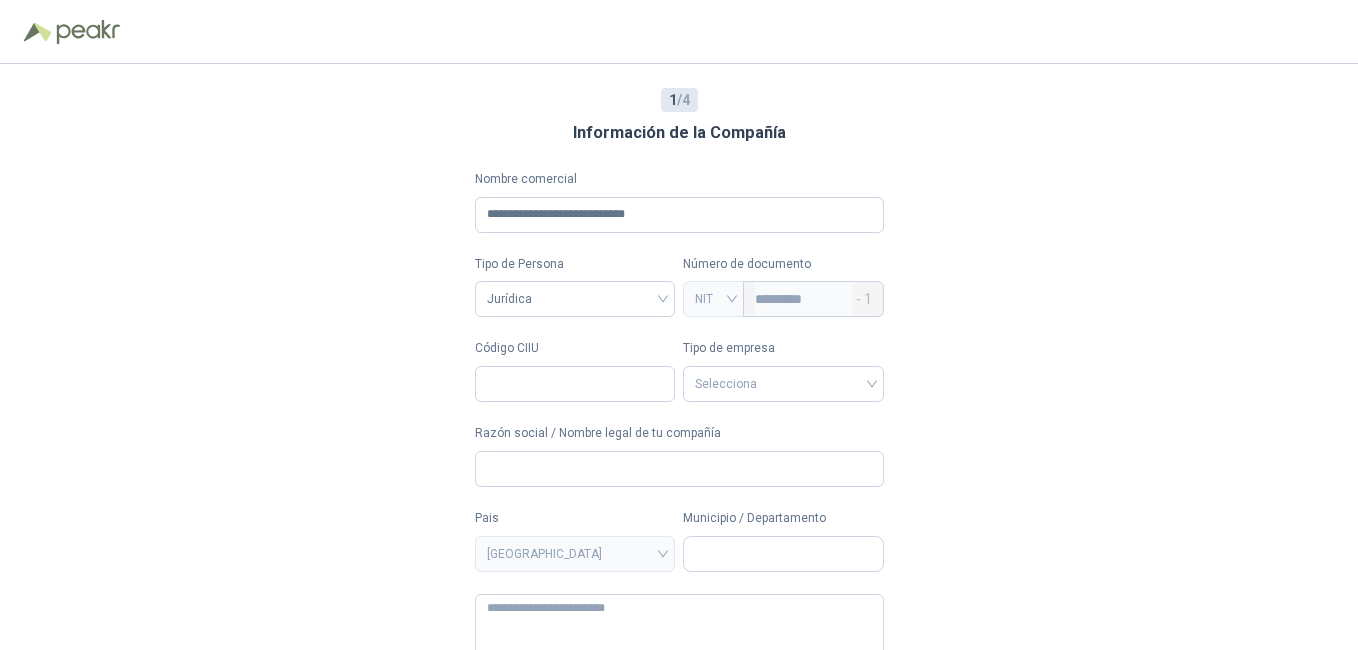 click on "**********" at bounding box center [679, 357] 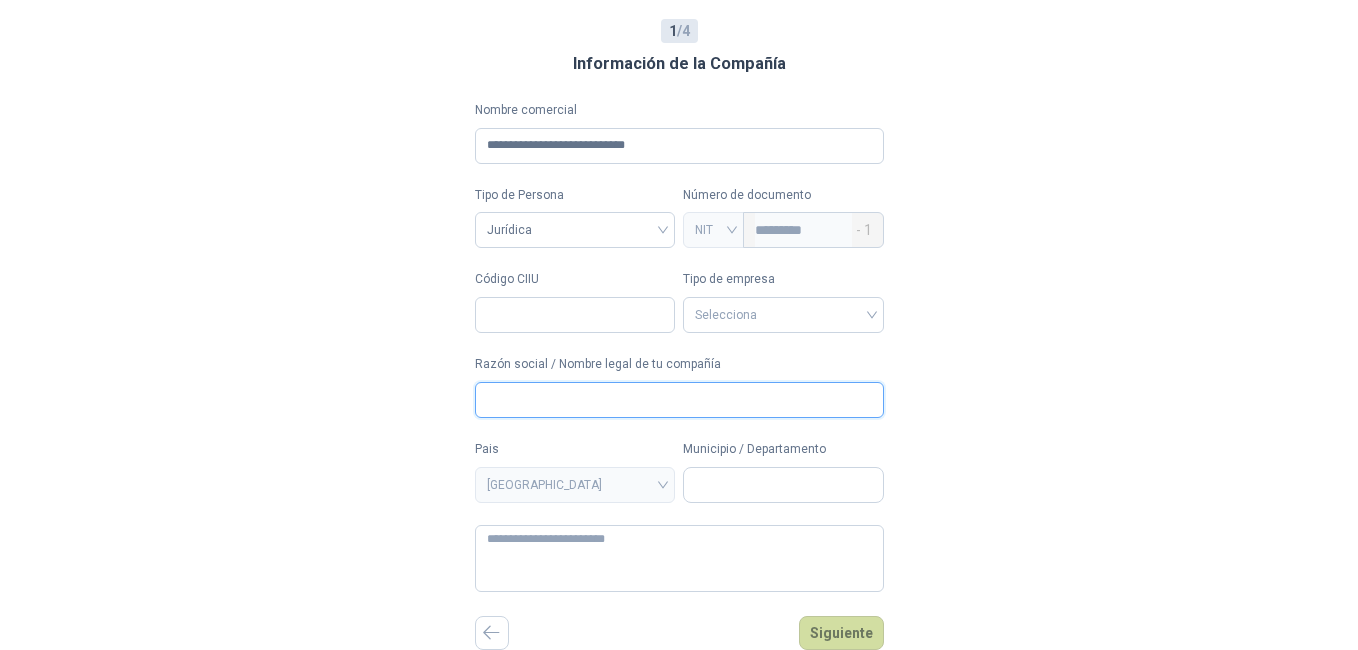 click on "Razón social / Nombre legal de tu compañía" at bounding box center [679, 400] 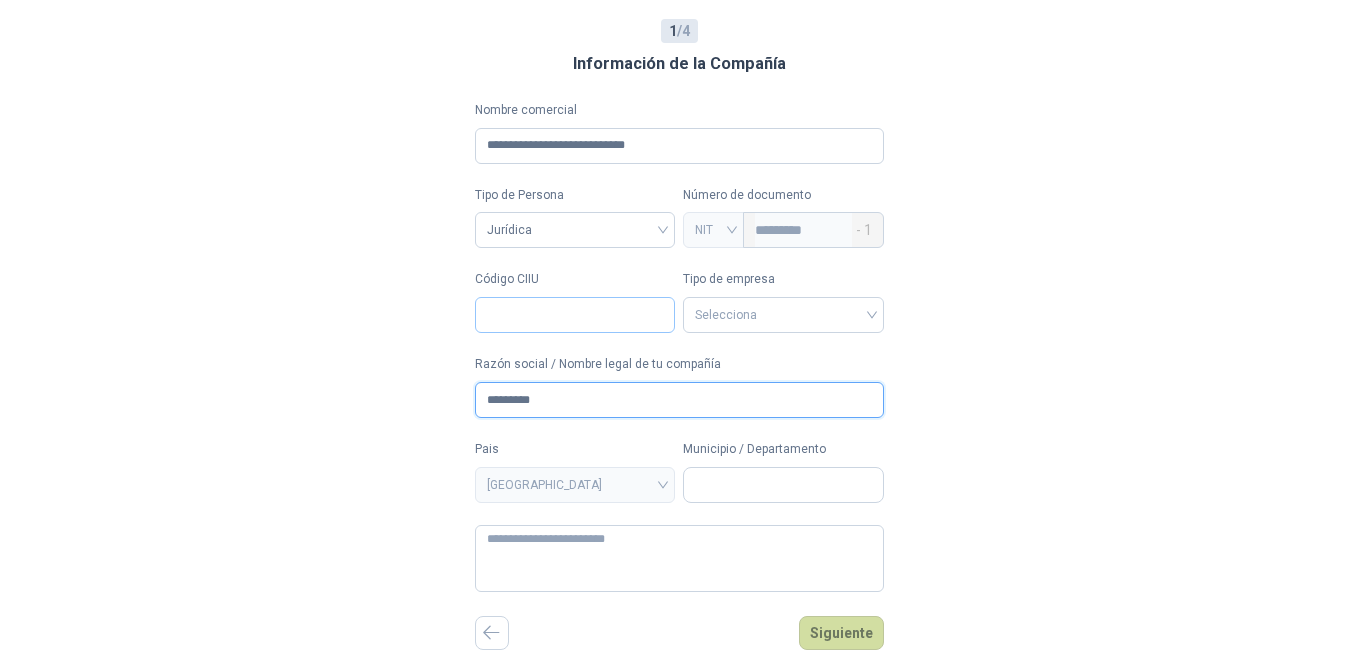 type on "*********" 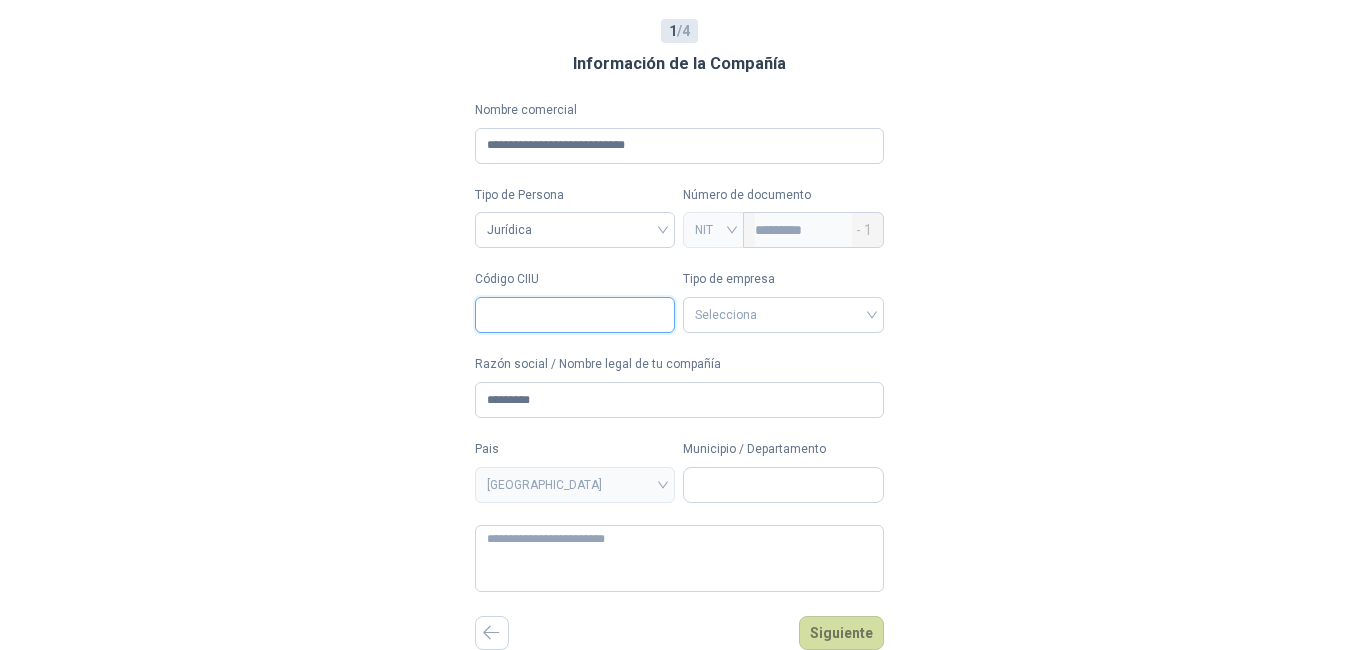 click on "Código CIIU" at bounding box center [575, 315] 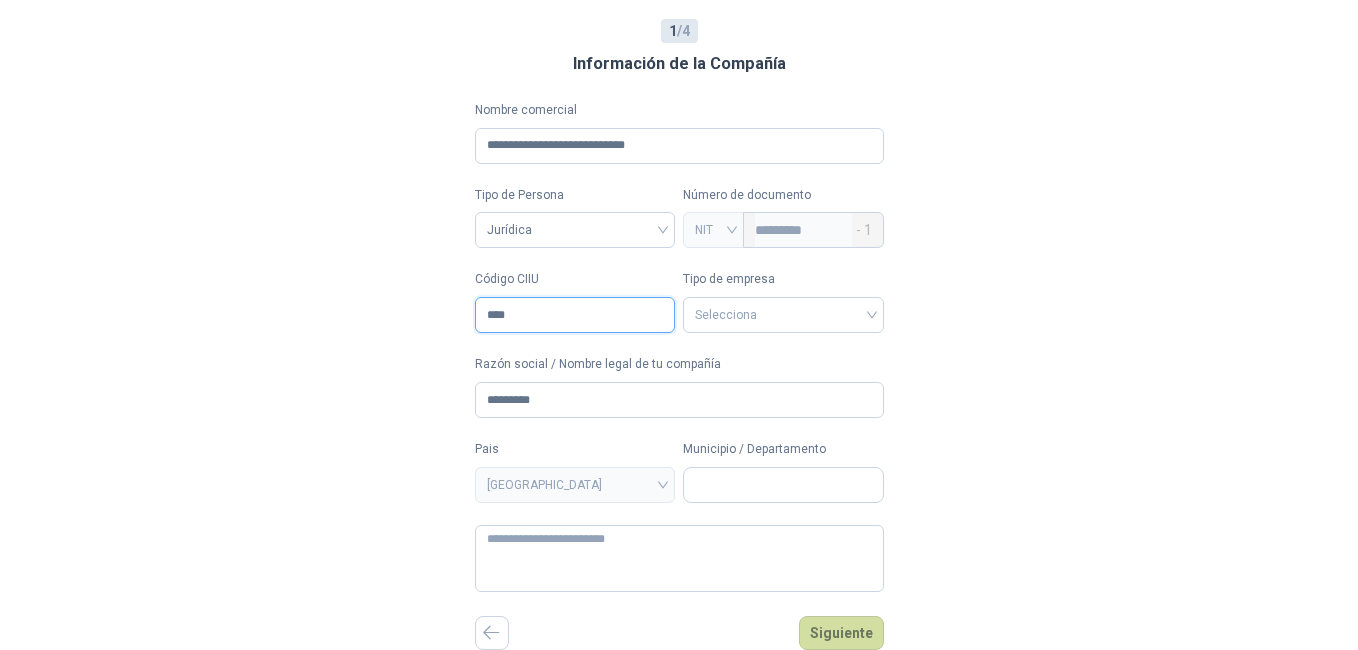 type on "****" 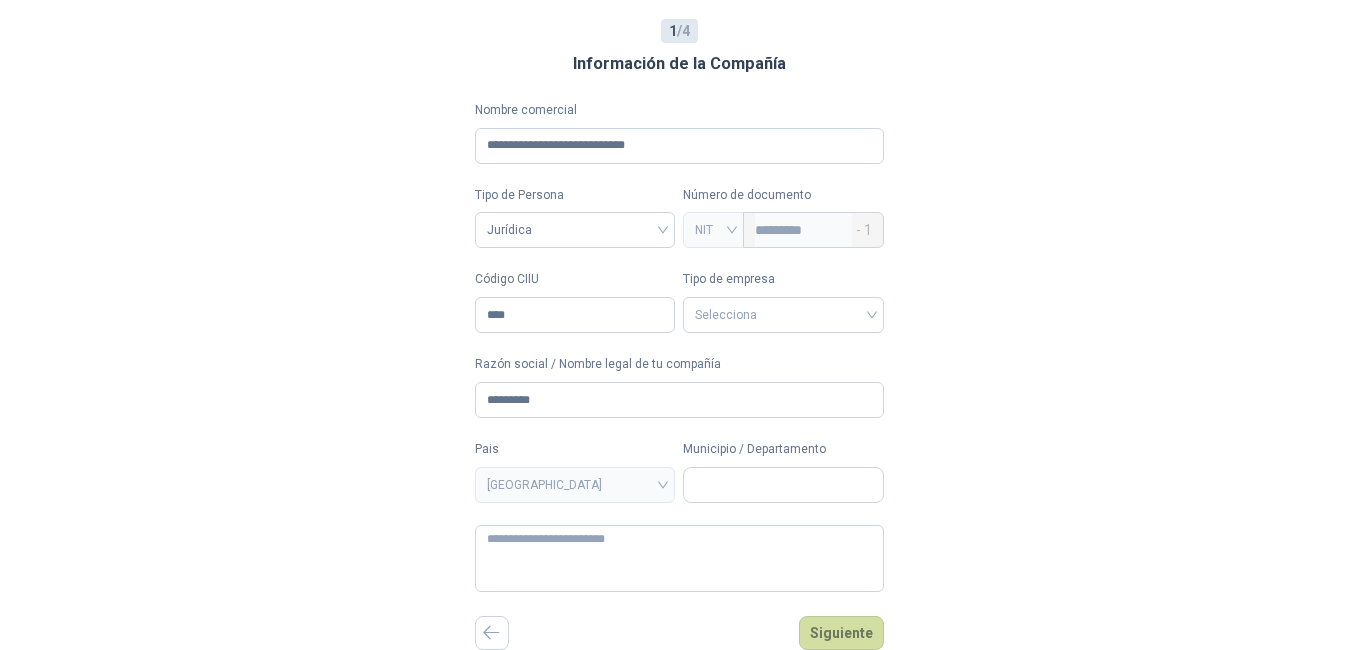 click on "**********" at bounding box center [679, 288] 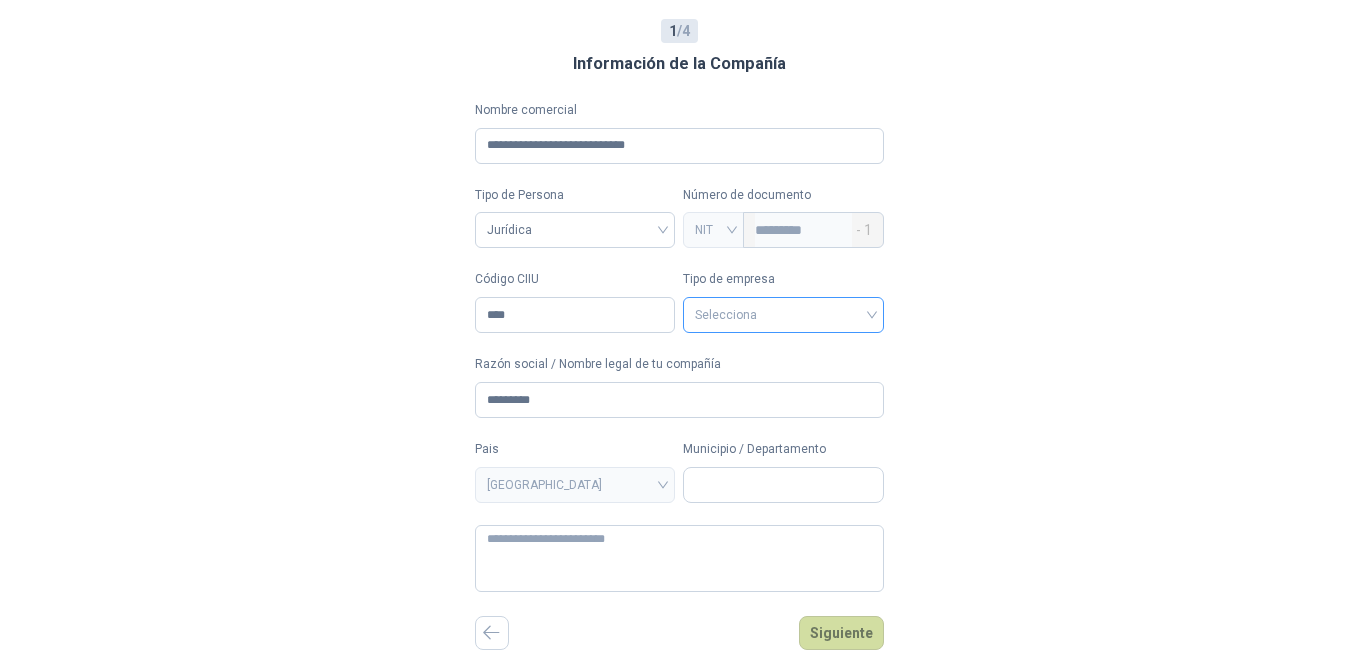 click on "Selecciona" at bounding box center (783, 315) 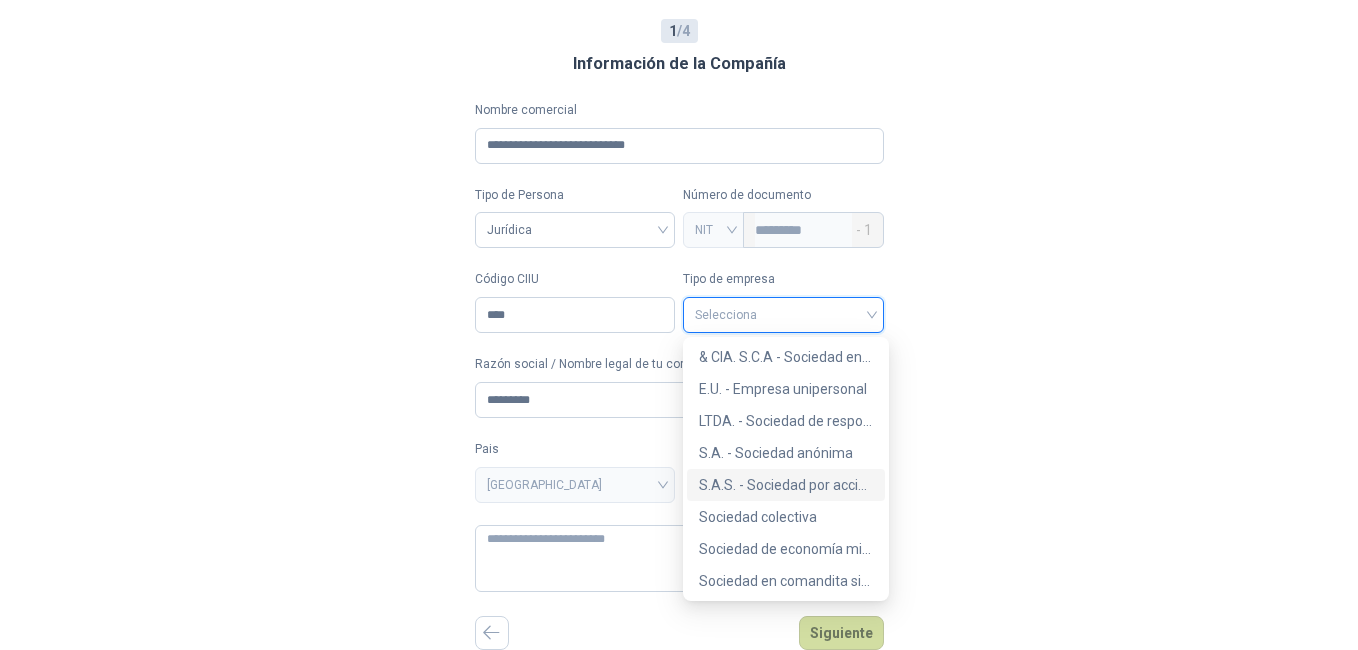 click on "S.A.S. - Sociedad por acciones simplificada" at bounding box center (786, 485) 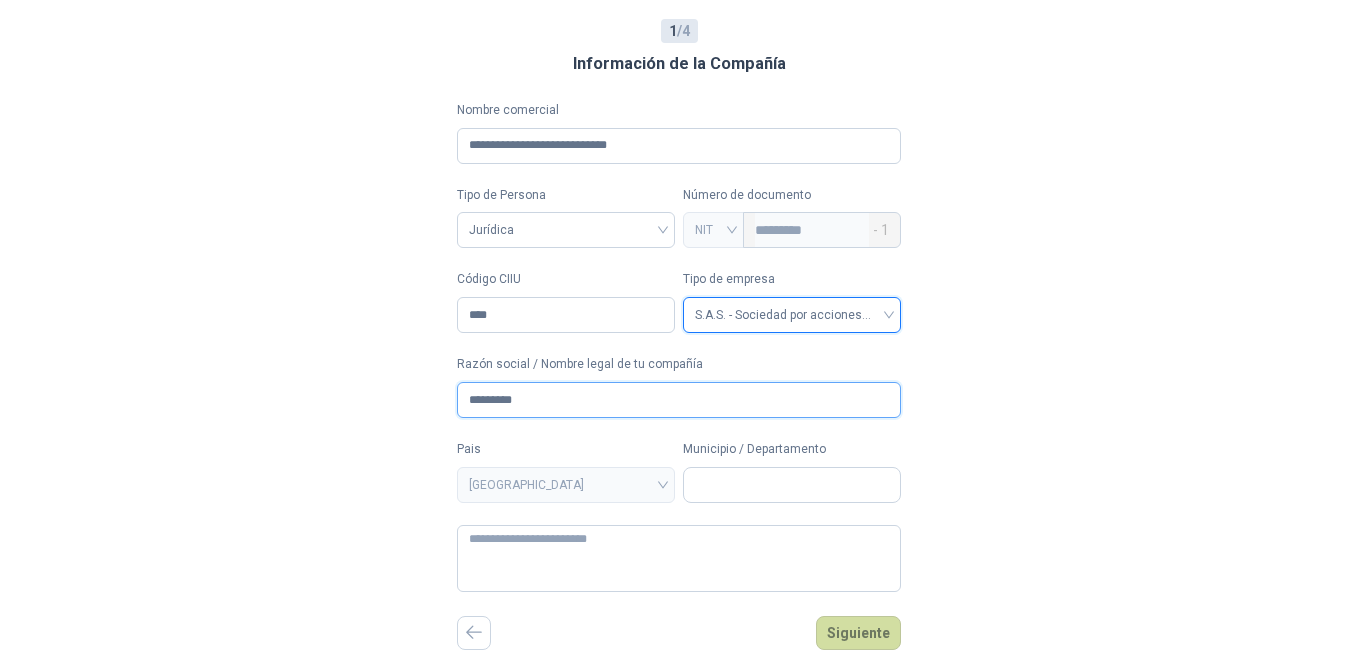 click on "*********" at bounding box center [679, 400] 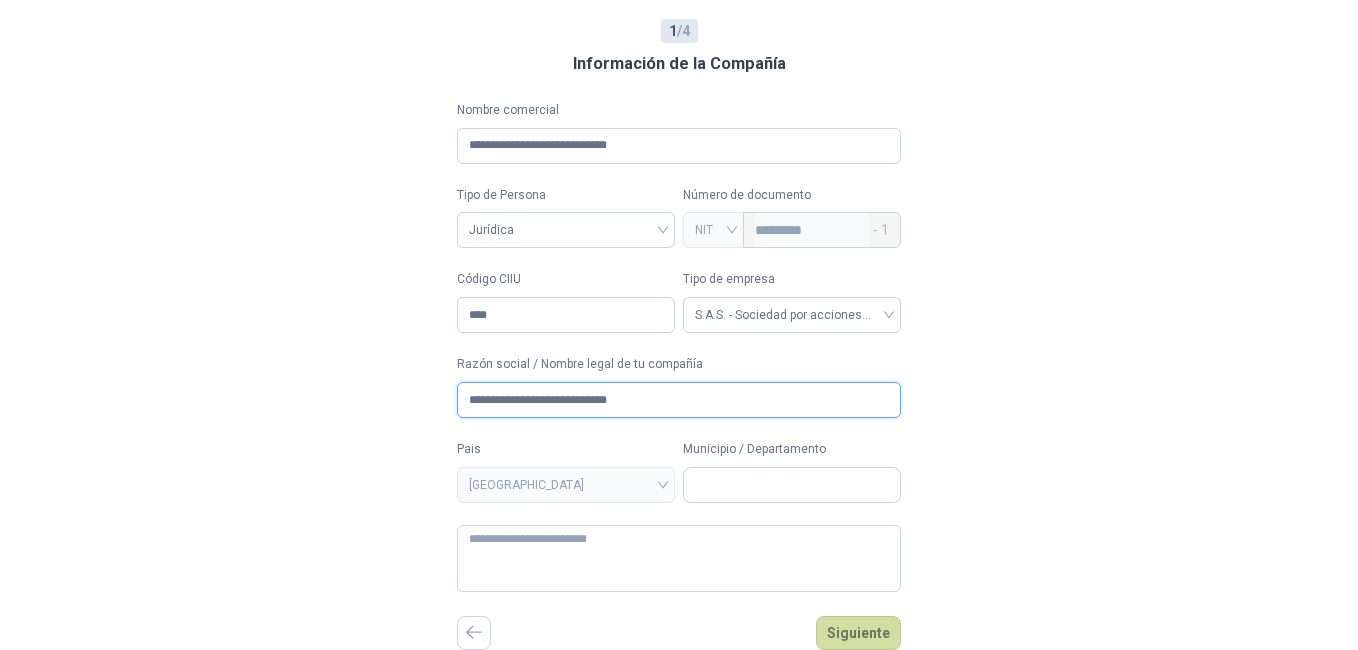 type on "**********" 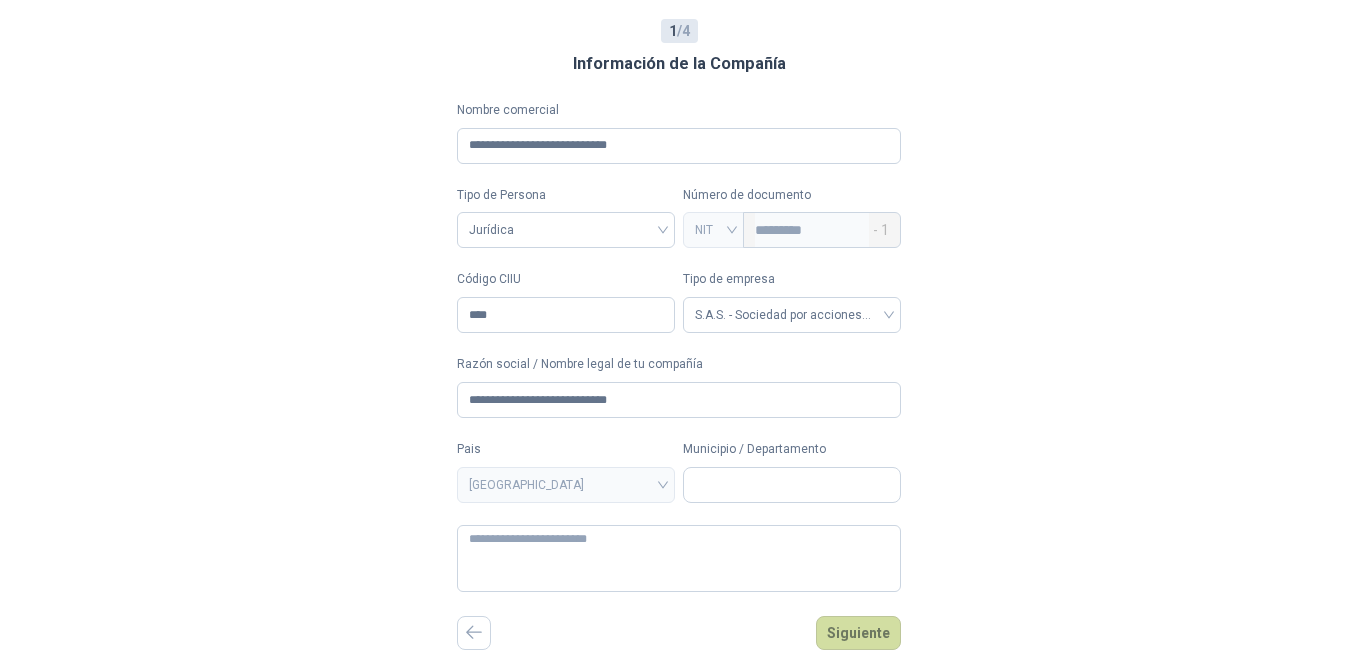 click on "**********" at bounding box center (679, 288) 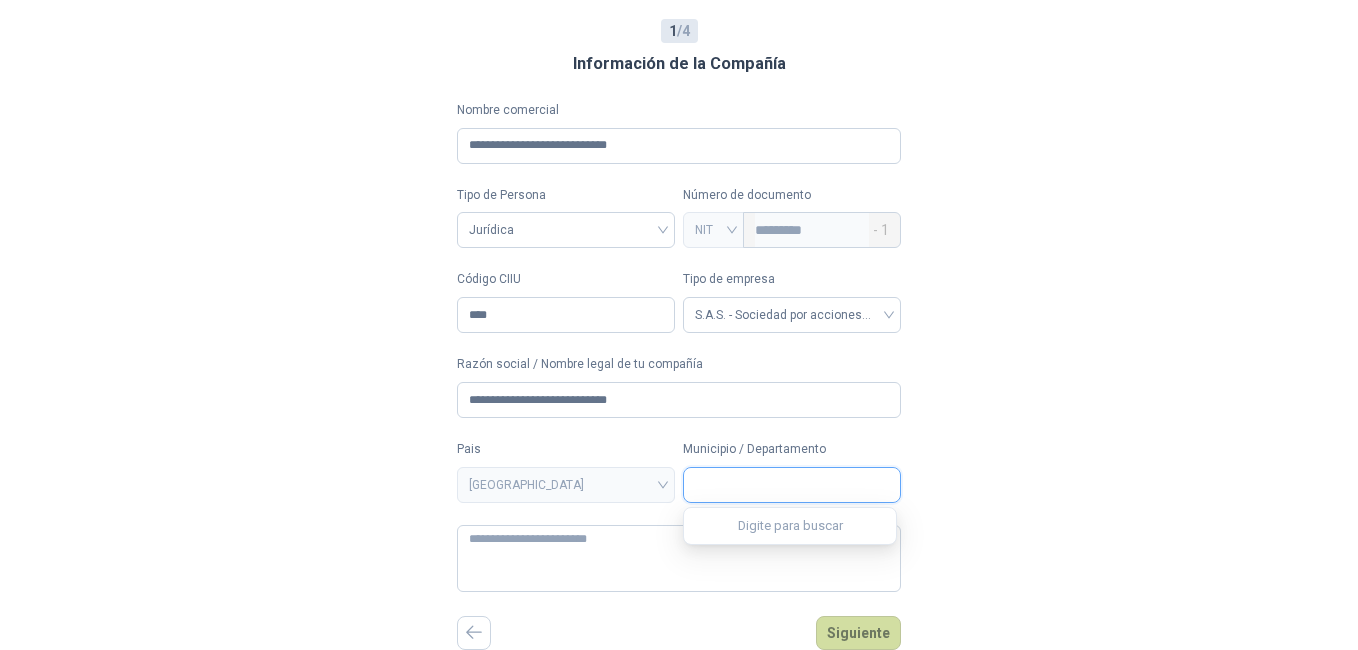 click on "Municipio / Departamento" at bounding box center [792, 485] 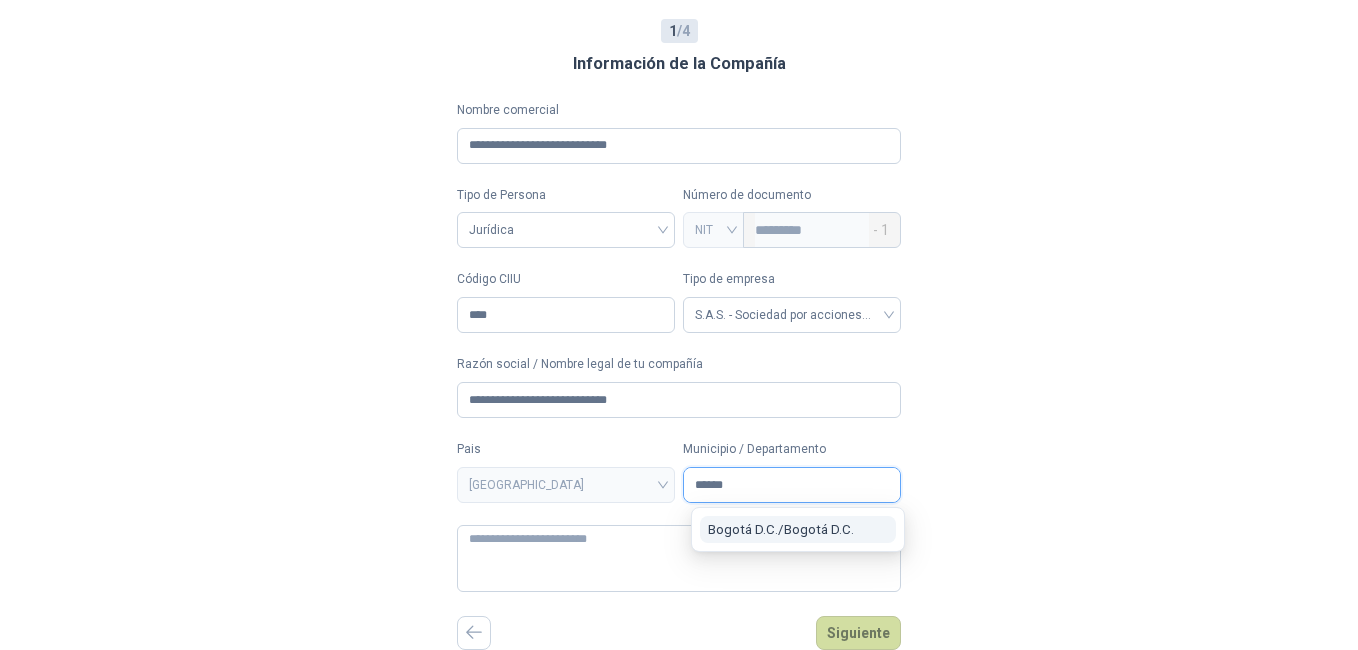 scroll, scrollTop: 0, scrollLeft: 0, axis: both 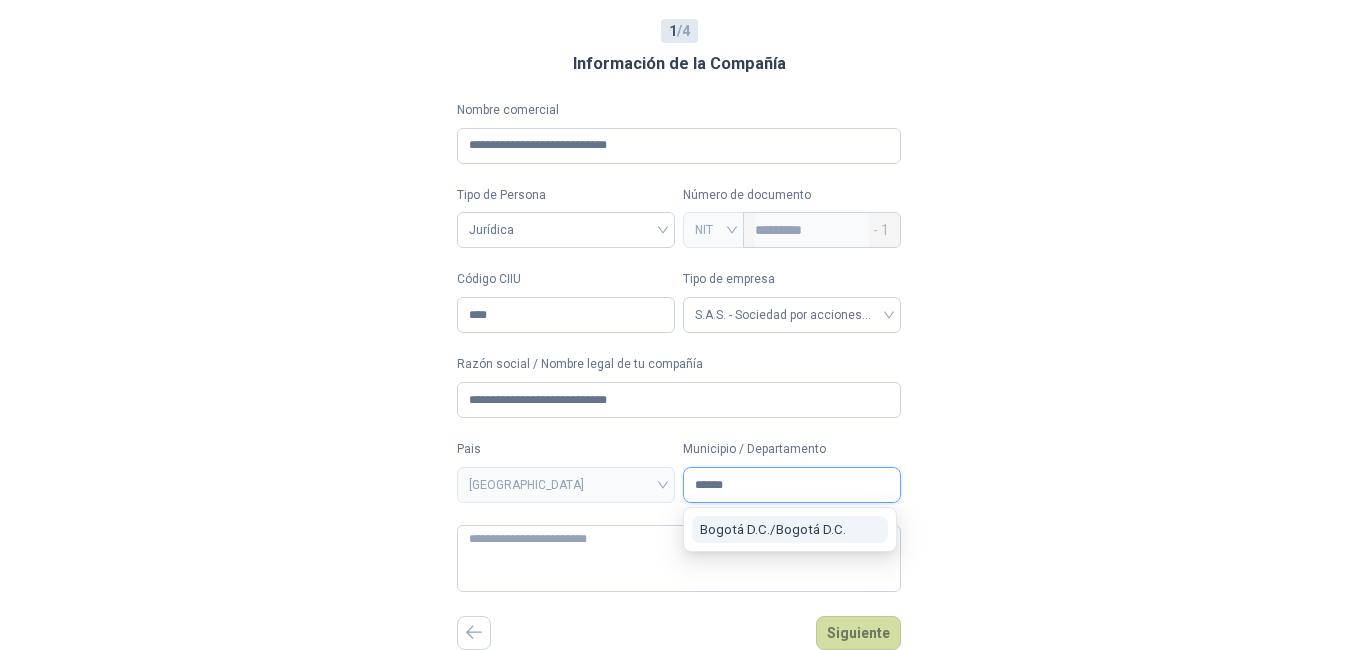 type on "******" 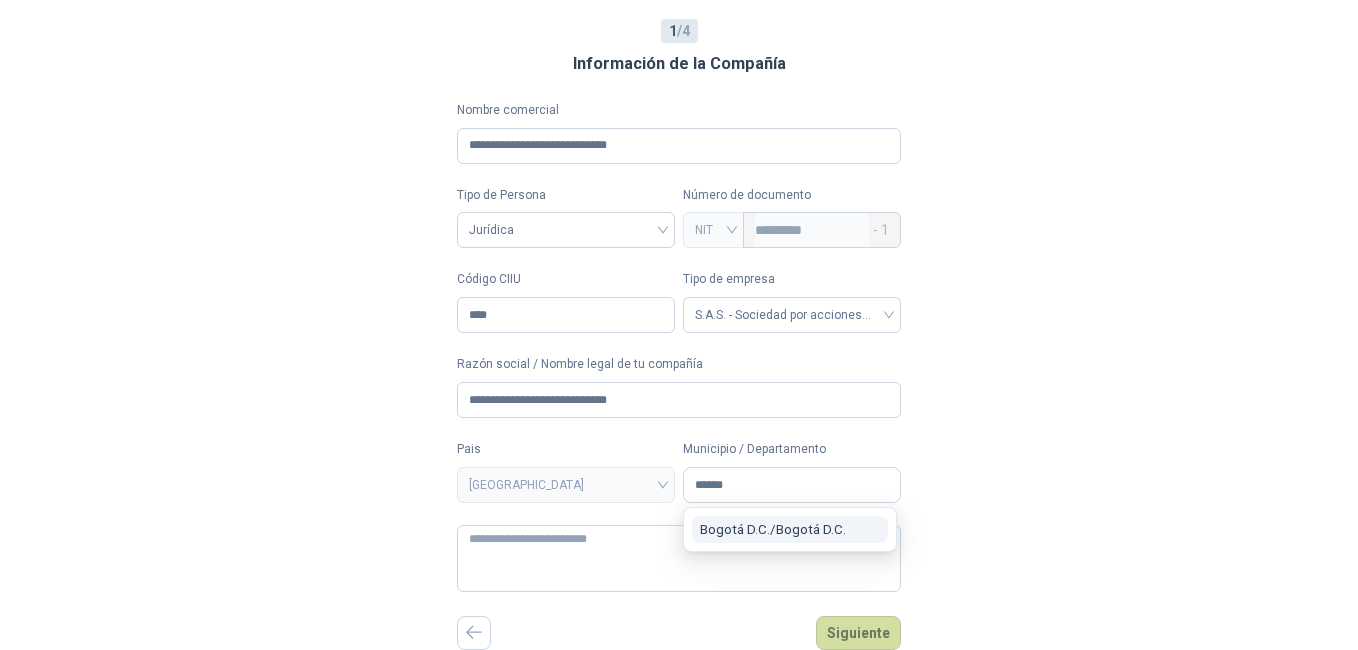 click on "Bogotá D.C.  /  Bogotá D.C." at bounding box center (773, 529) 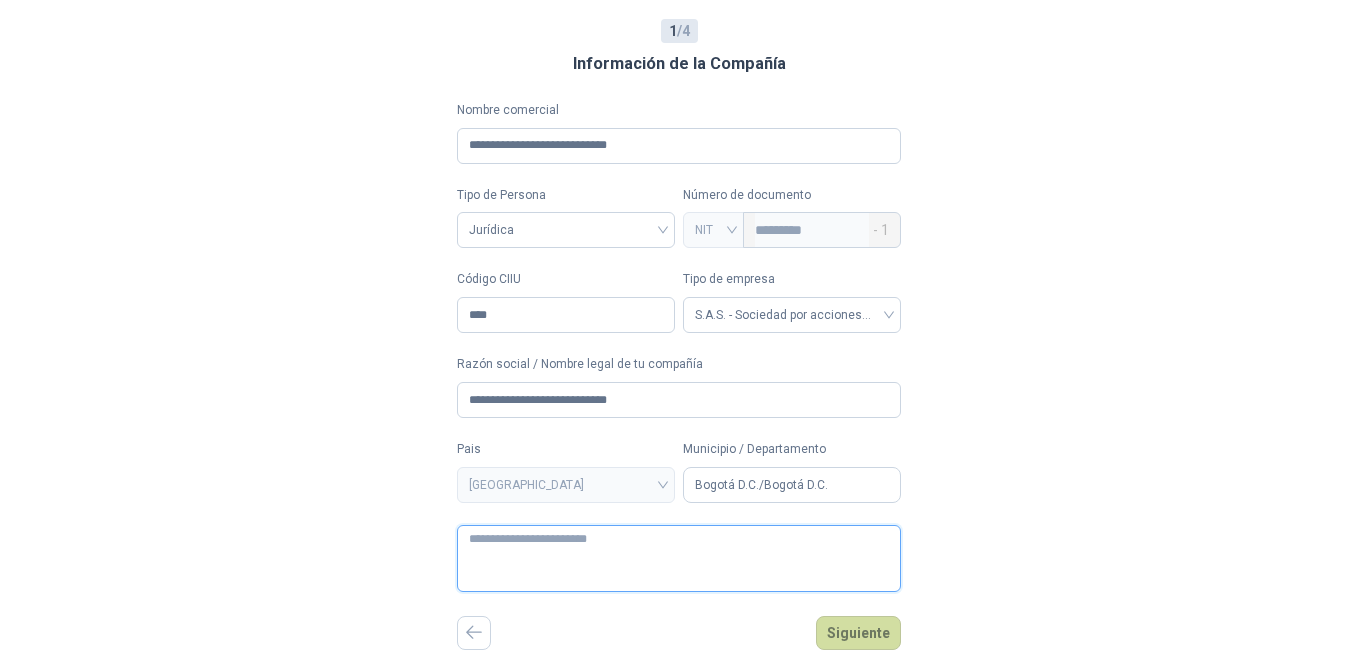 click at bounding box center (679, 558) 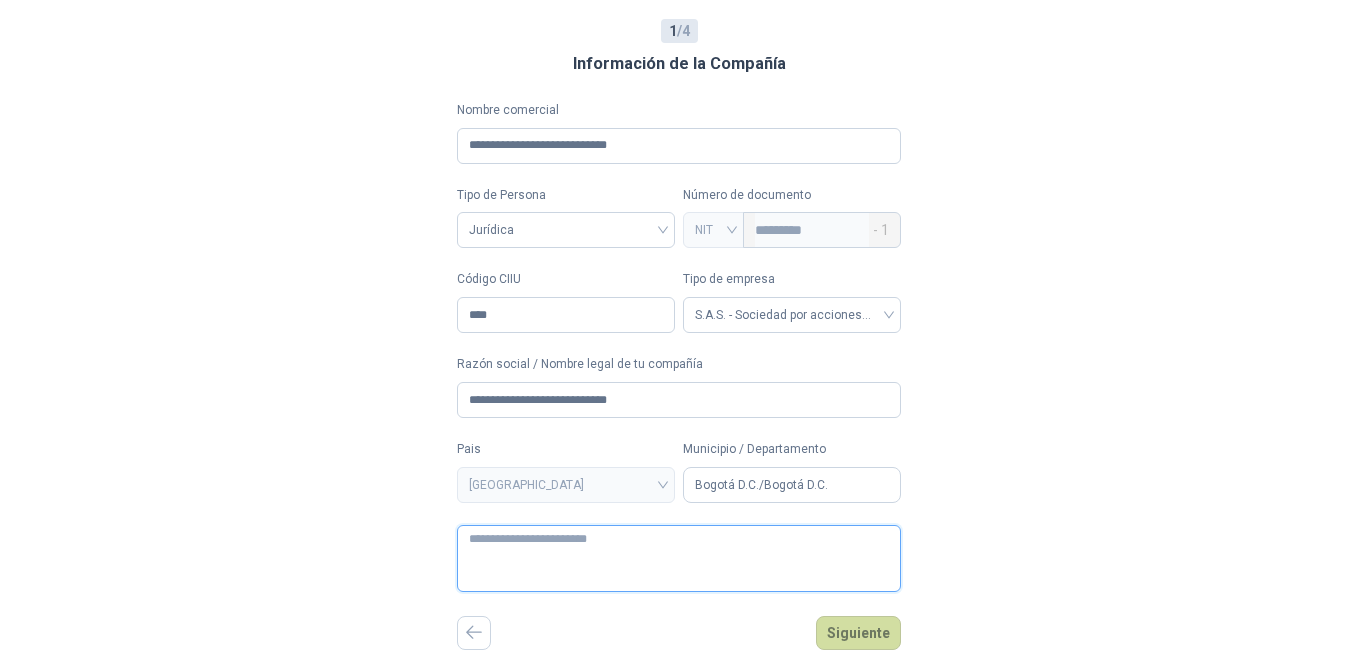 type 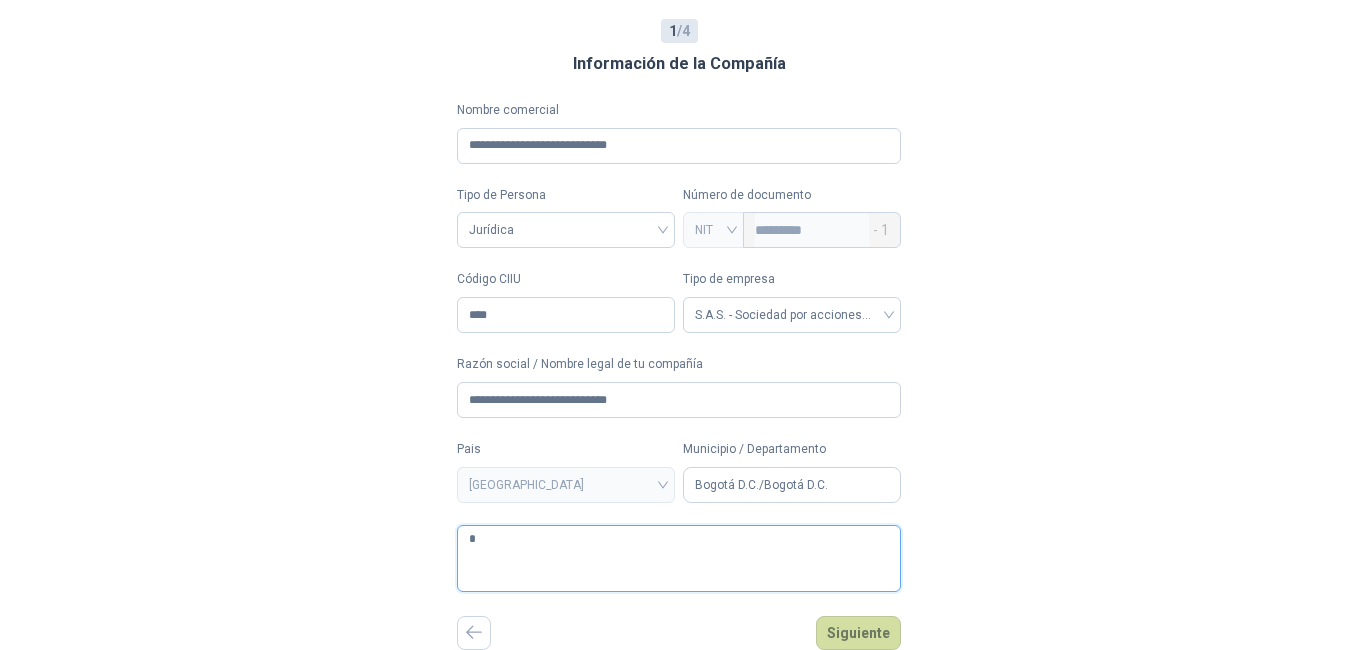 type 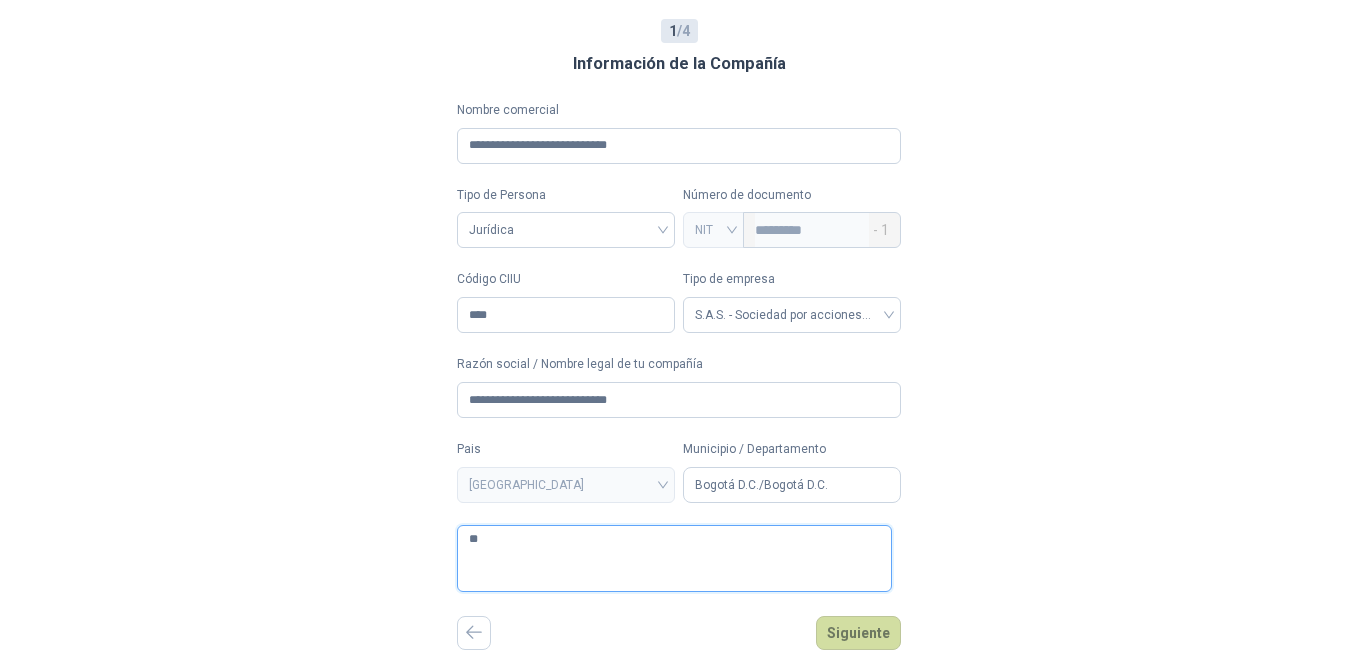 type 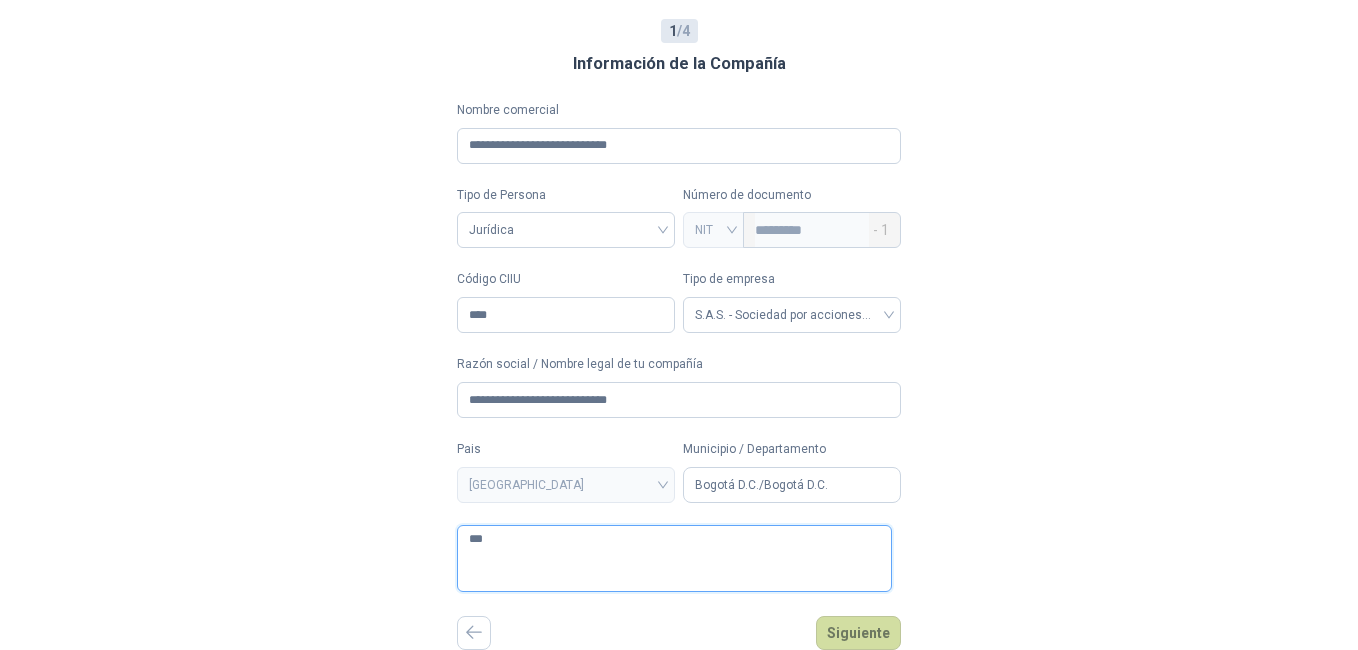 type 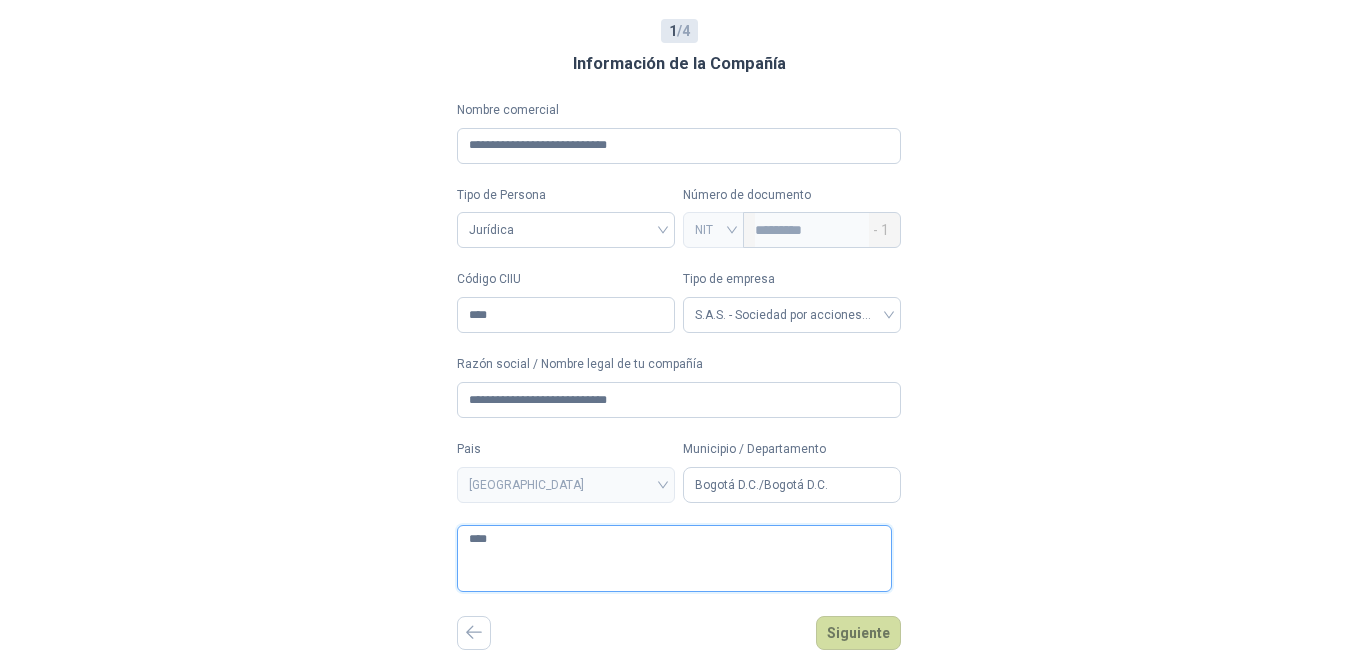 type 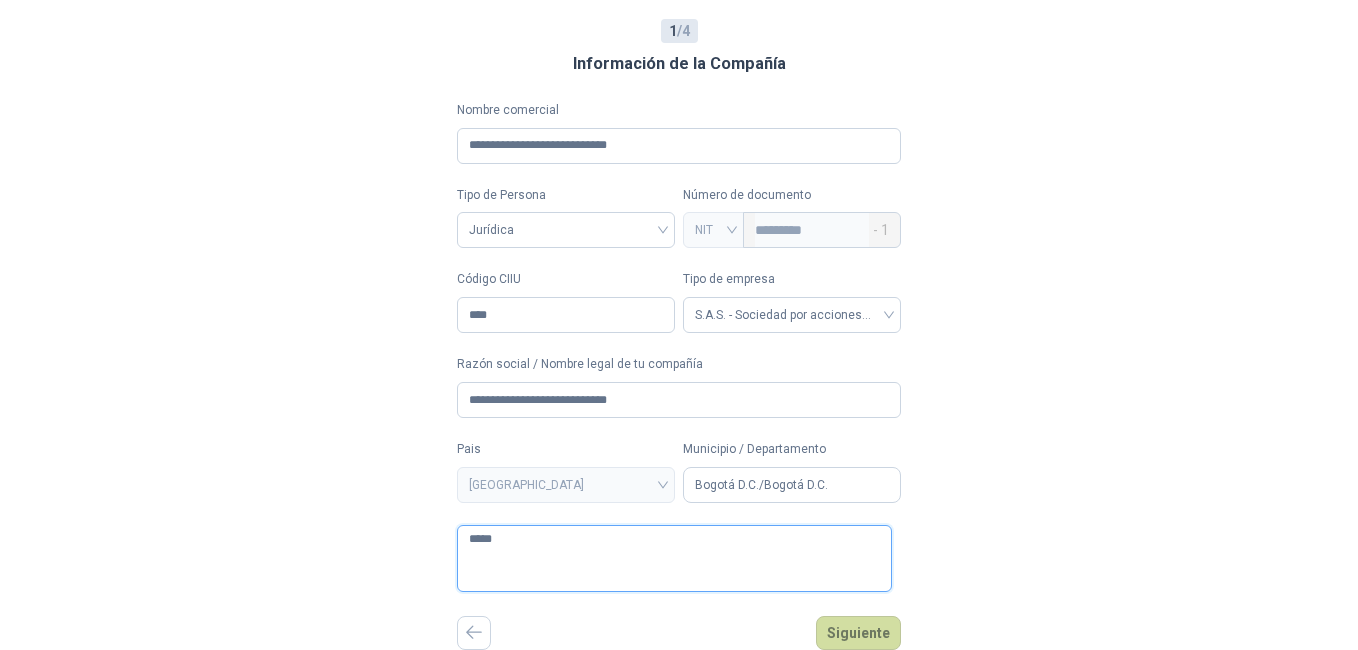 type 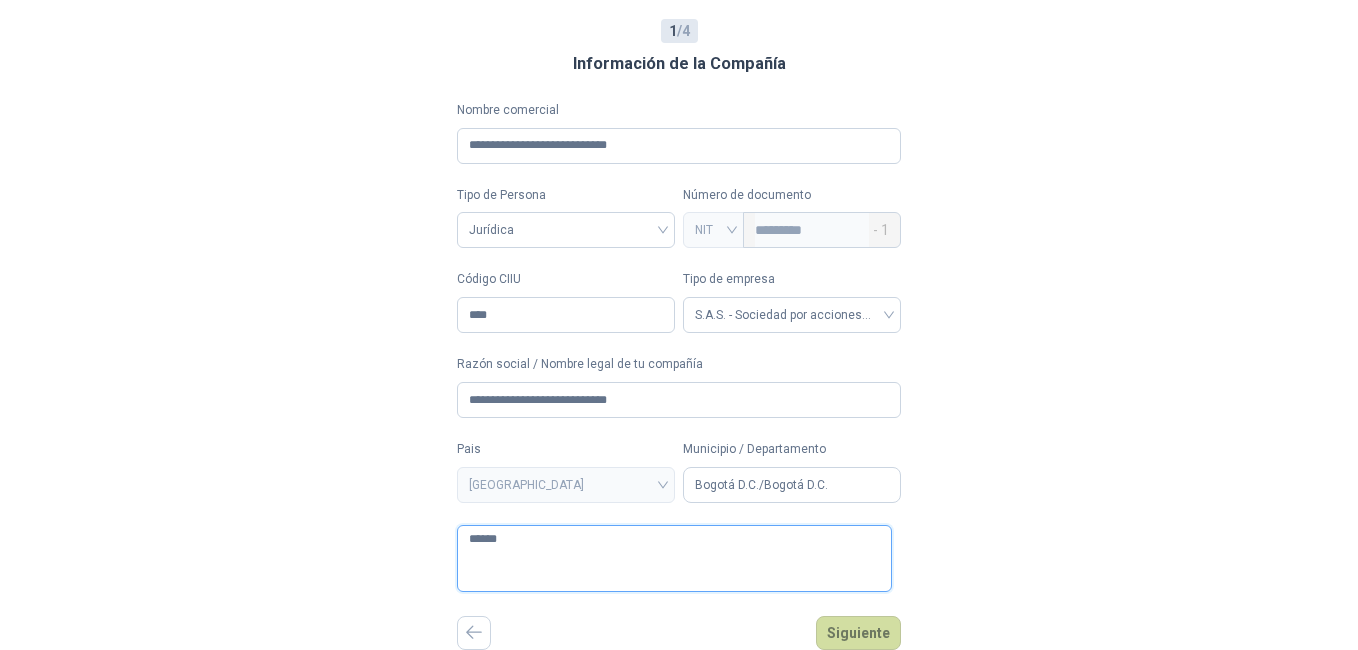 type 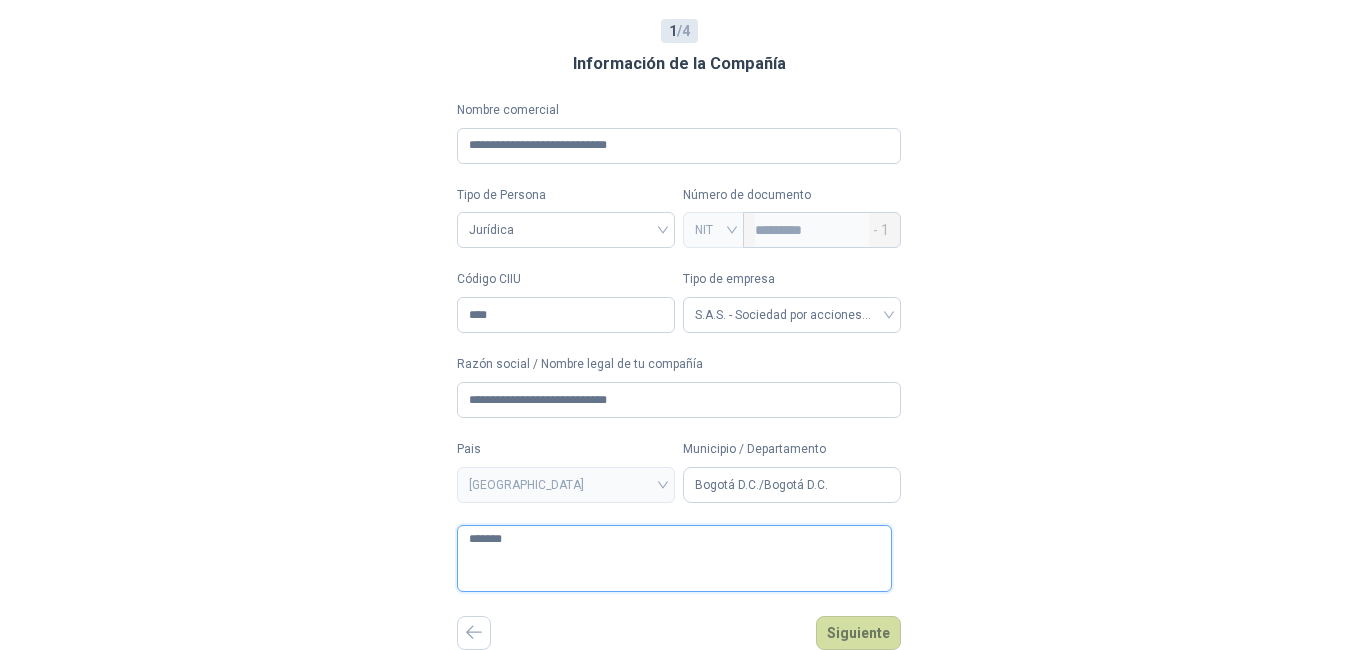 type 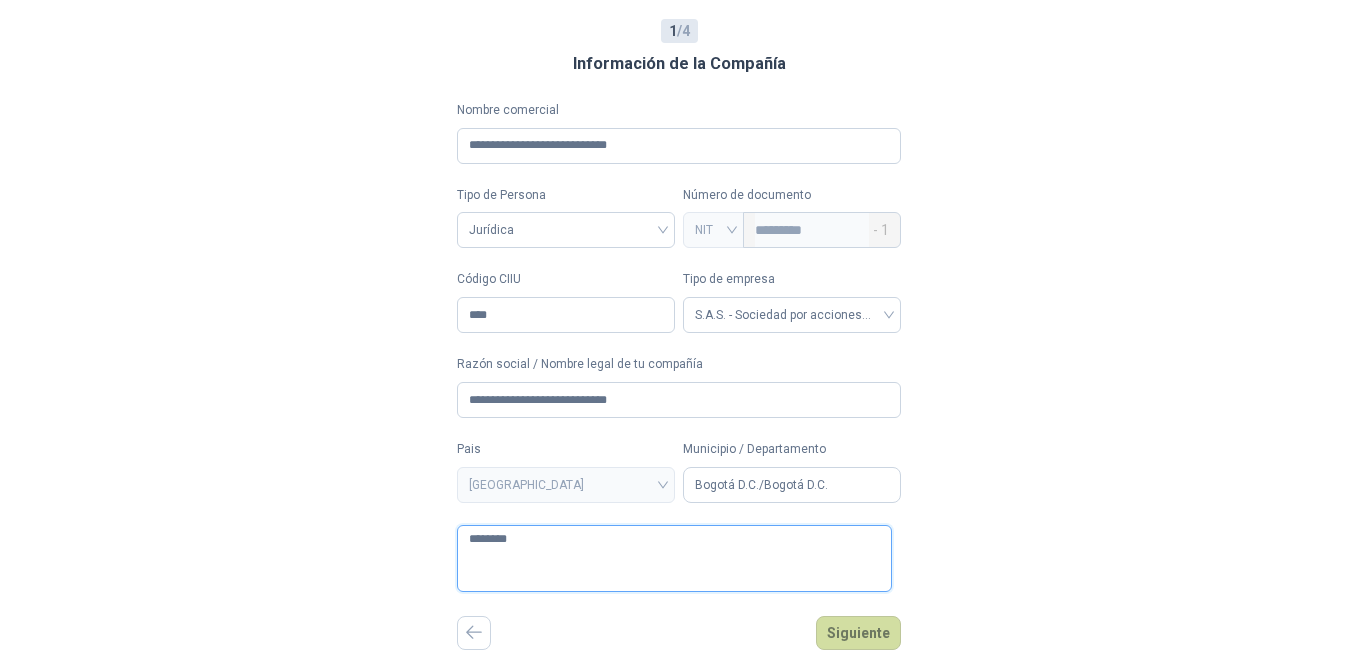 type 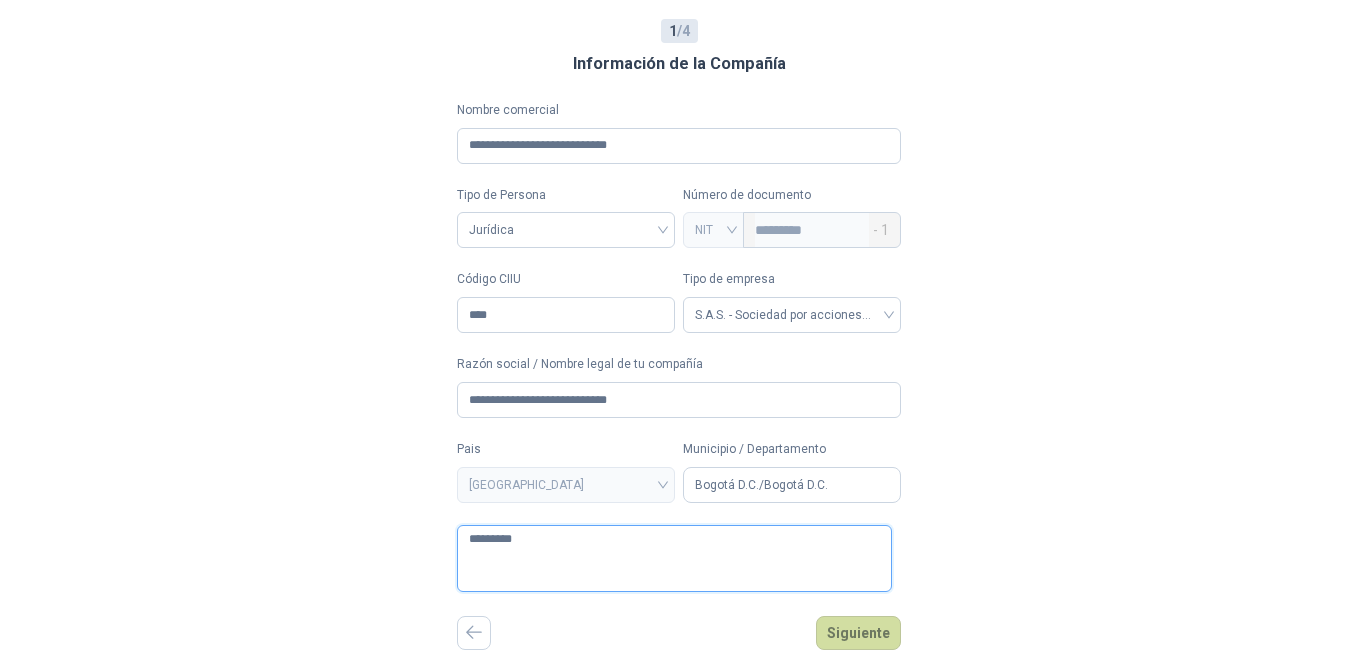 type 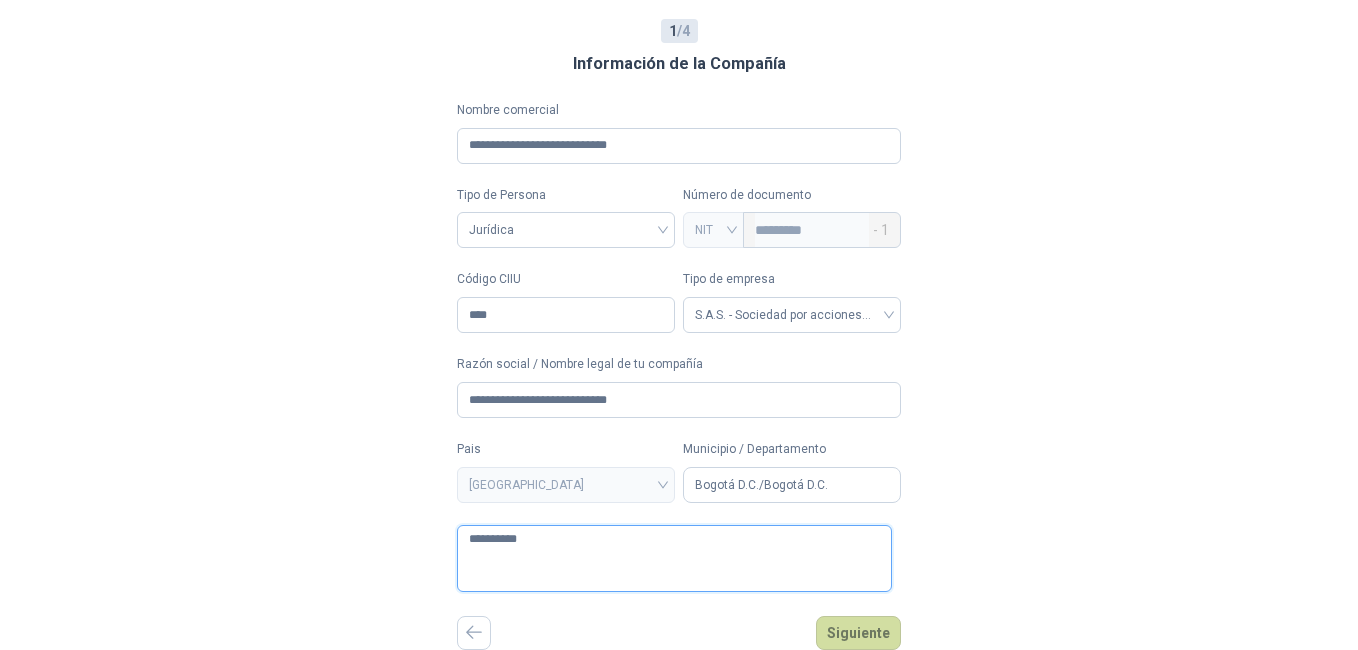 type 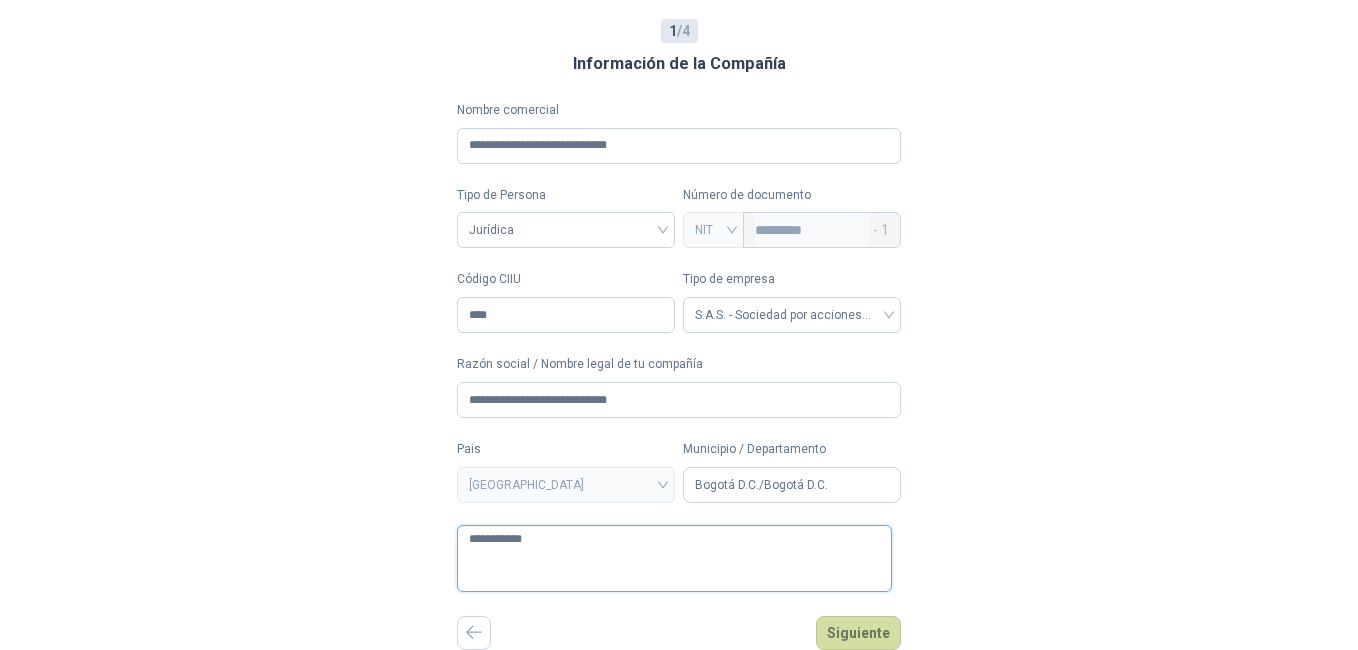 type 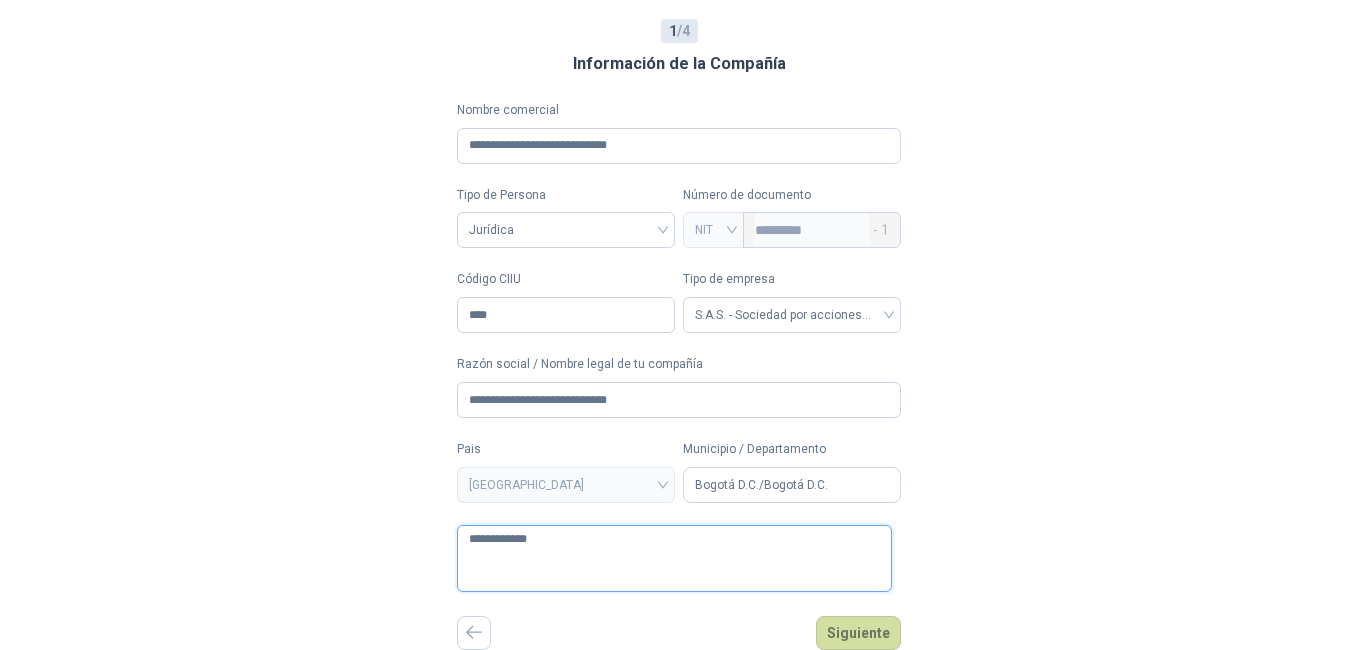 type 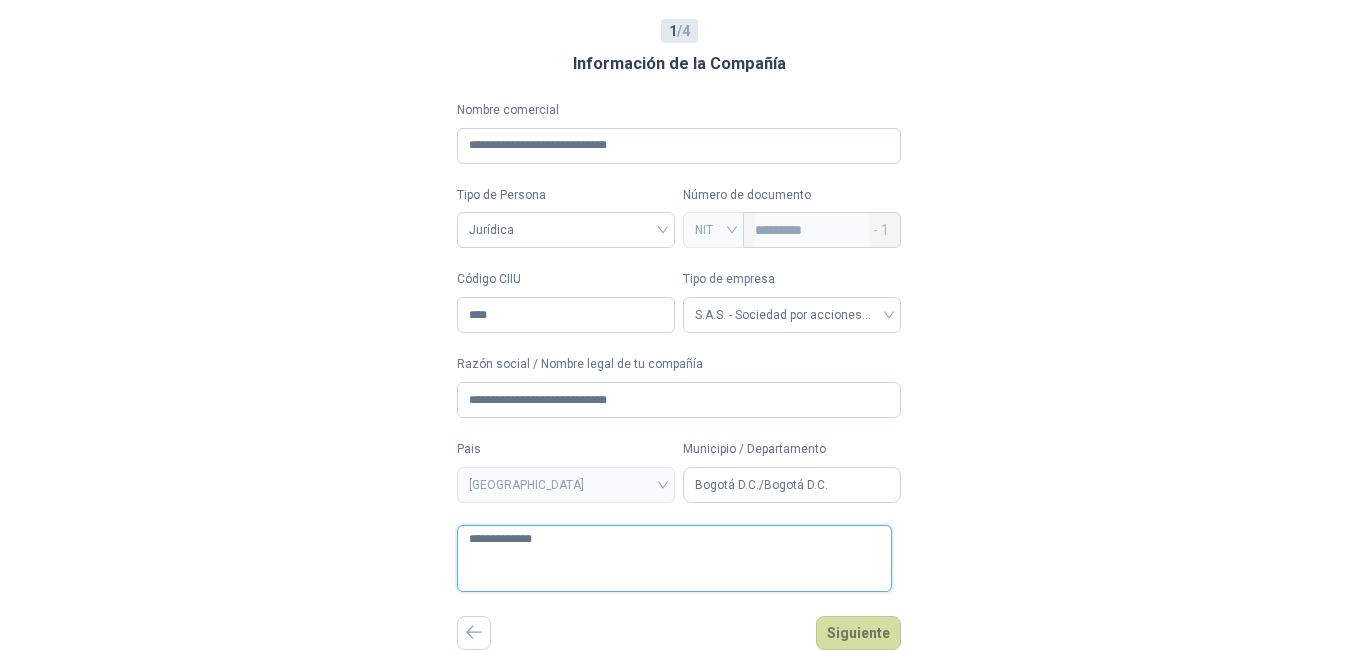 type 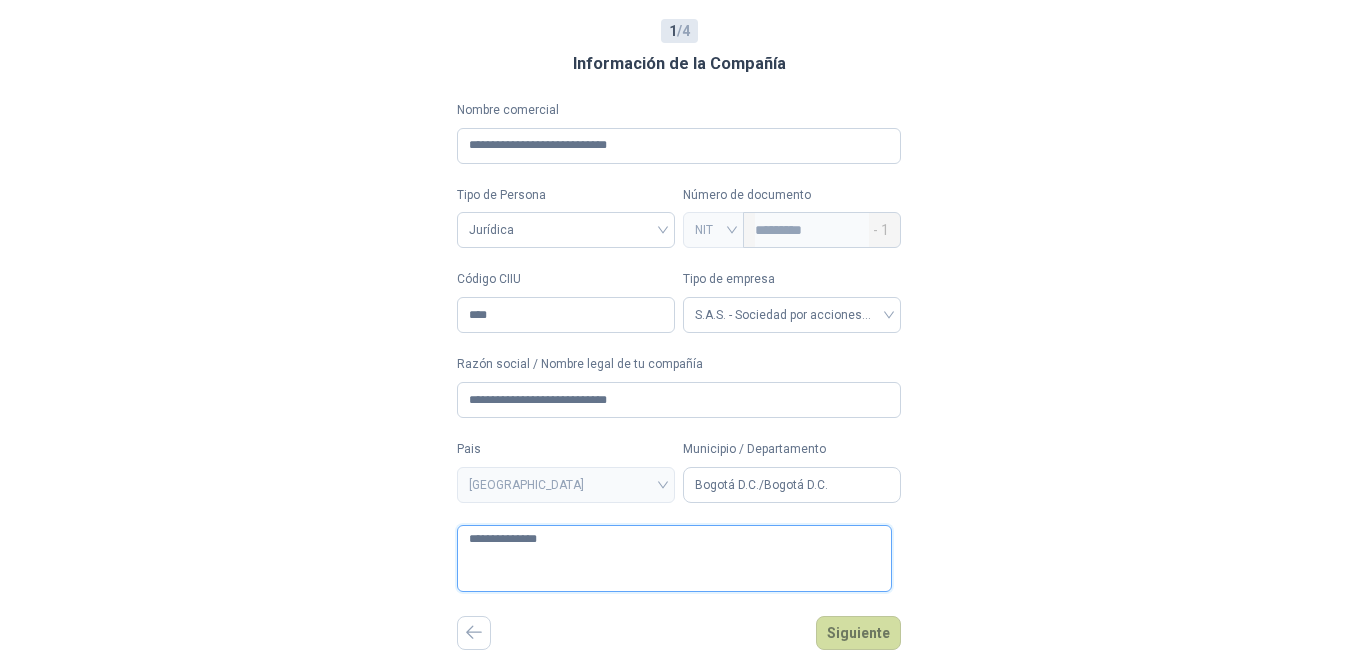 type 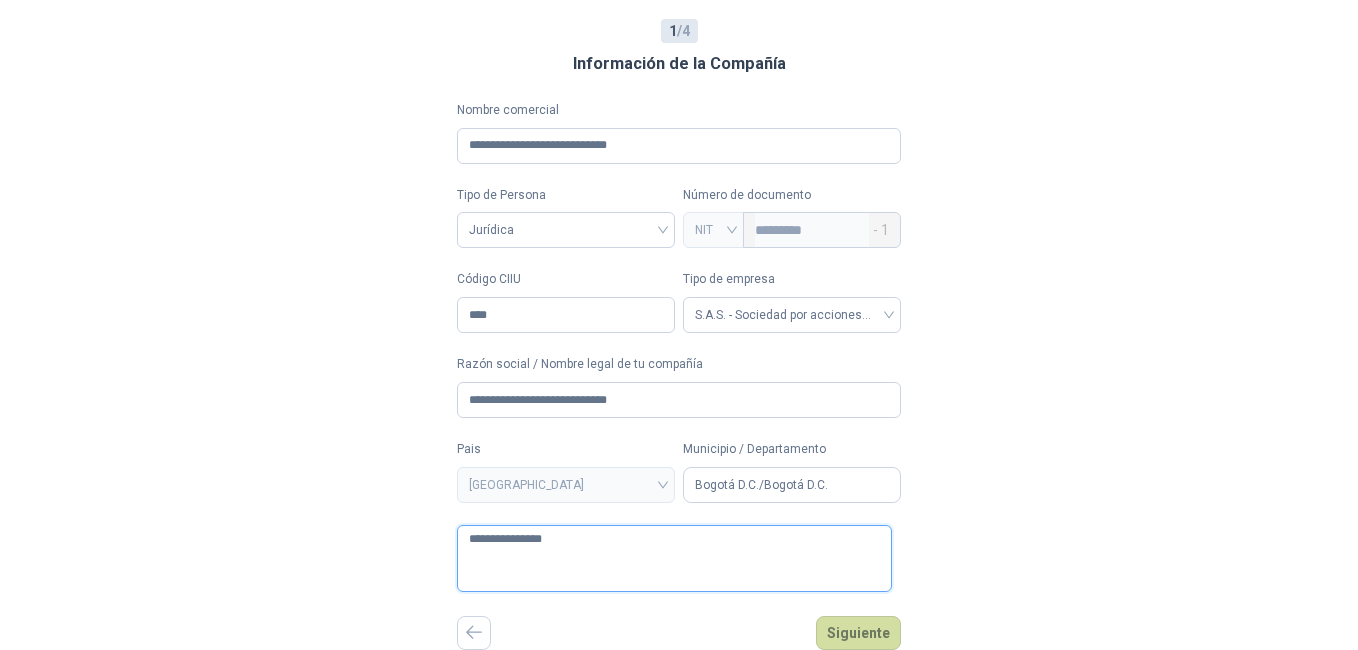 type 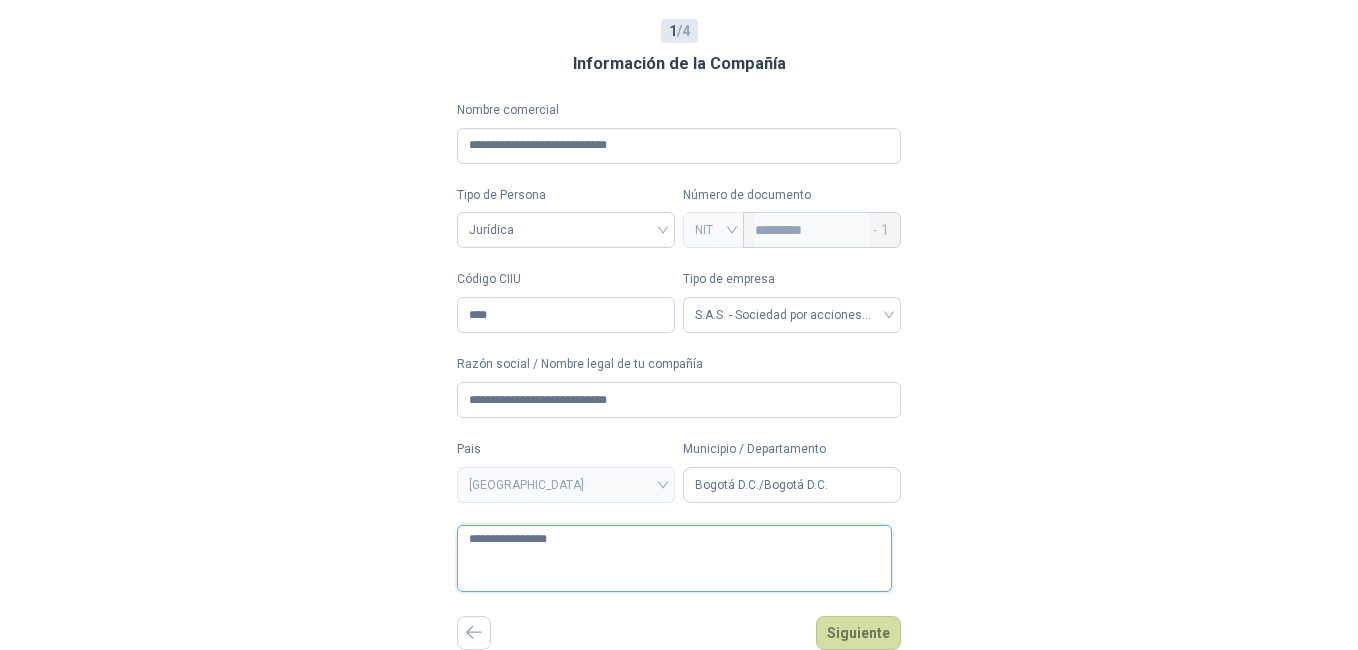 type 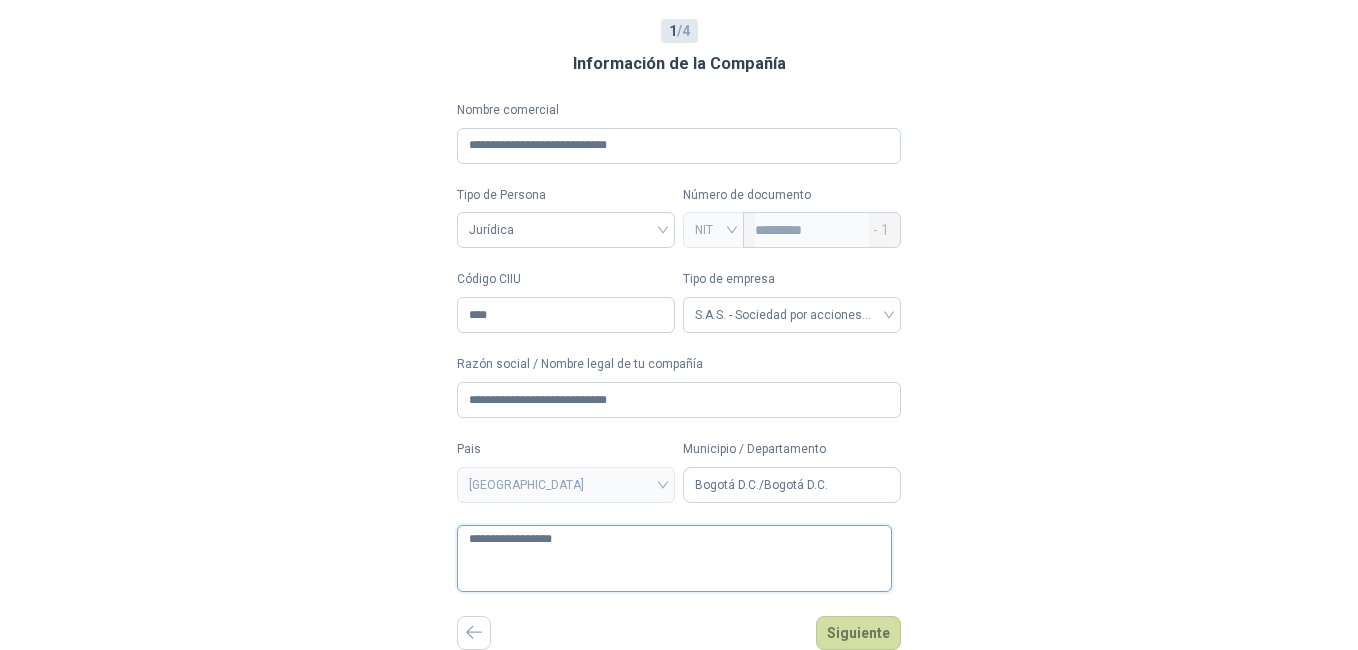 type 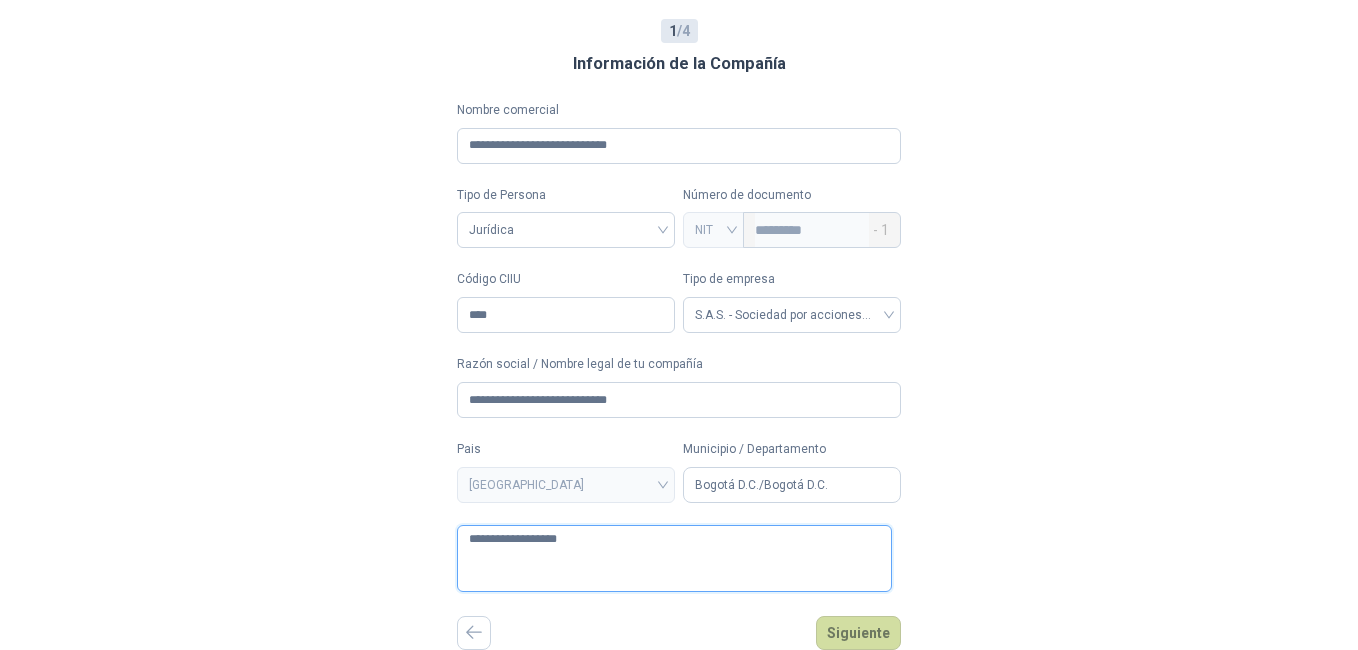 type 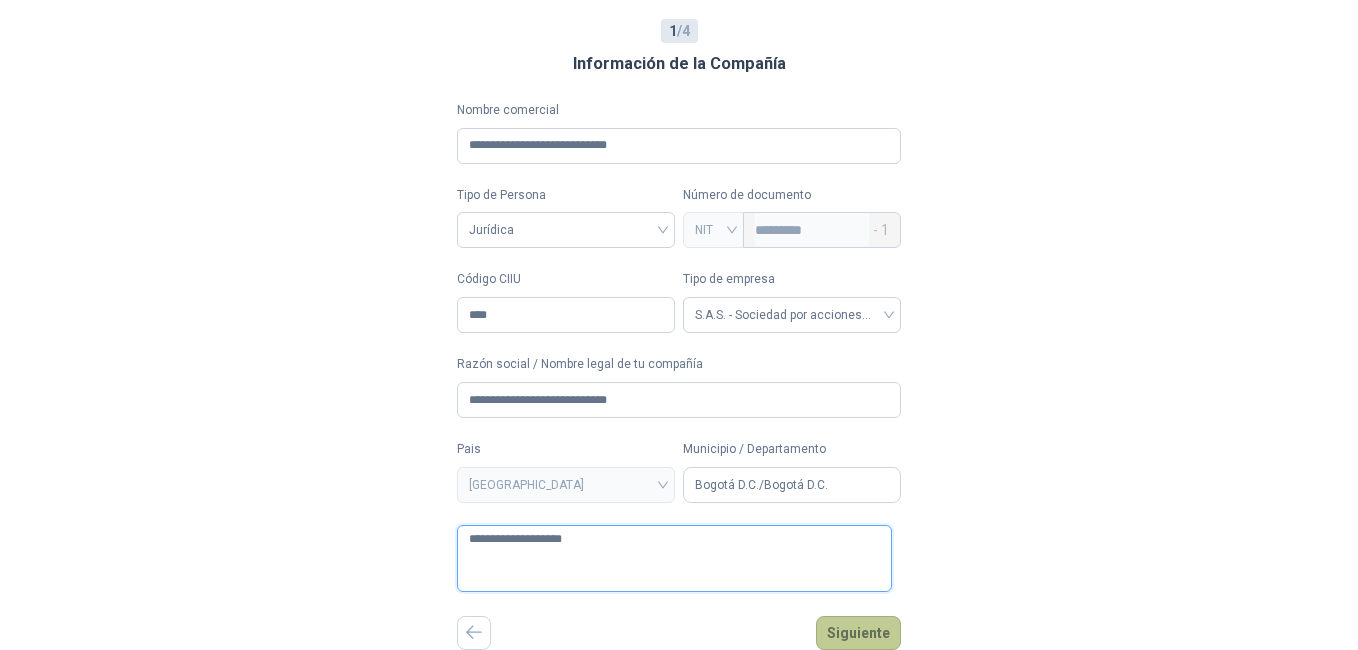 type on "**********" 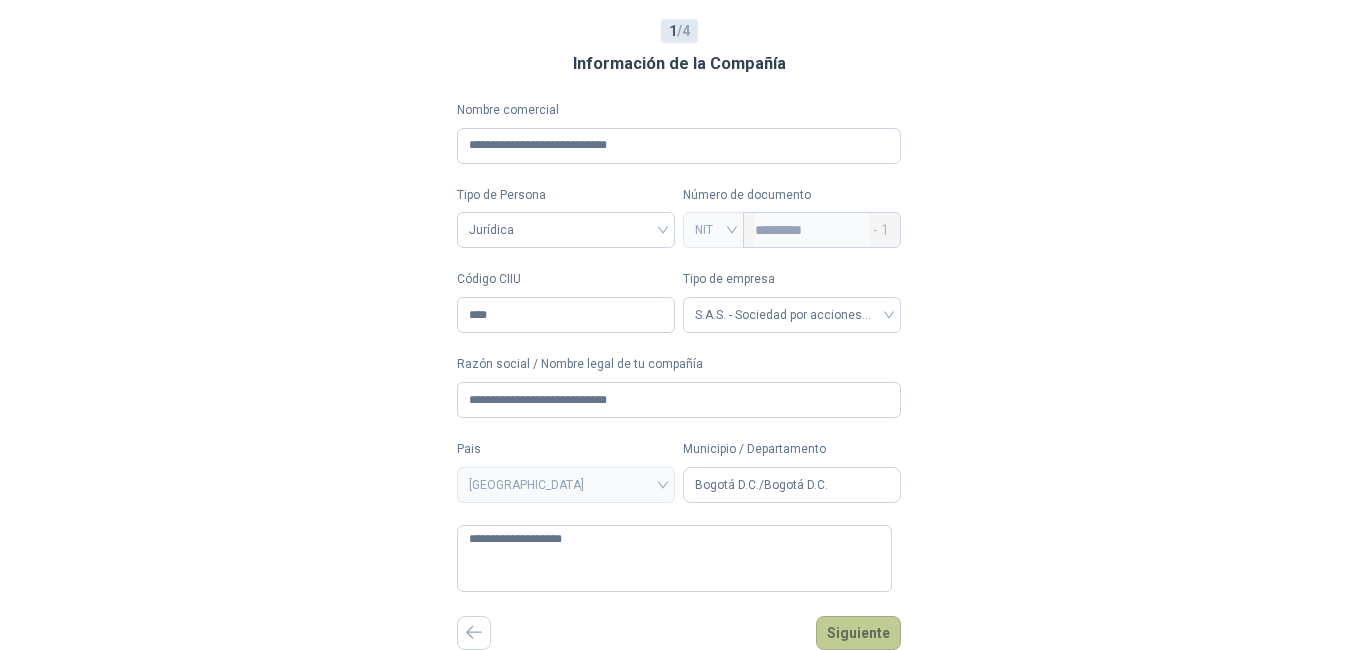 click on "Siguiente" at bounding box center (858, 633) 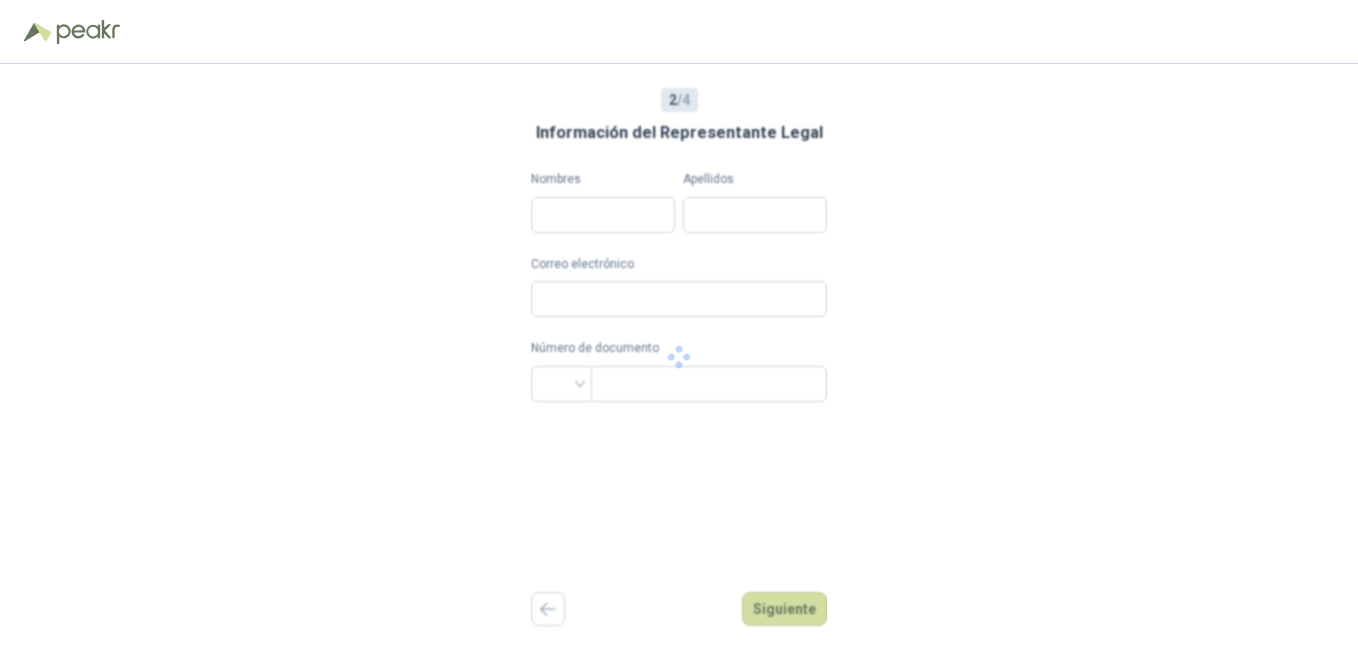 scroll, scrollTop: 0, scrollLeft: 0, axis: both 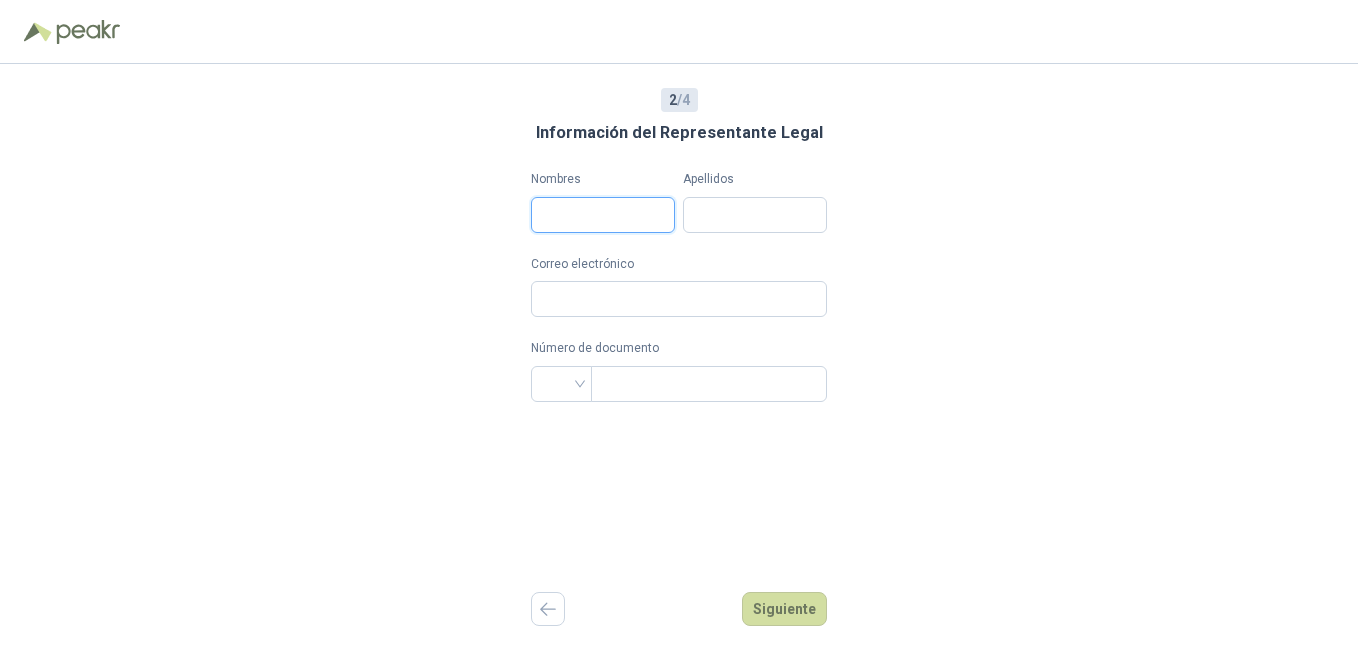 click on "Nombres" at bounding box center [603, 215] 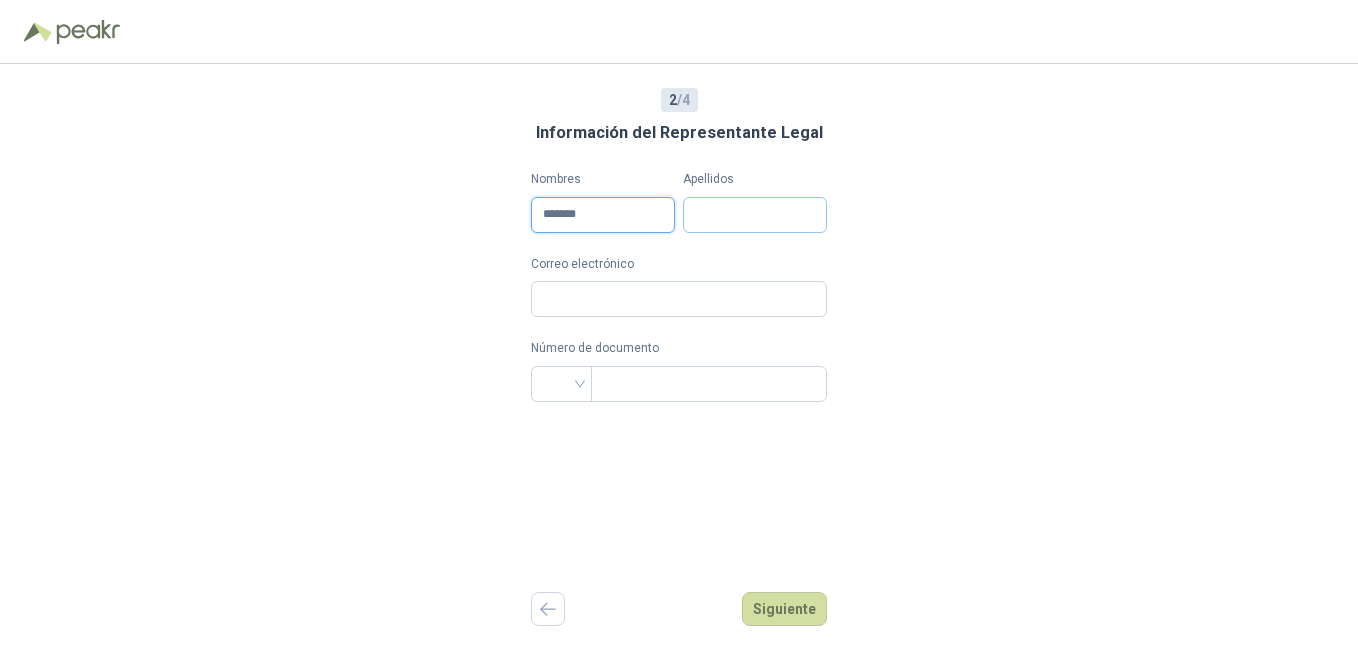 type on "******" 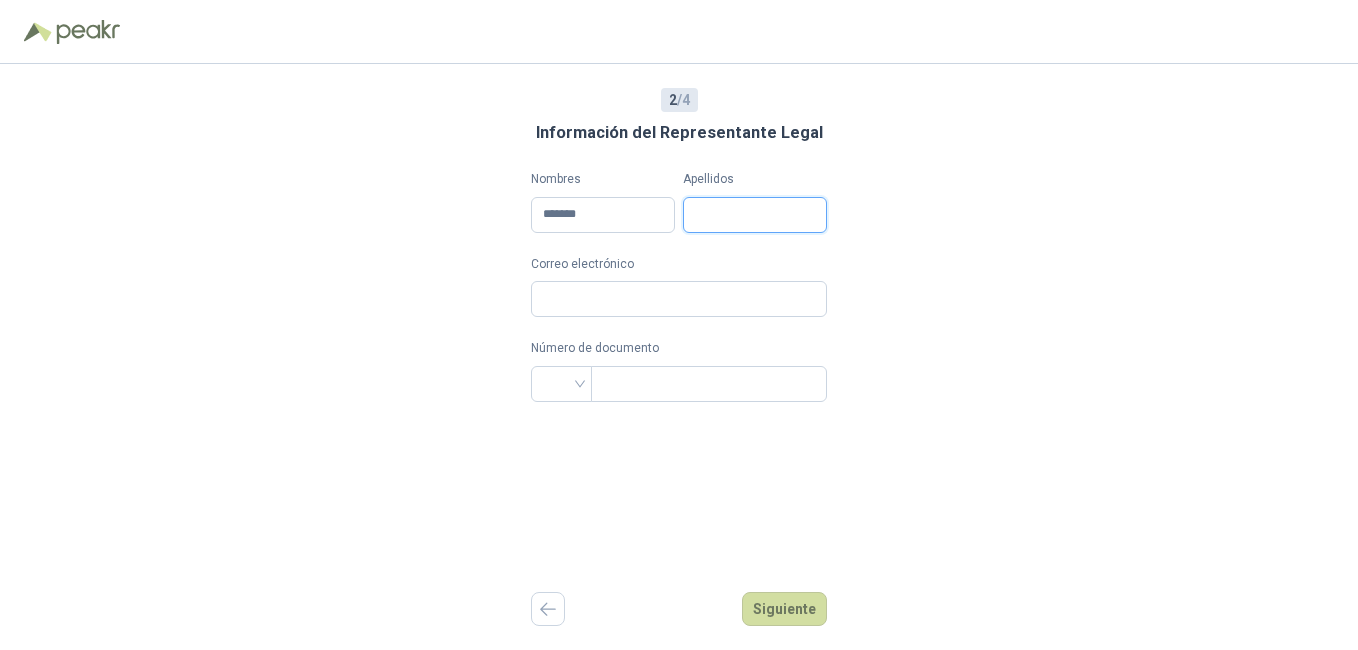 click on "Apellidos" at bounding box center (755, 215) 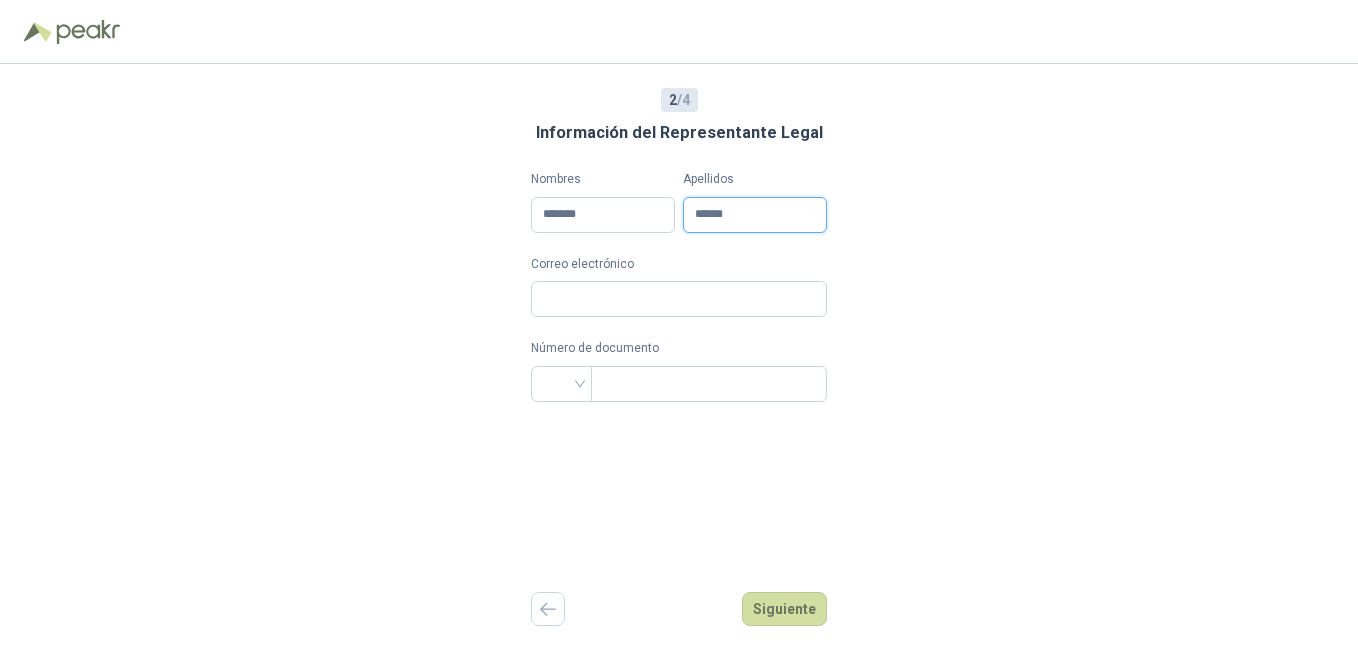 type on "******" 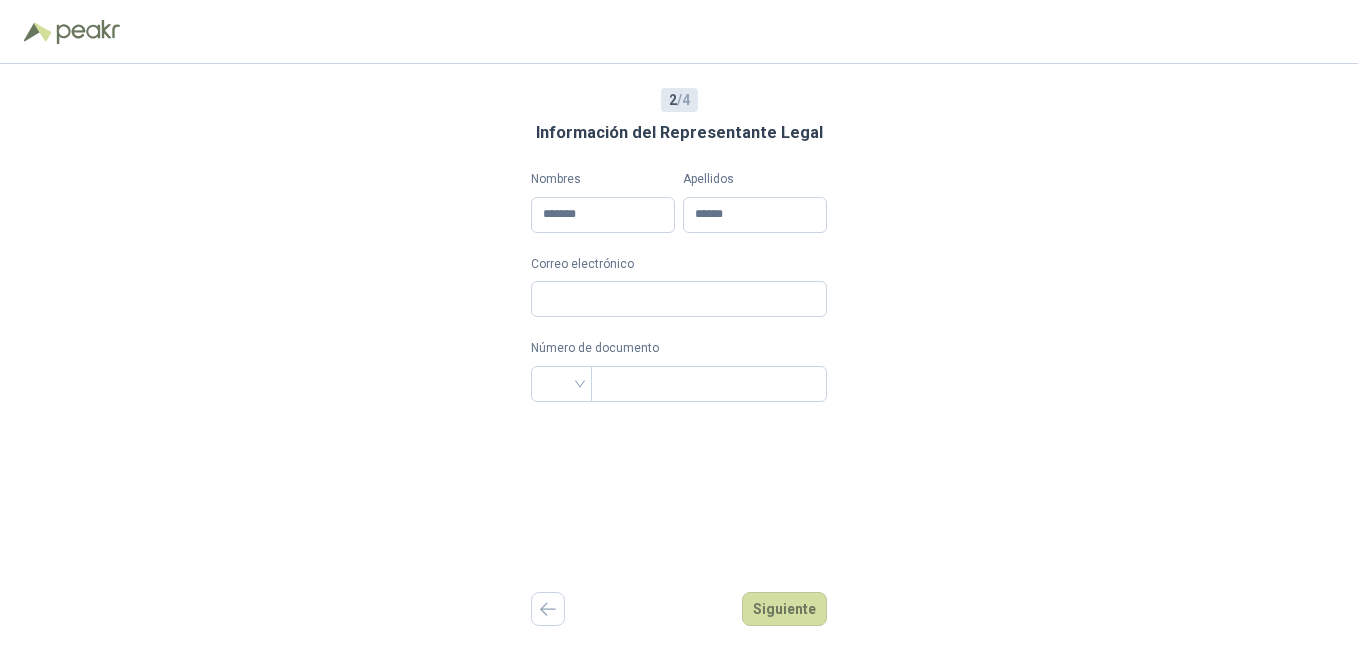click on "2 / 4 Información del Representante Legal Nombres ****** Apellidos ****** Correo electrónico Número de documento   Siguiente" at bounding box center [679, 357] 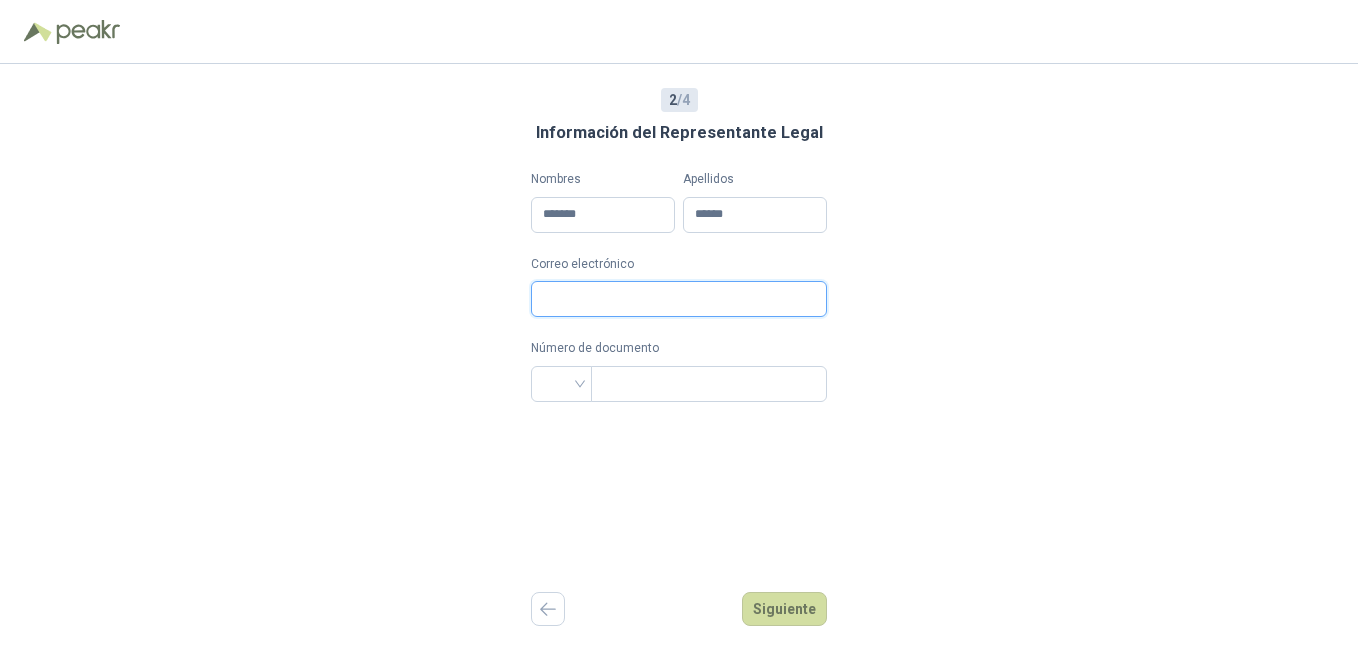 click on "Correo electrónico" at bounding box center (679, 299) 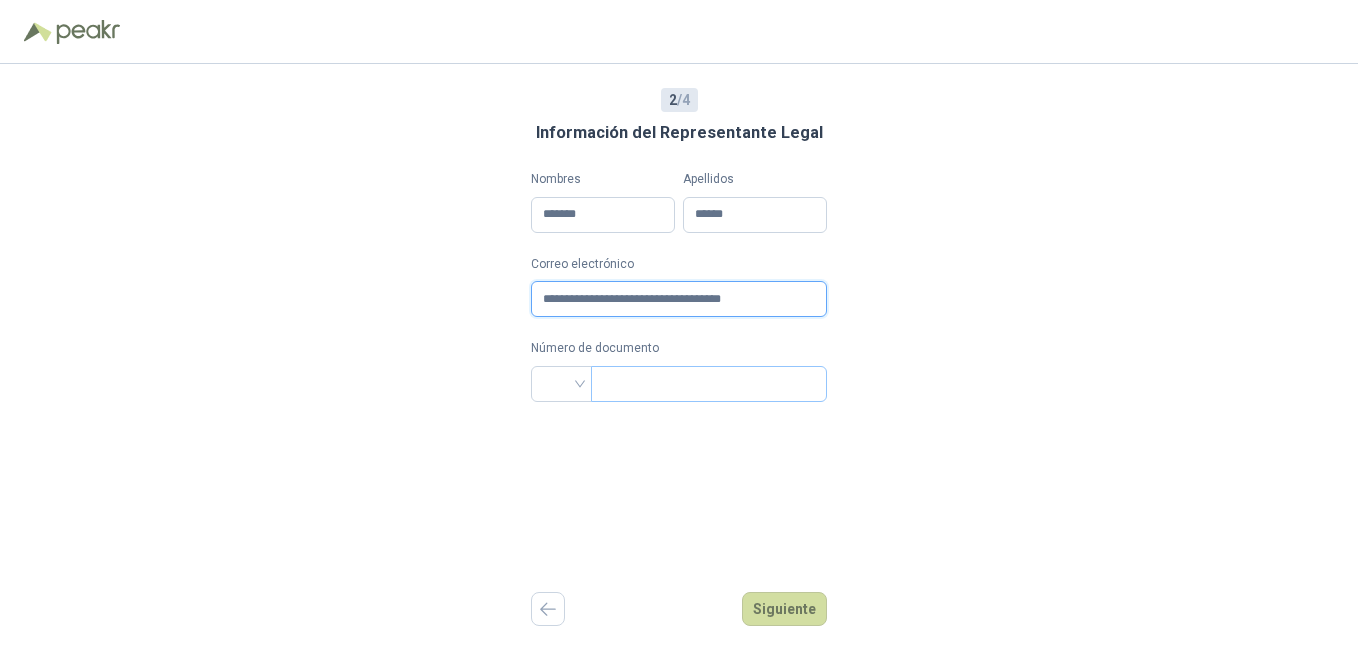 type on "**********" 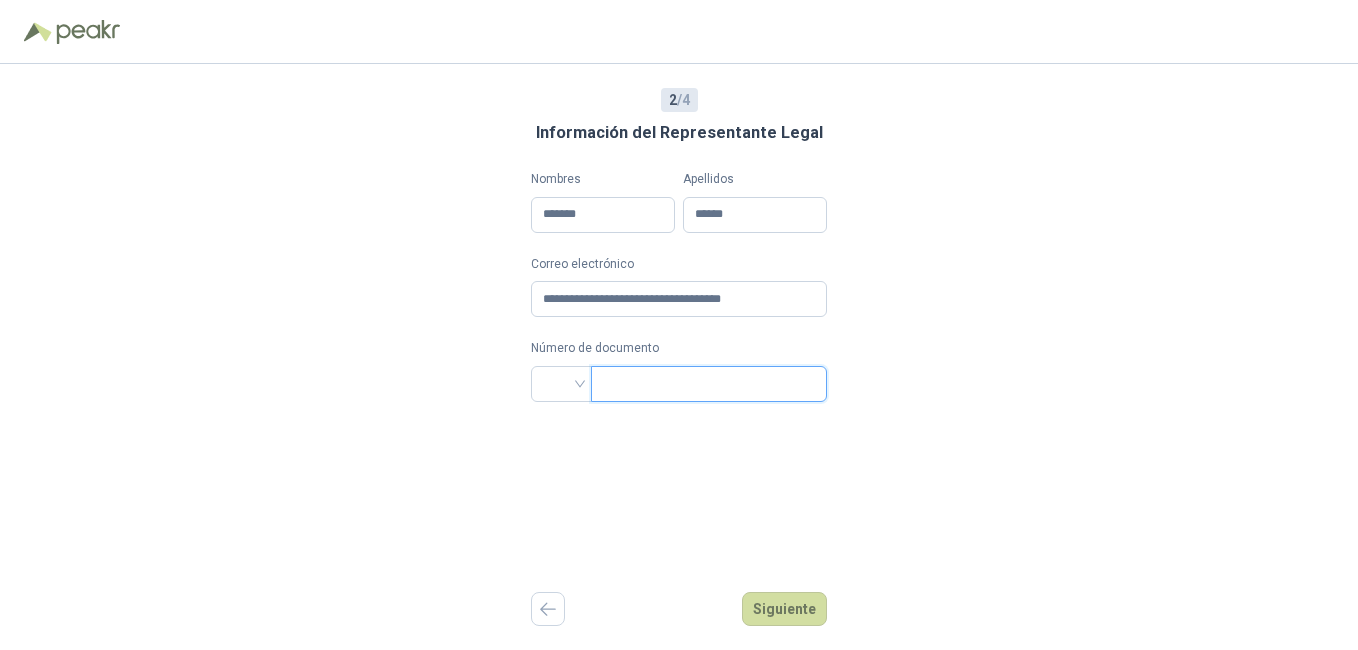 click at bounding box center (707, 384) 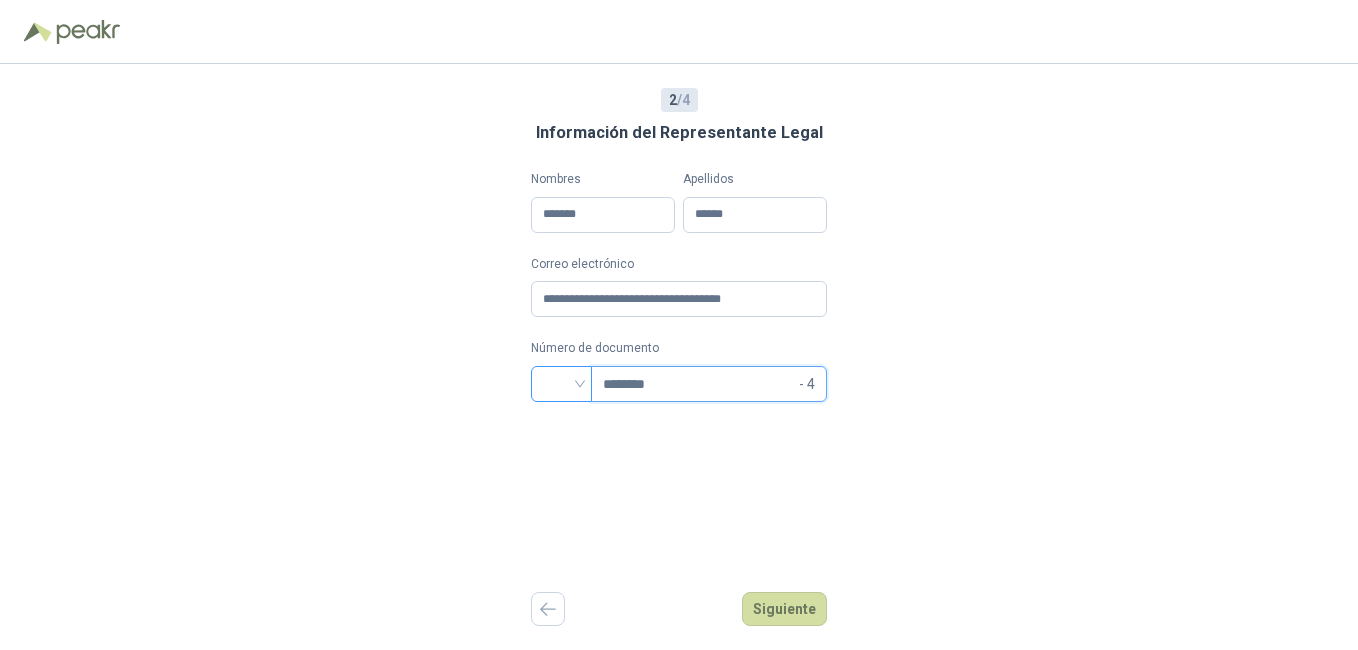 type on "********" 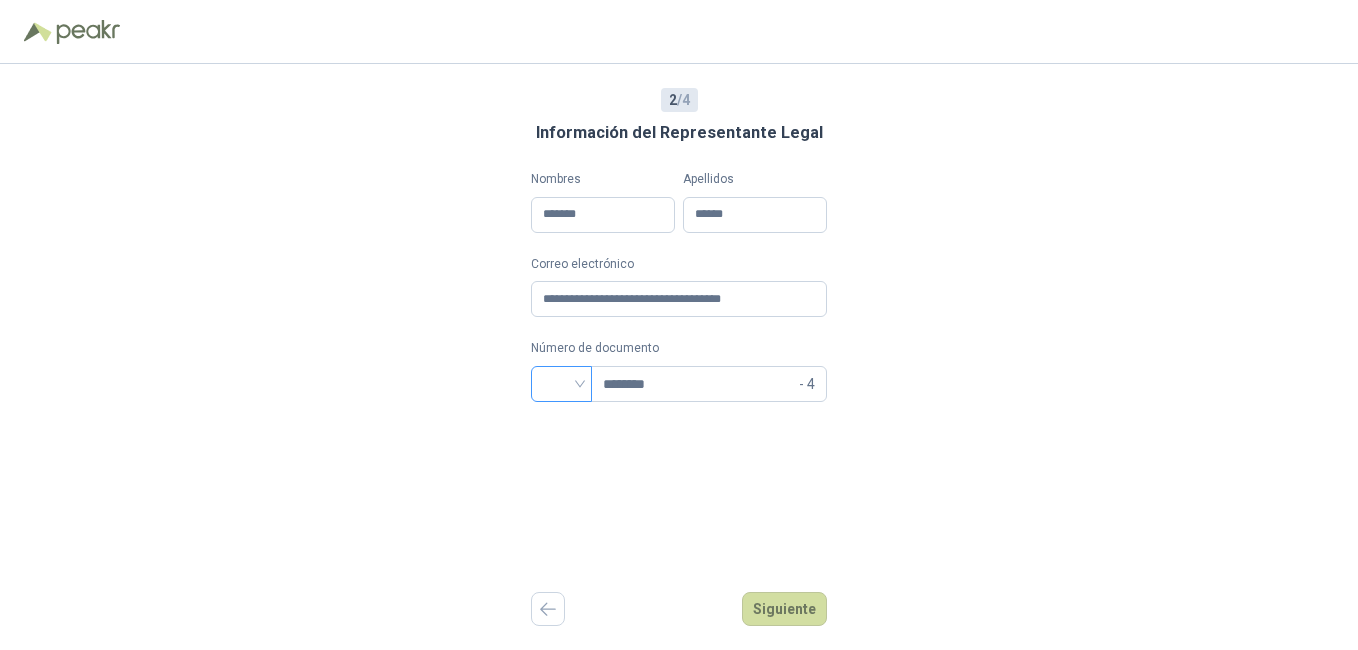 click at bounding box center (561, 382) 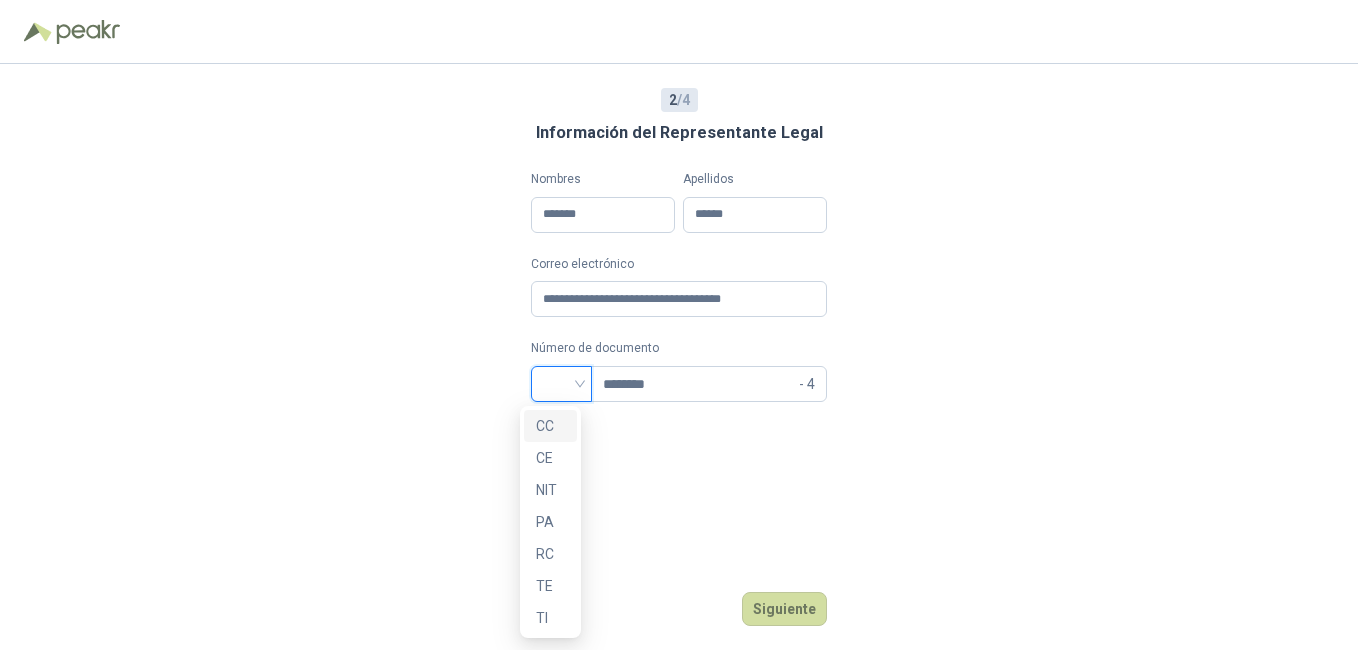 click on "CC" at bounding box center (550, 426) 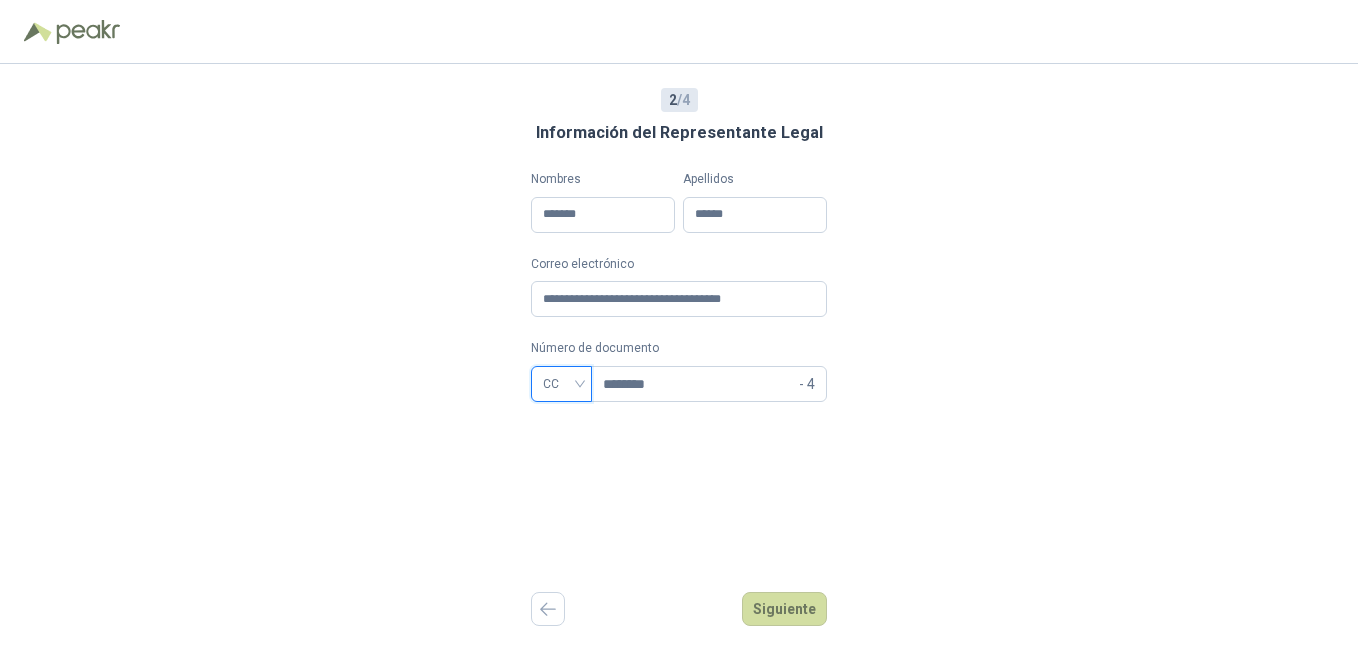 click on "**********" at bounding box center [679, 357] 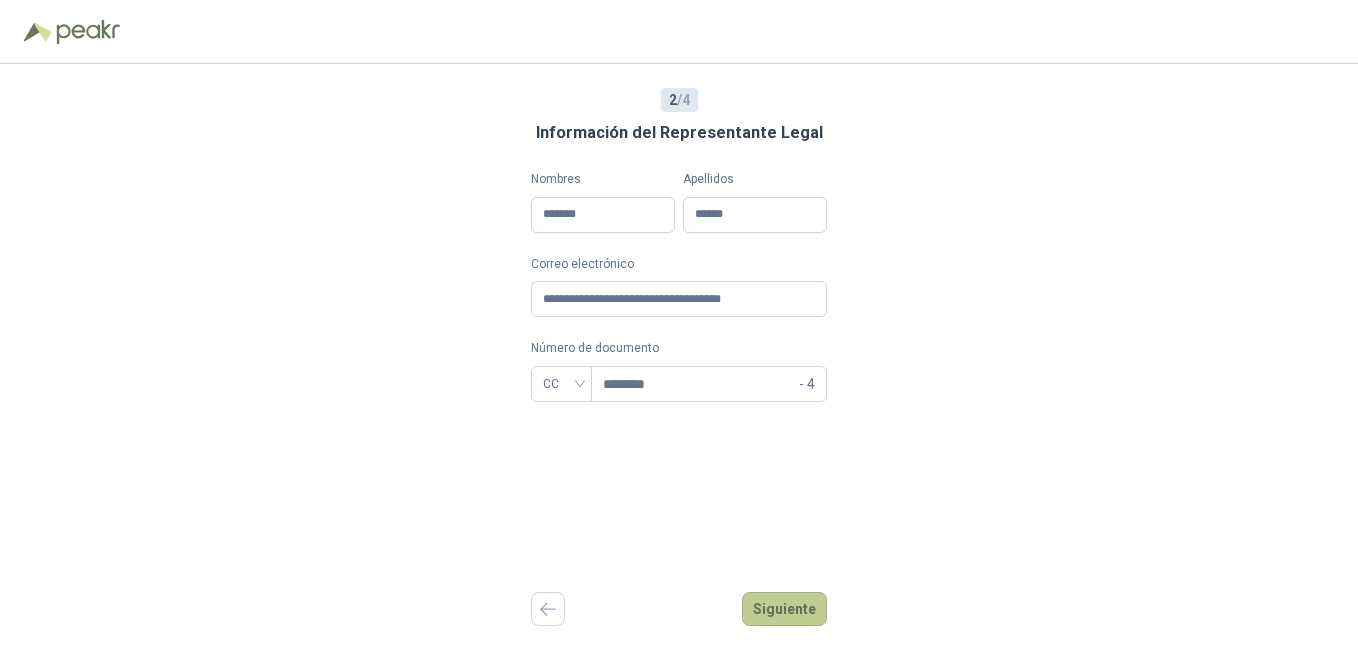 click on "Siguiente" at bounding box center [784, 609] 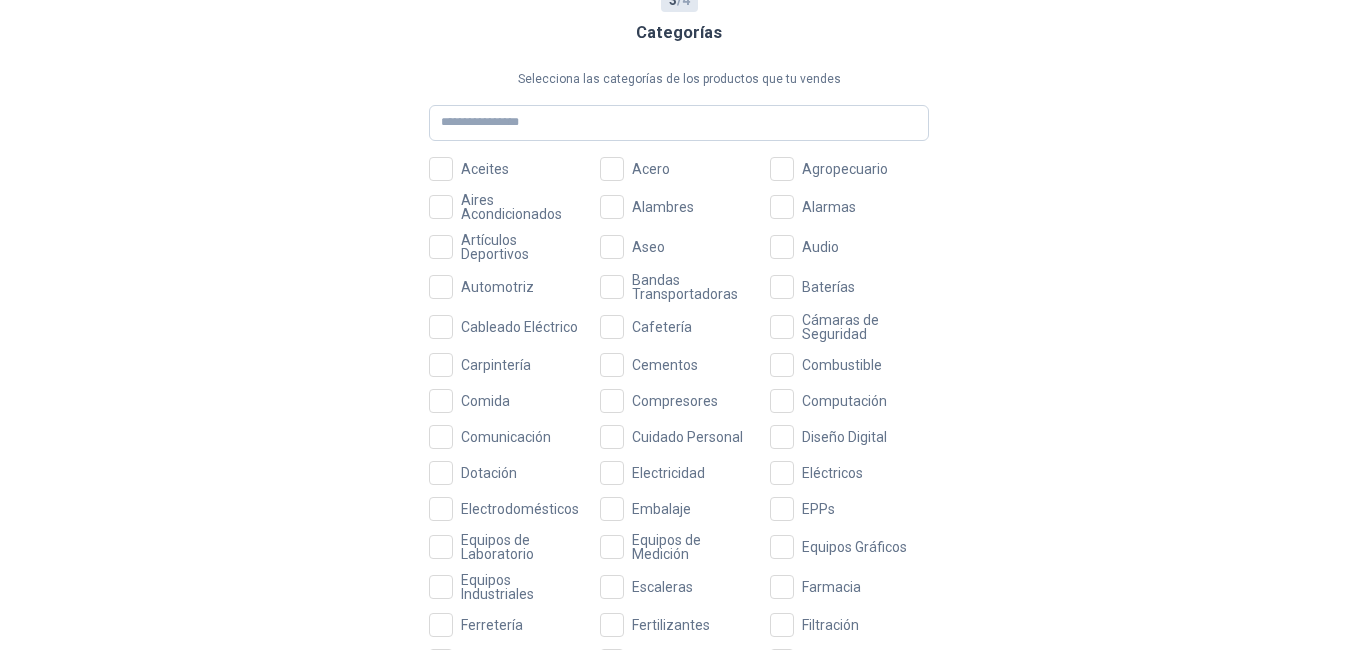 scroll, scrollTop: 200, scrollLeft: 0, axis: vertical 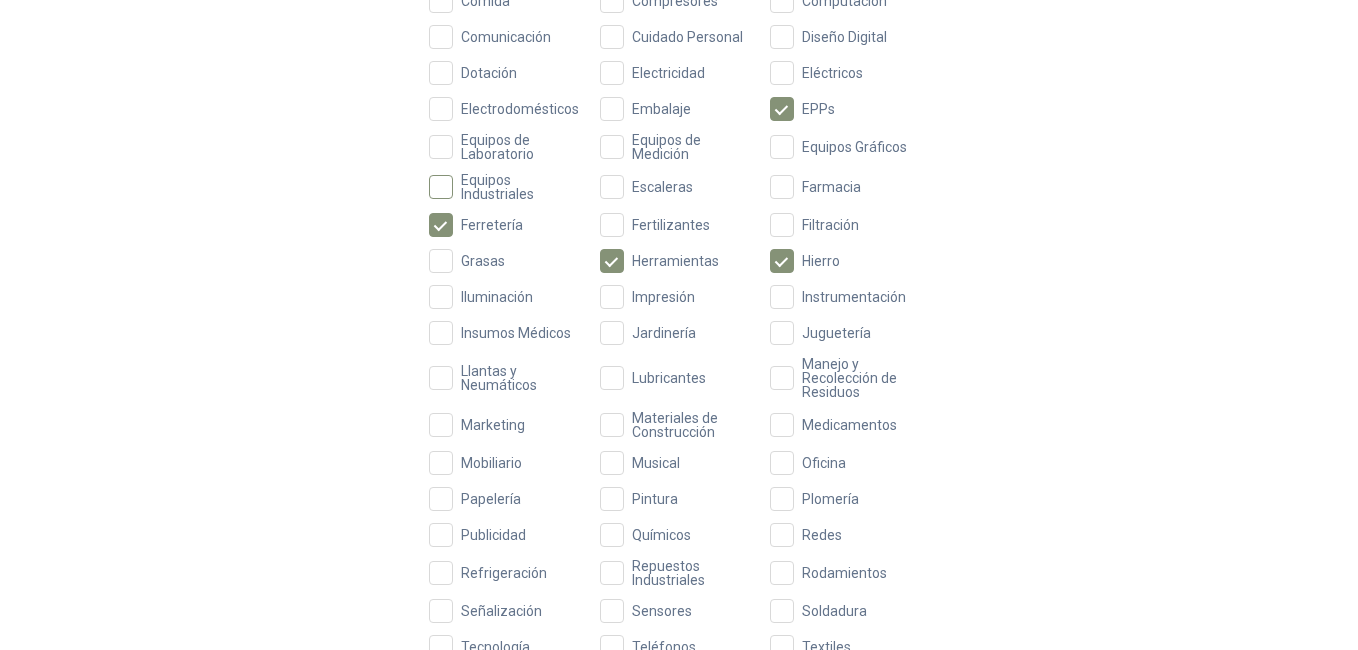 click on "Equipos Industriales" at bounding box center (520, 187) 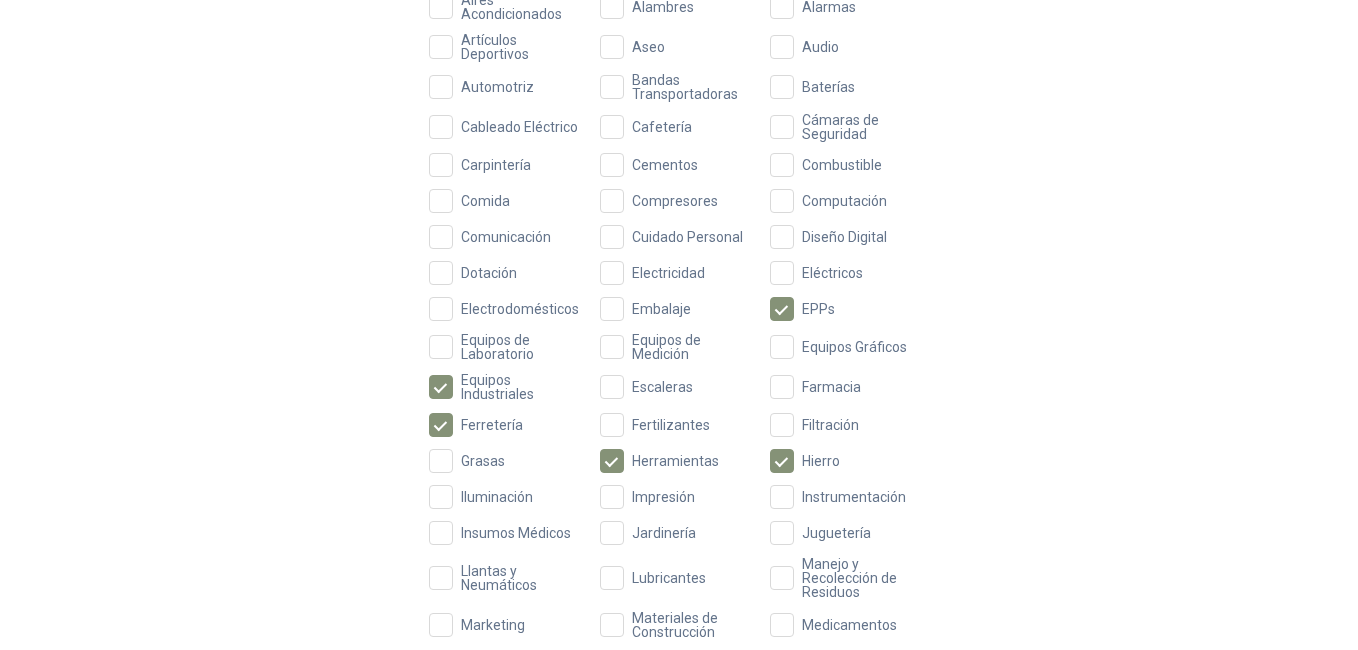 scroll, scrollTop: 200, scrollLeft: 0, axis: vertical 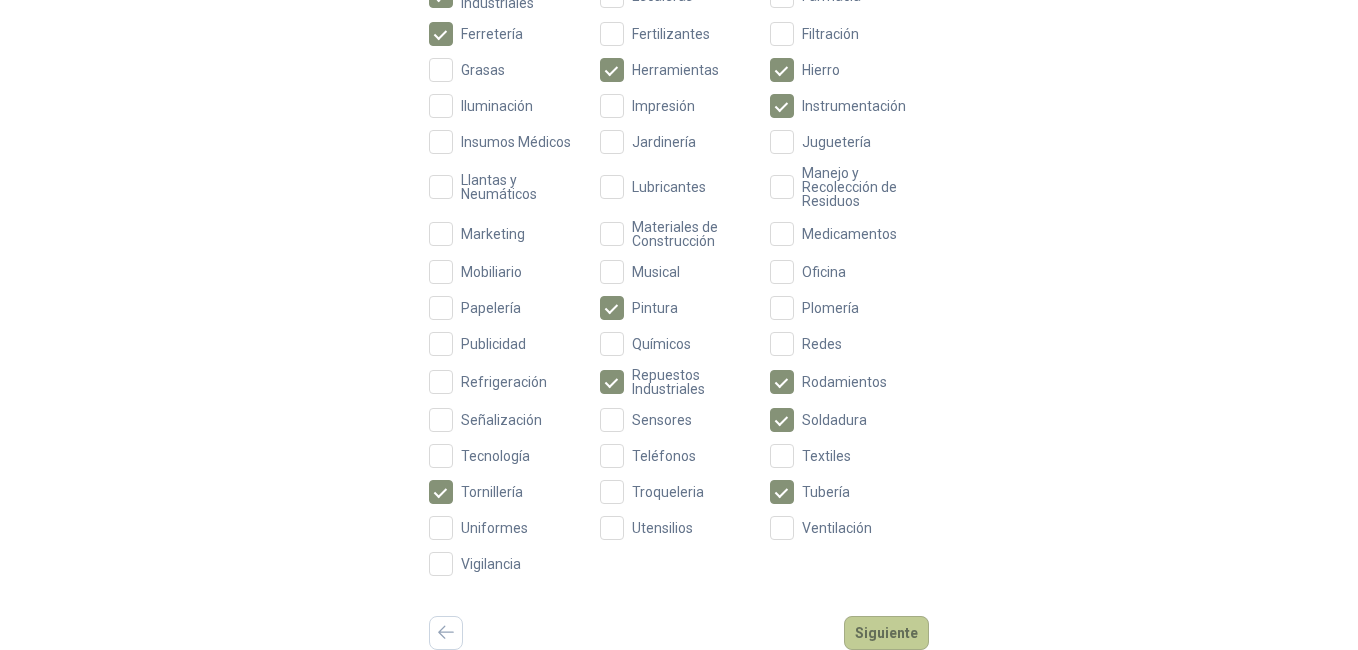 click on "Siguiente" at bounding box center (886, 633) 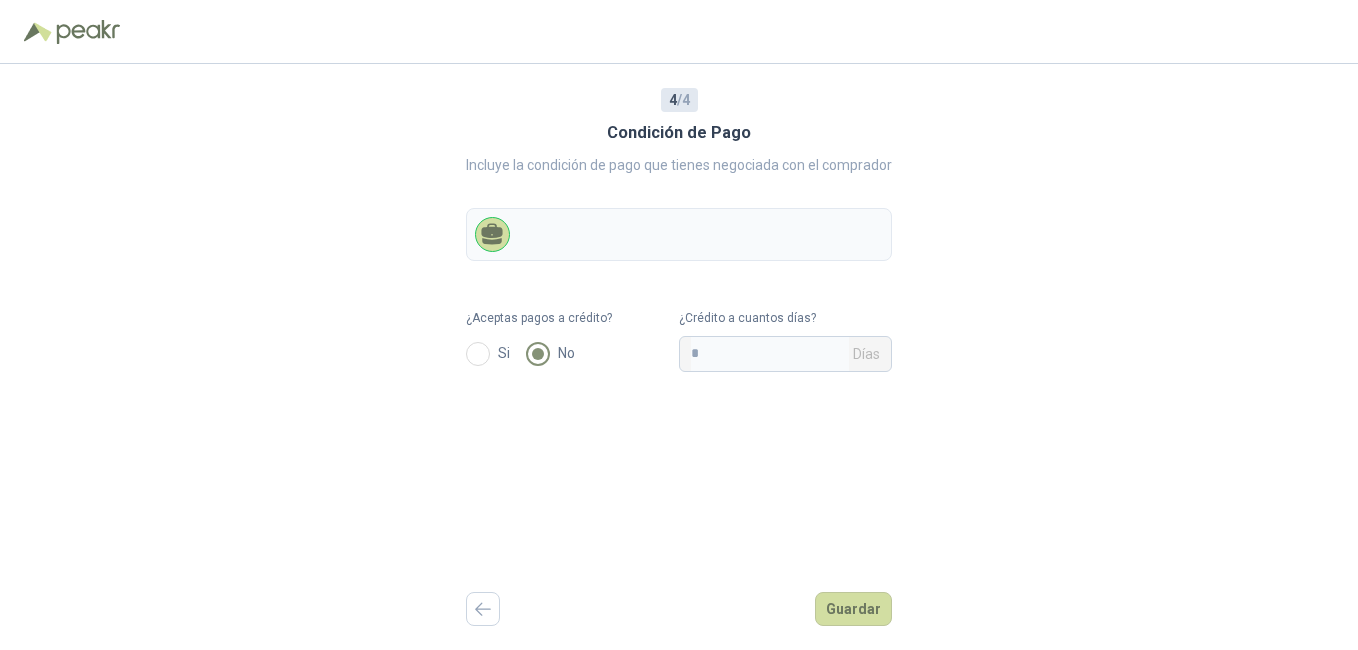 scroll, scrollTop: 0, scrollLeft: 0, axis: both 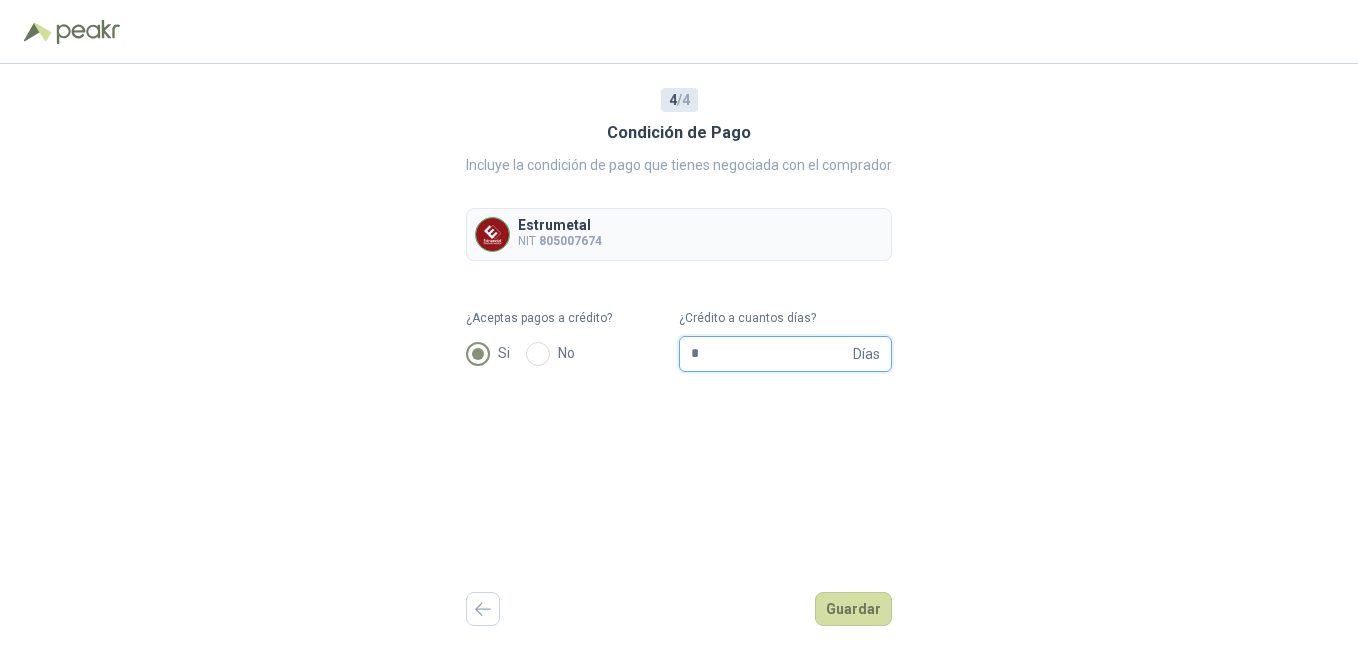 click on "*" at bounding box center [770, 354] 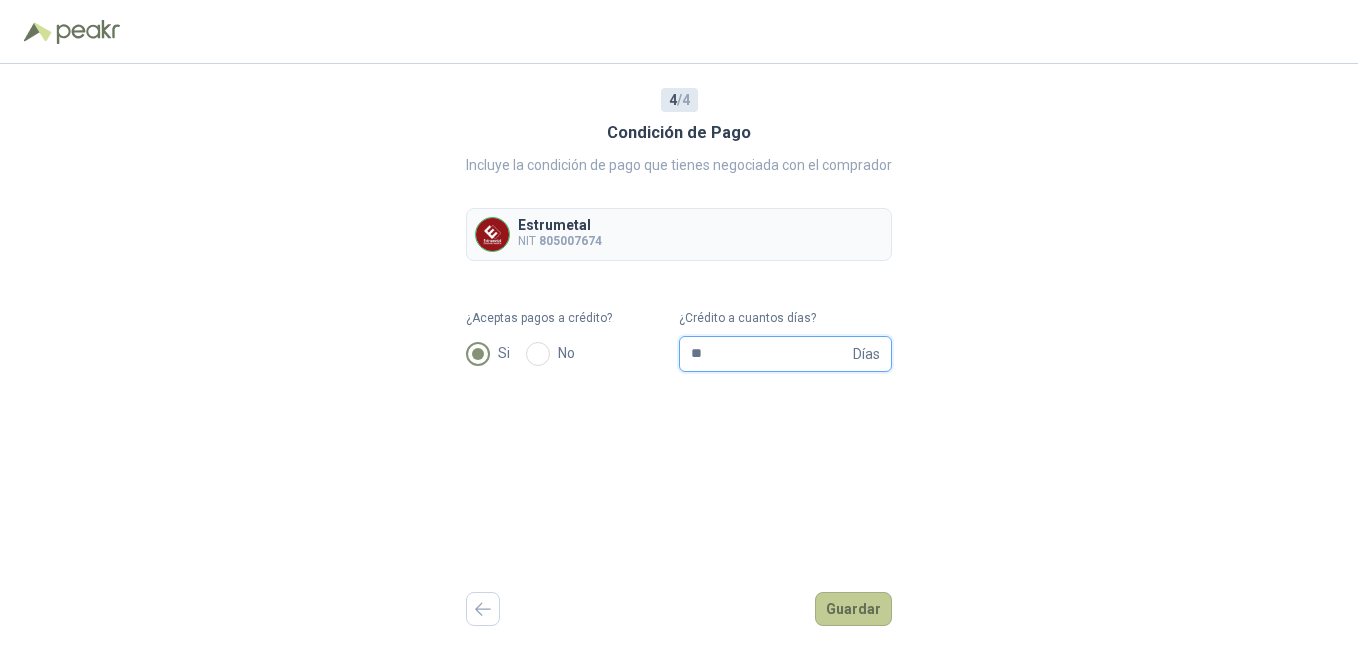 type on "**" 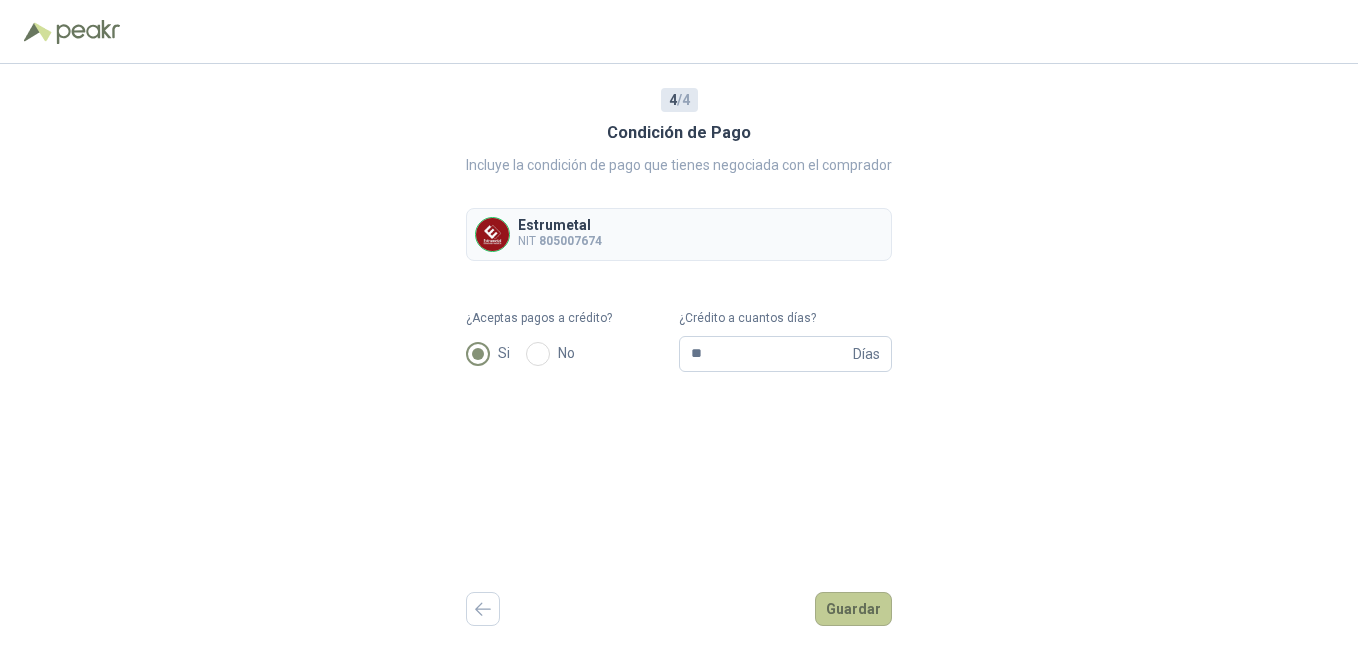 click on "Guardar" at bounding box center [853, 609] 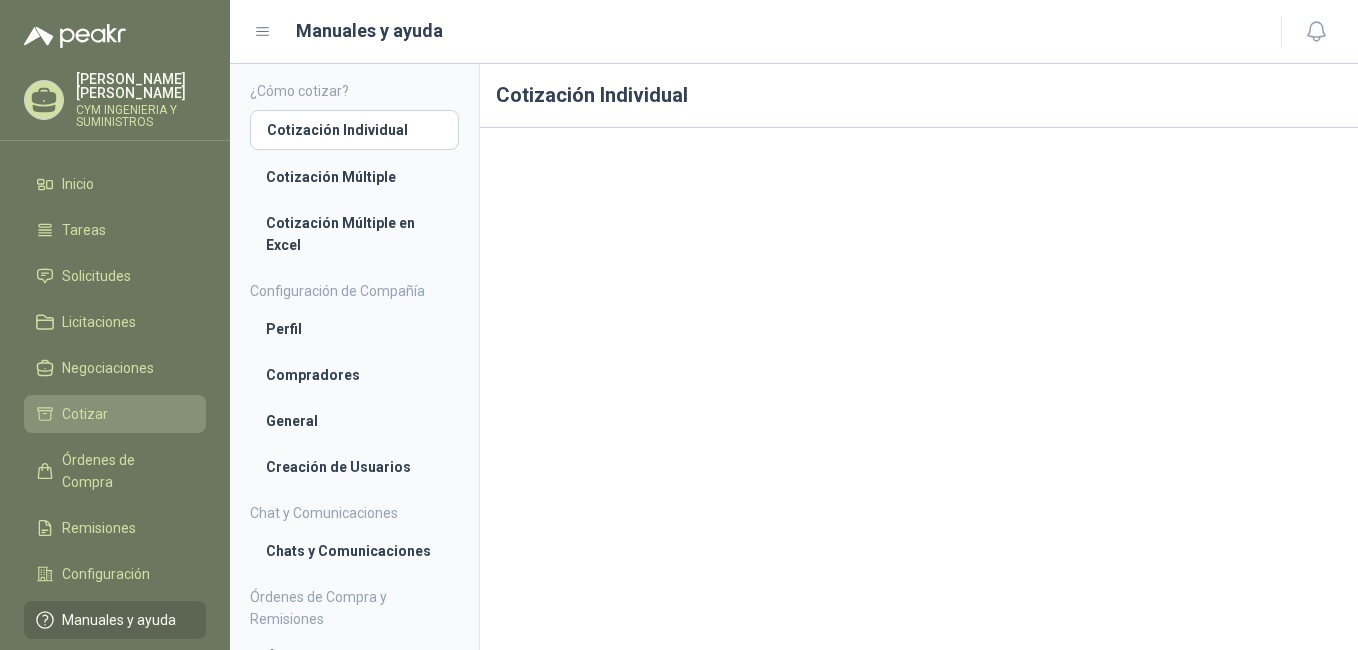 click on "Cotizar" at bounding box center (85, 414) 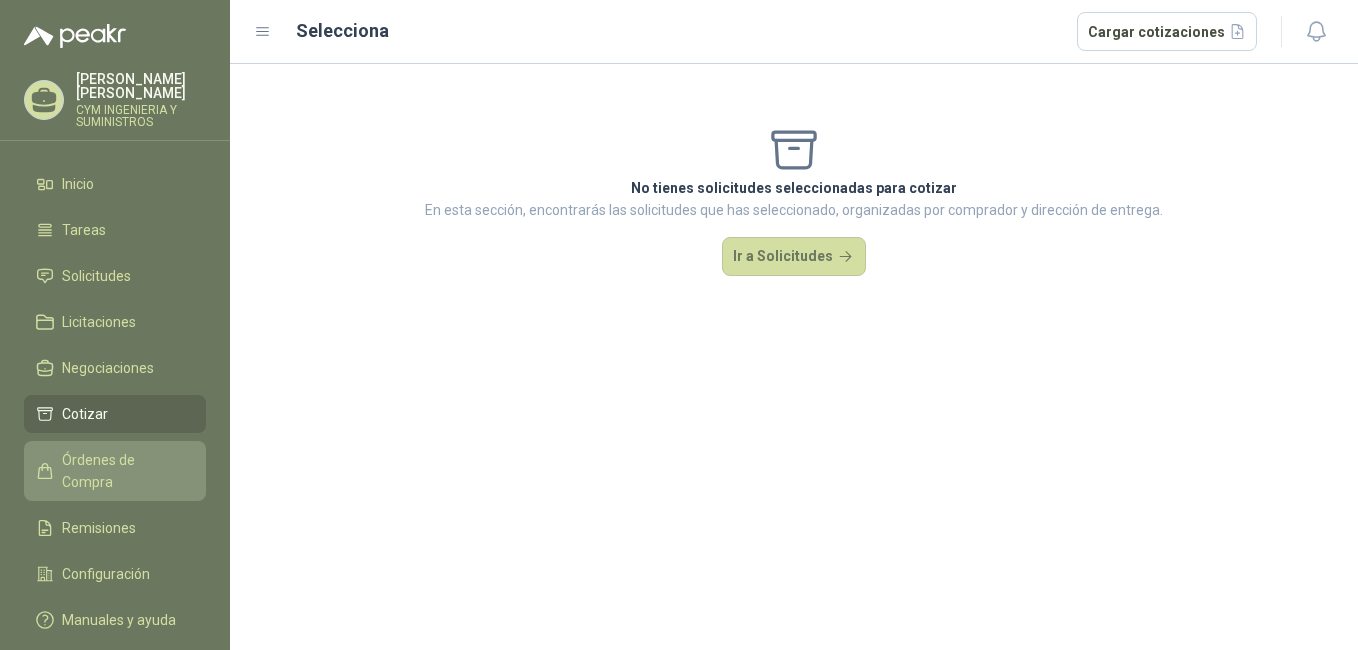 click on "Órdenes de Compra" at bounding box center [124, 471] 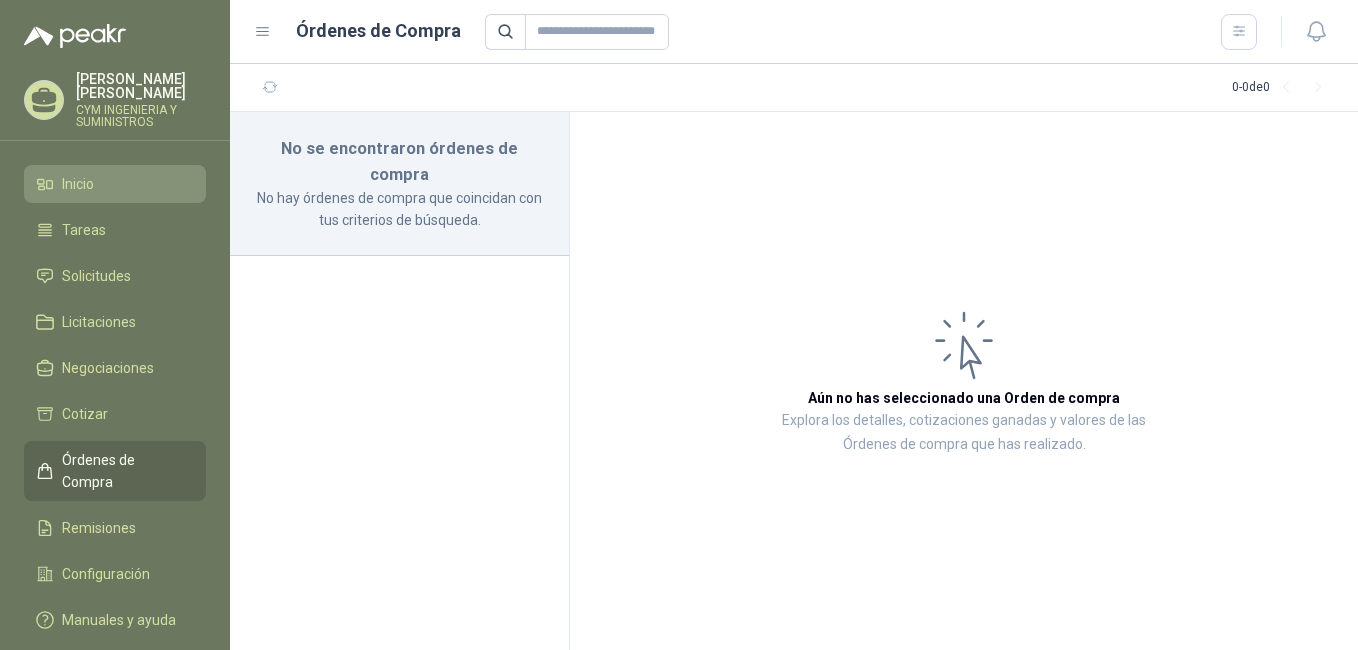 click on "Inicio" at bounding box center [78, 184] 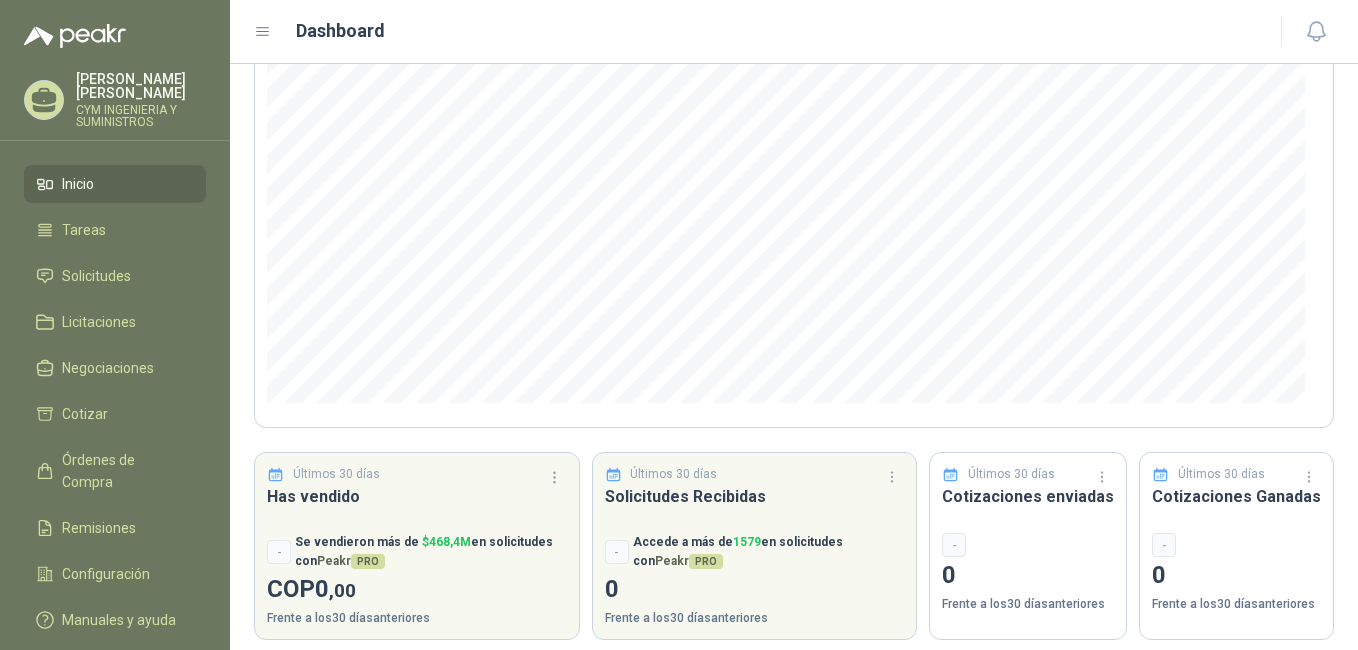 scroll, scrollTop: 251, scrollLeft: 0, axis: vertical 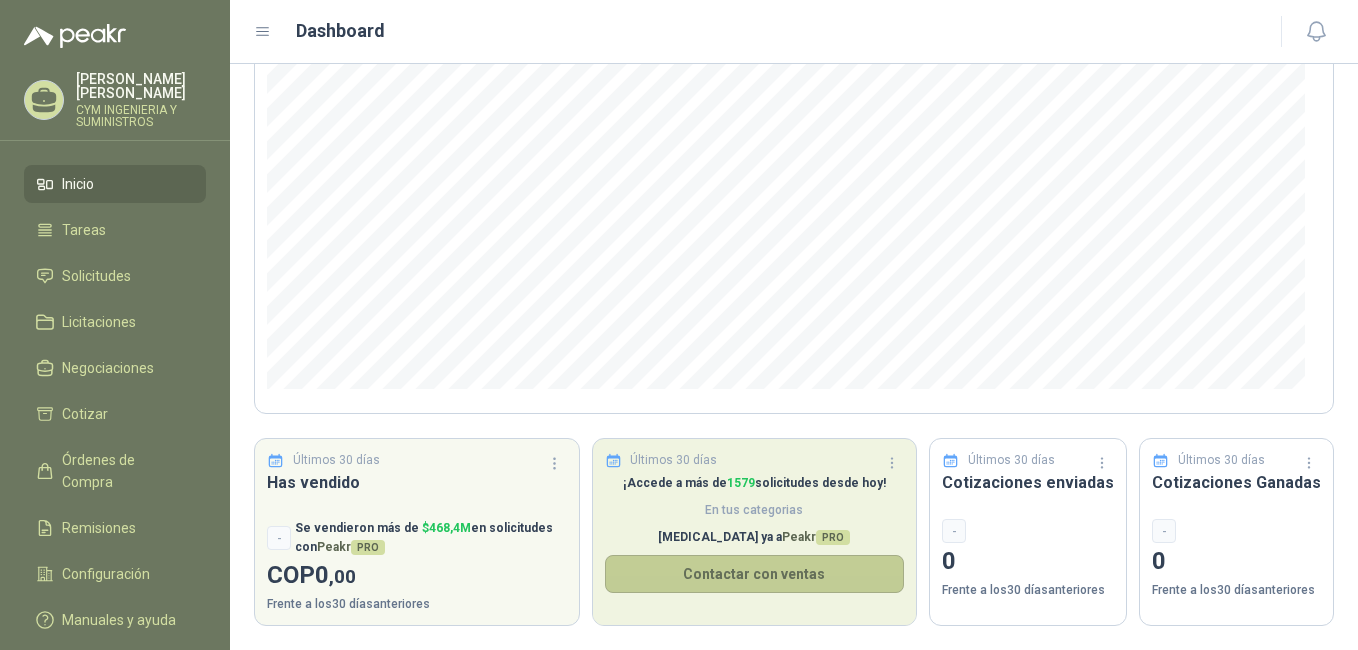 click on "Contactar con ventas" at bounding box center (755, 574) 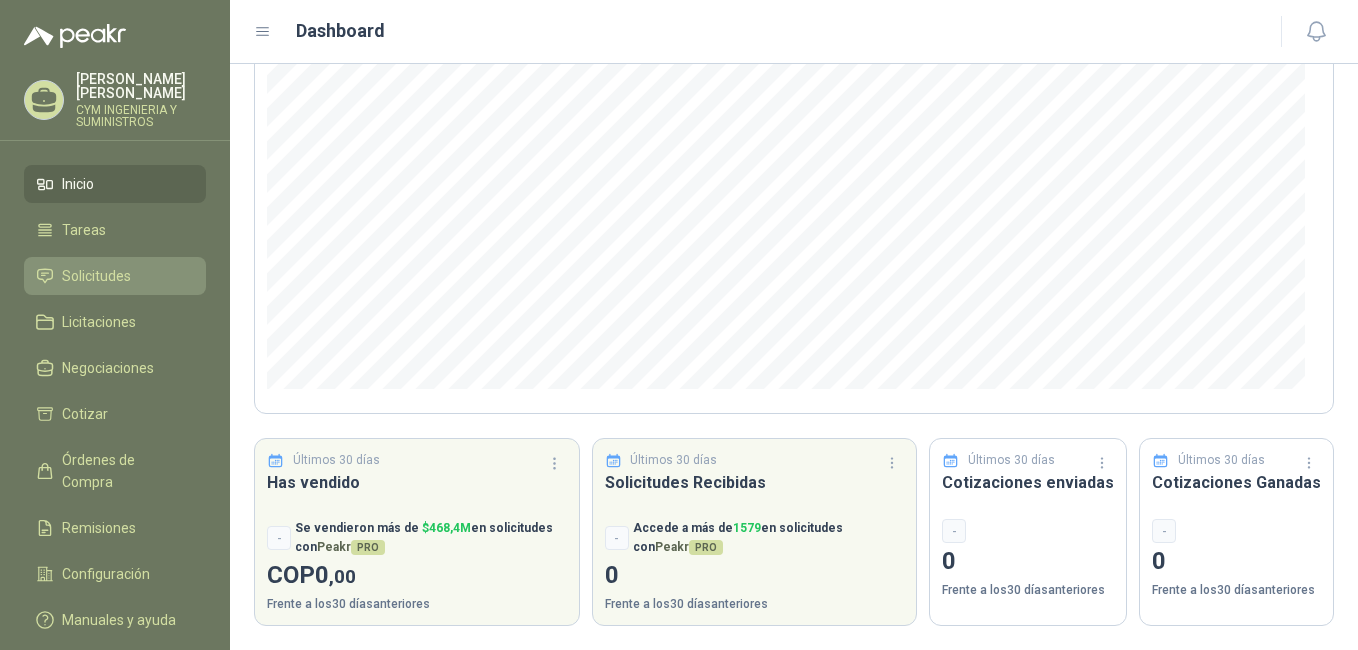 click on "Solicitudes" at bounding box center [96, 276] 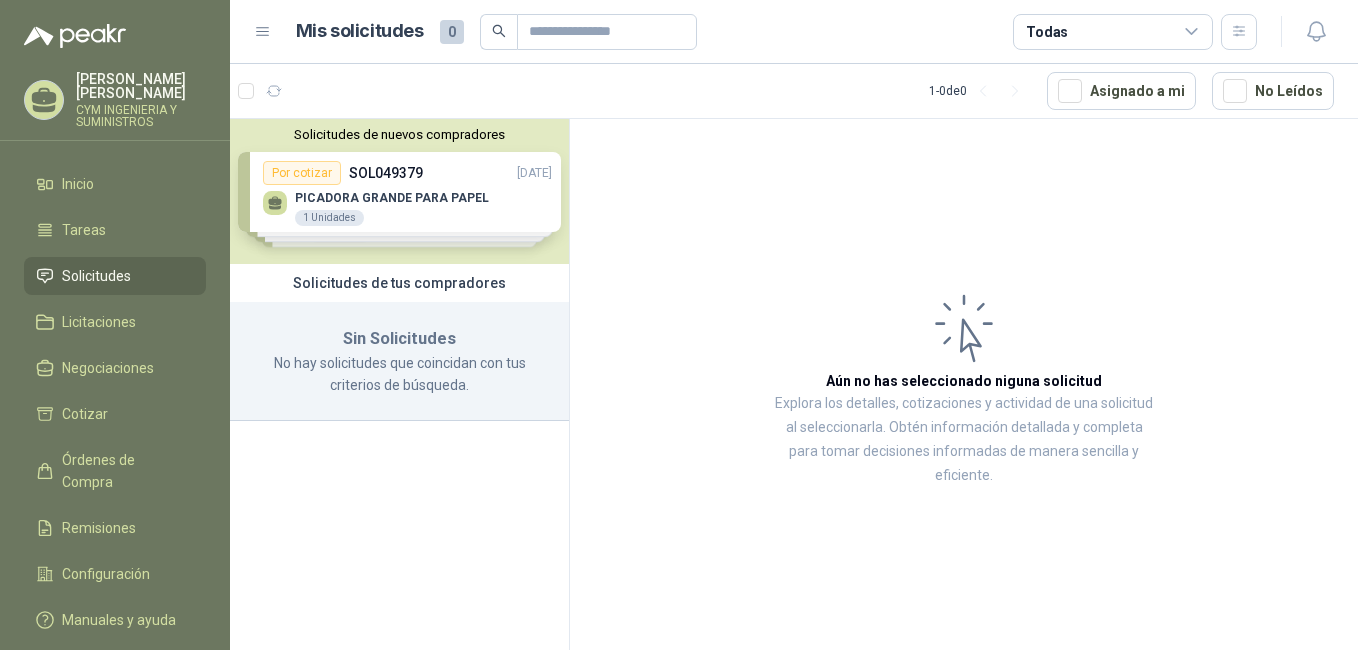 click on "Solicitudes de nuevos compradores Por cotizar SOL049379 [DATE]   PICADORA GRANDE PARA PAPEL  1   Unidades Por cotizar SOL049355 [DATE]   Loctite 609-retenedor ajuste cilindrico 5   Unidades Por cotizar SOL049350 [DATE]   ESTACION DE LLENADO DE BOTELLAS - USO ANTIVANDALICO EXTERIOR / INTERIOR 1   Unidades Por cotizar SOL049345 [DATE]   Control Honeywell Resideo S4565C 3116U - 110 VOLTIOS 1   Unidades ¿Quieres recibir  cientos de solicitudes de compra  como estas todos los días? Agenda una reunión" at bounding box center (399, 191) 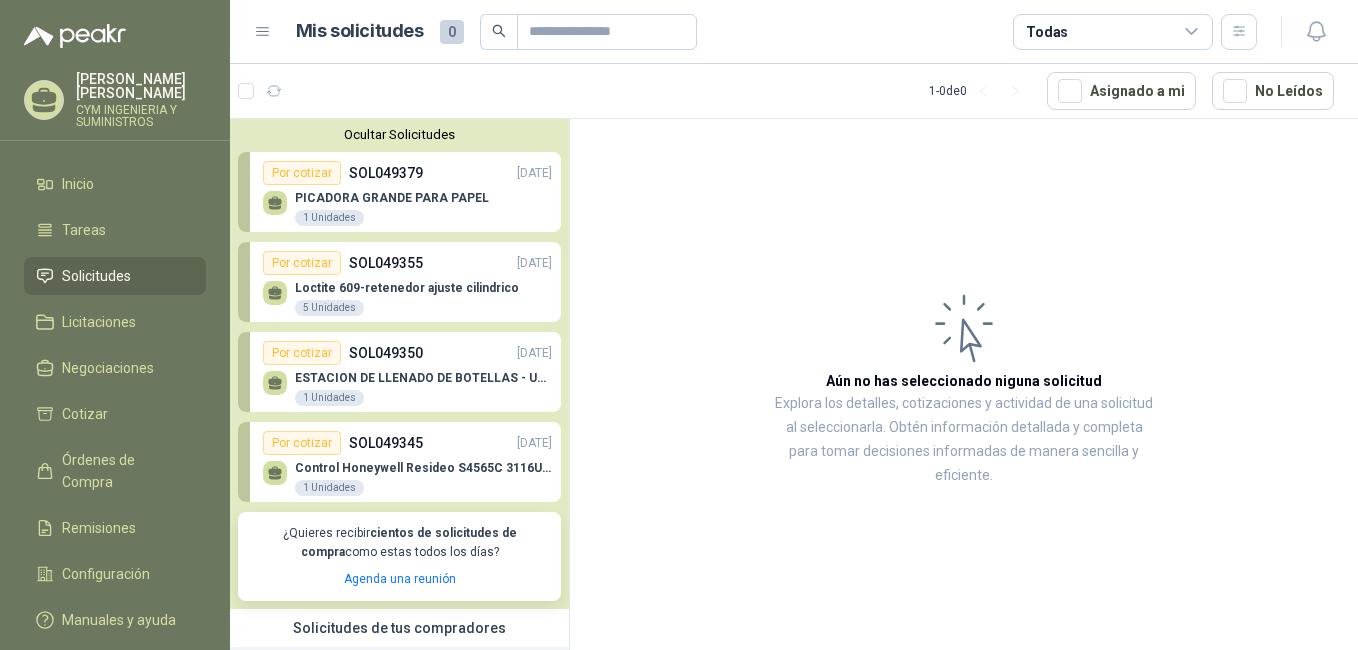click on "Loctite 609-retenedor ajuste cilindrico" at bounding box center [407, 288] 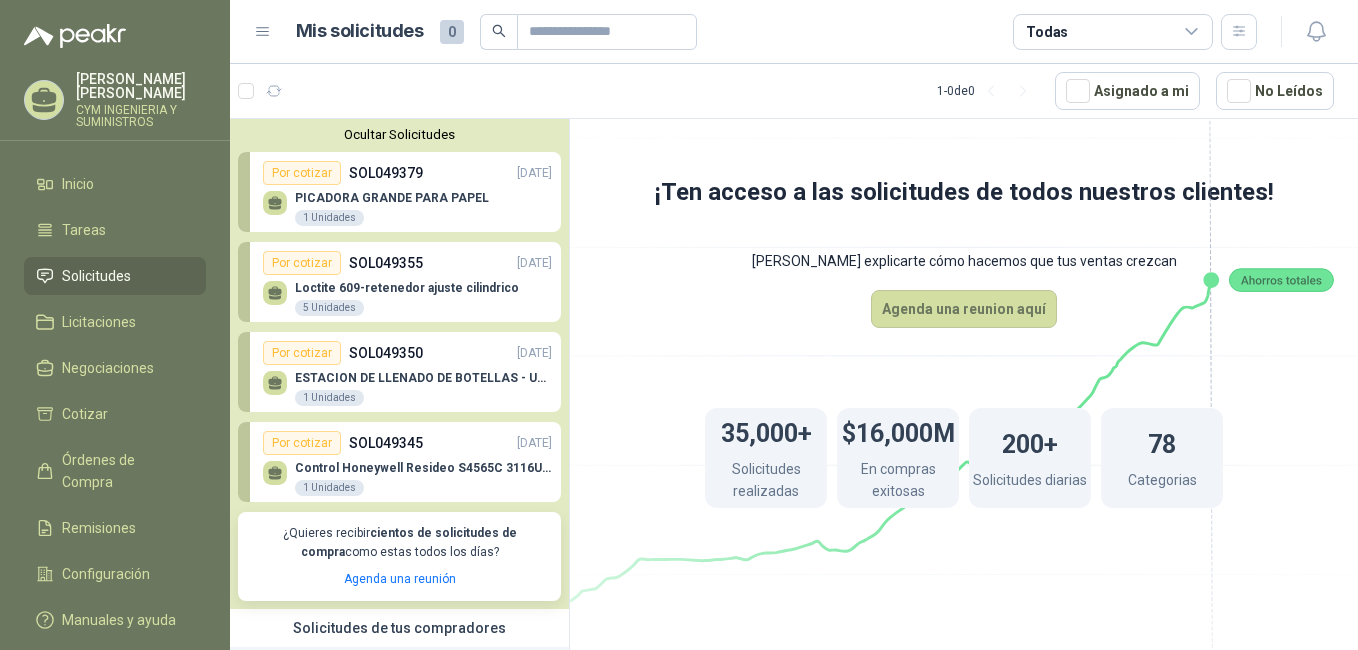 click on "Por cotizar SOL049355 [DATE]" at bounding box center (407, 263) 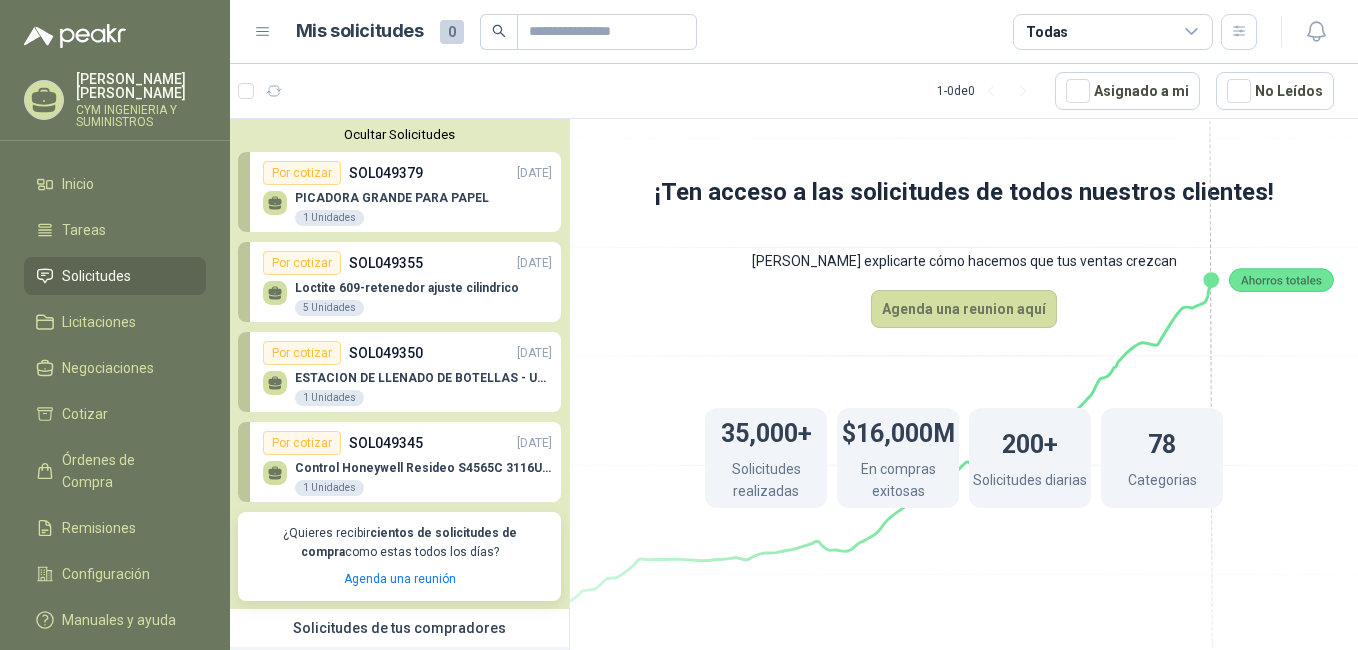 click on "Por cotizar SOL049350 [DATE]" at bounding box center [407, 353] 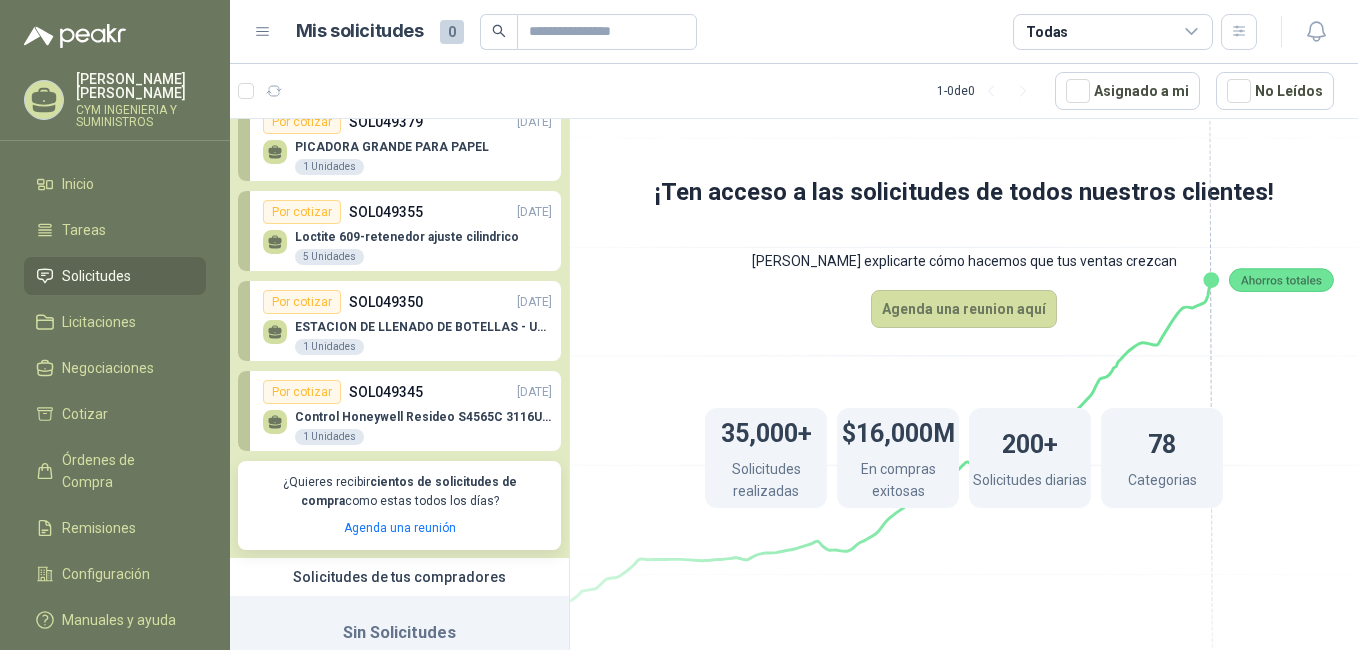 scroll, scrollTop: 0, scrollLeft: 0, axis: both 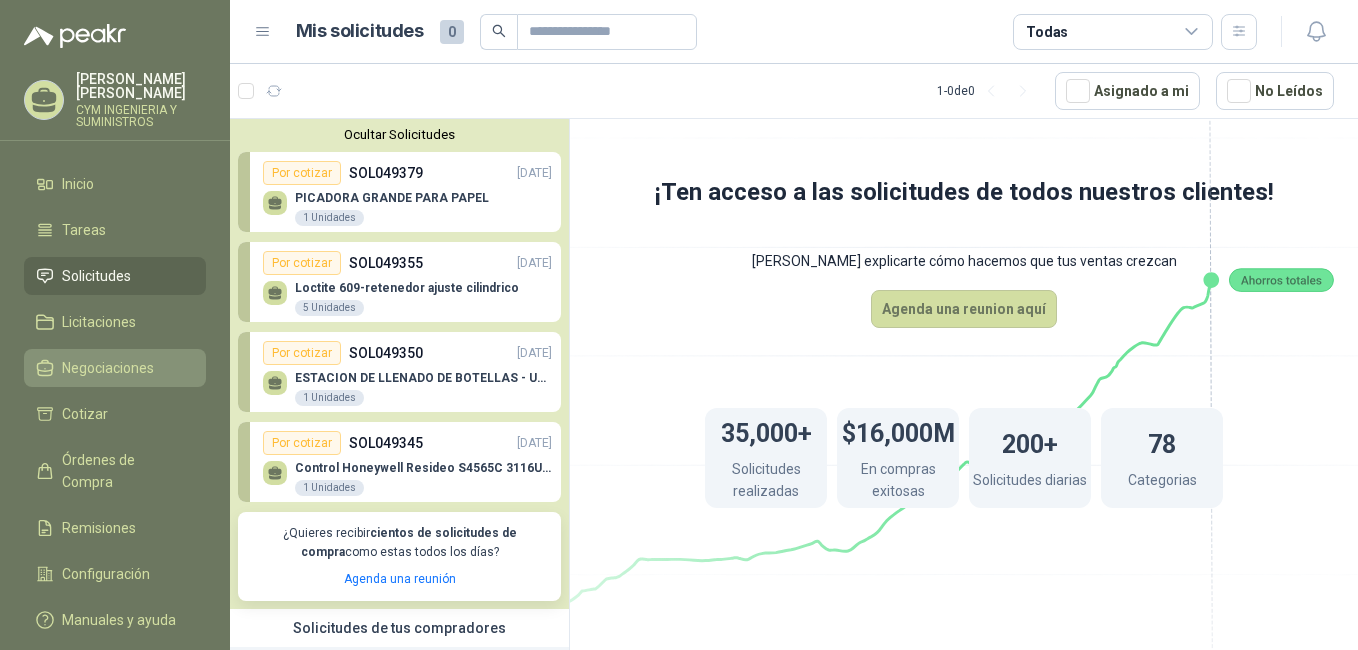 click on "Negociaciones" at bounding box center [108, 368] 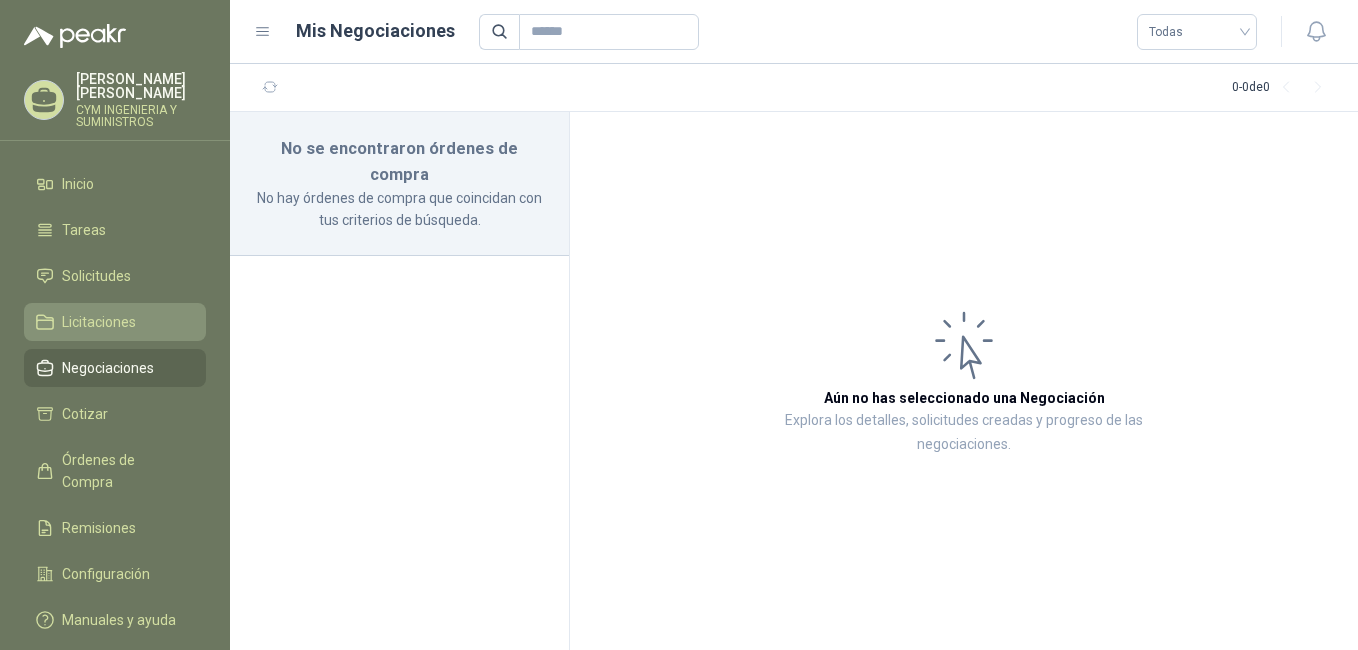 click on "Licitaciones" at bounding box center [99, 322] 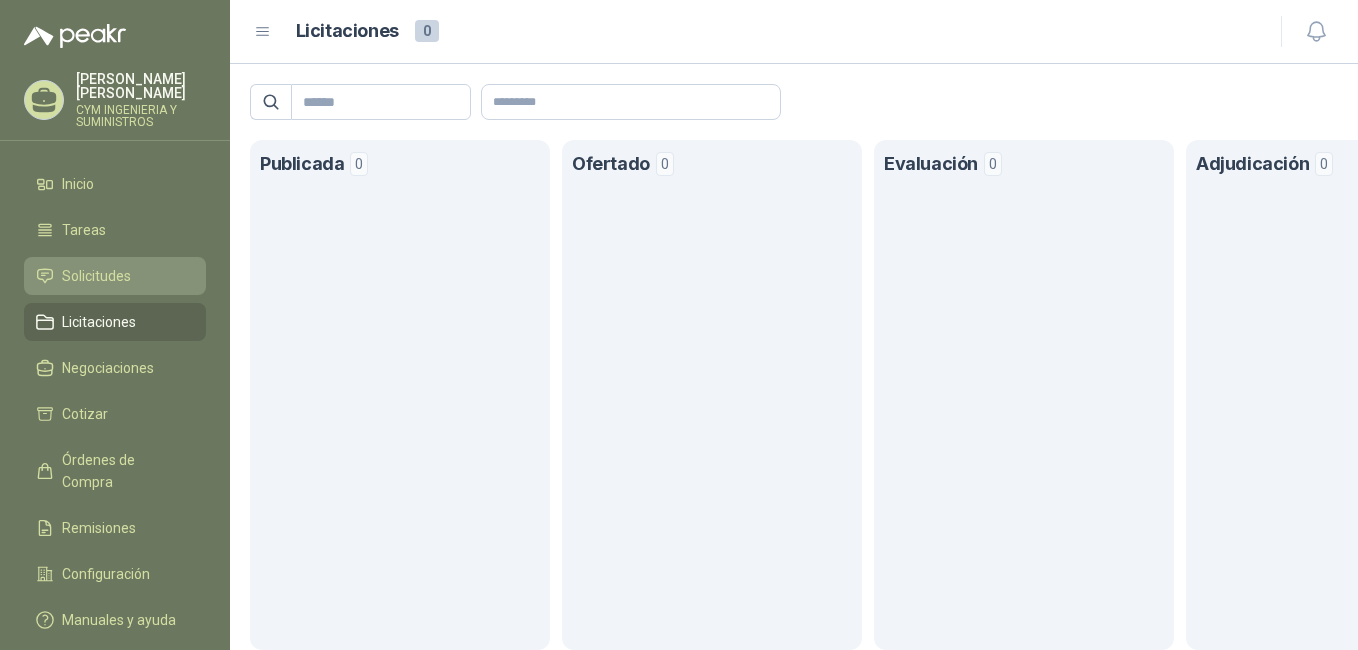click on "Solicitudes" at bounding box center (96, 276) 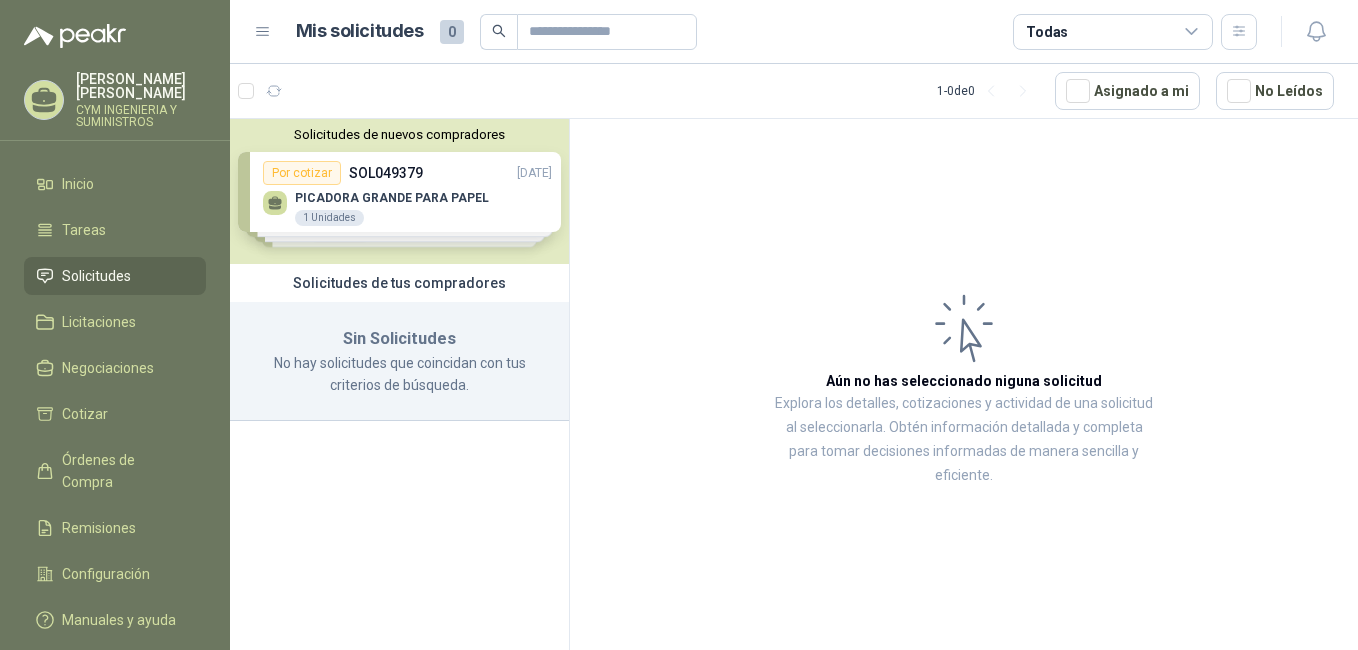 click on "Solicitudes de nuevos compradores Por cotizar SOL049379 [DATE]   PICADORA GRANDE PARA PAPEL  1   Unidades Por cotizar SOL049355 [DATE]   Loctite 609-retenedor ajuste cilindrico 5   Unidades Por cotizar SOL049350 [DATE]   ESTACION DE LLENADO DE BOTELLAS - USO ANTIVANDALICO EXTERIOR / INTERIOR 1   Unidades Por cotizar SOL049345 [DATE]   Control Honeywell Resideo S4565C 3116U - 110 VOLTIOS 1   Unidades ¿Quieres recibir  cientos de solicitudes de compra  como estas todos los días? Agenda una reunión" at bounding box center (399, 191) 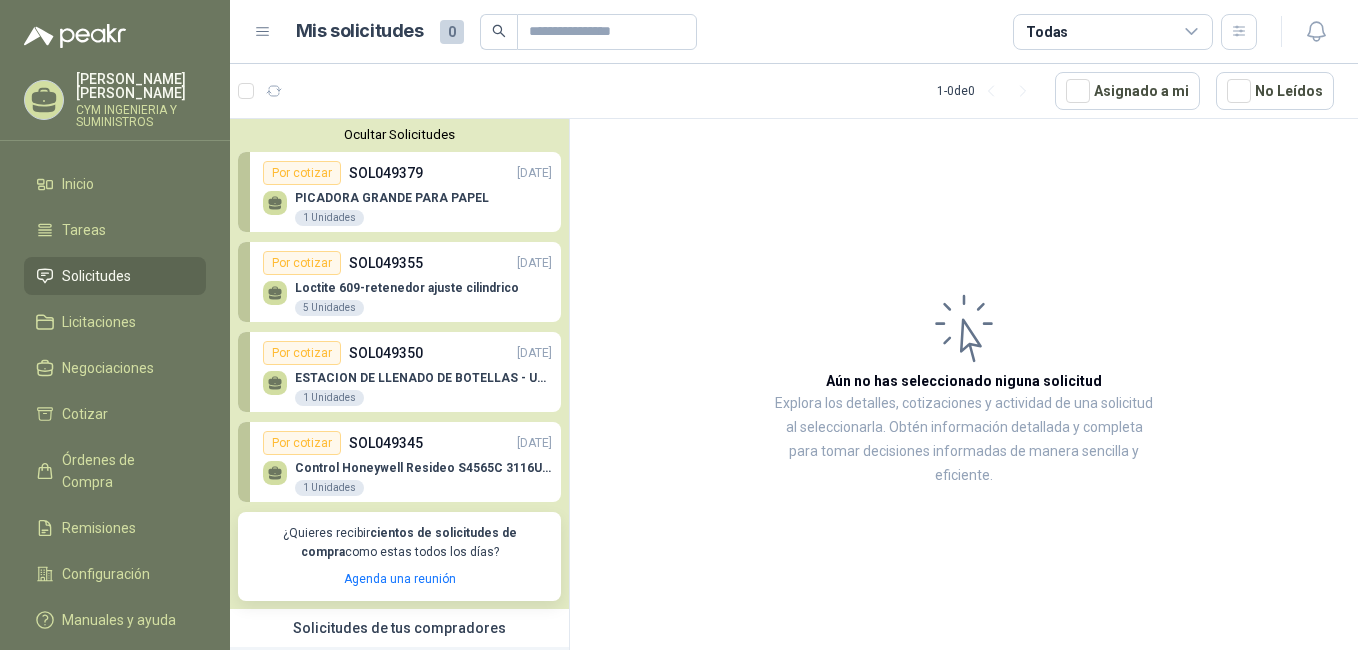 click on "Loctite 609-retenedor ajuste cilindrico 5   Unidades" at bounding box center [407, 296] 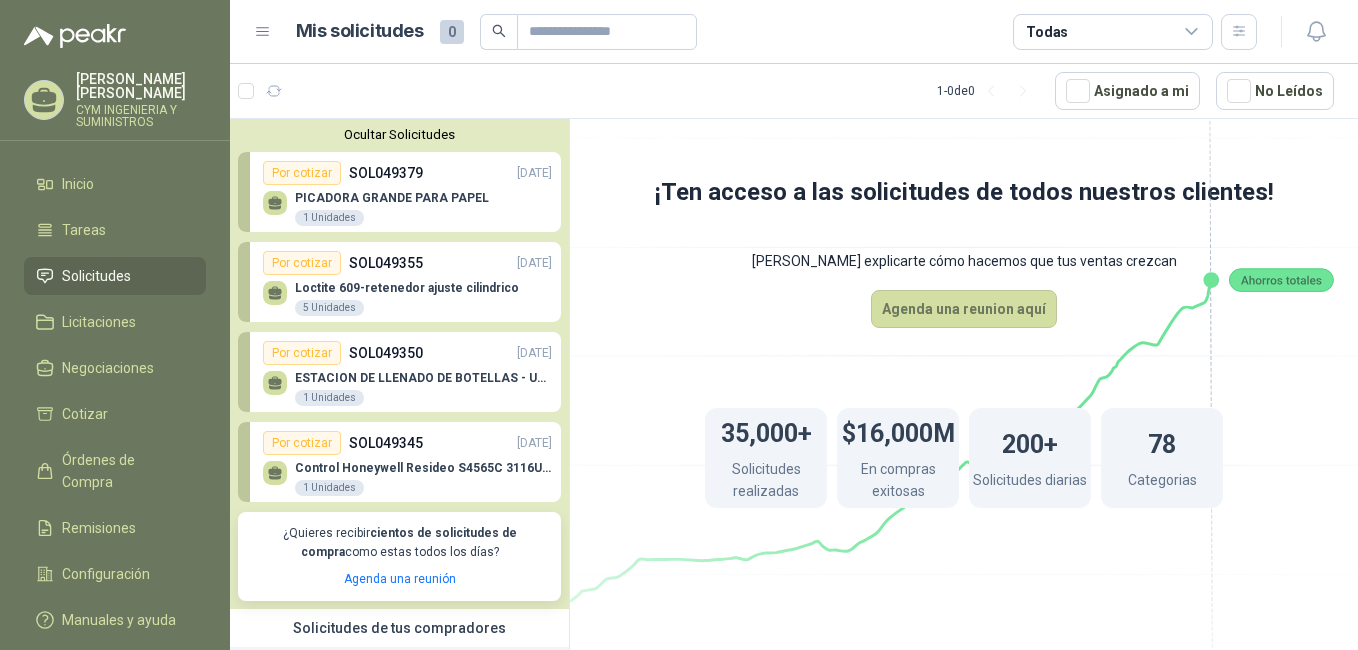 click on "Loctite 609-retenedor ajuste cilindrico 5   Unidades" at bounding box center [407, 296] 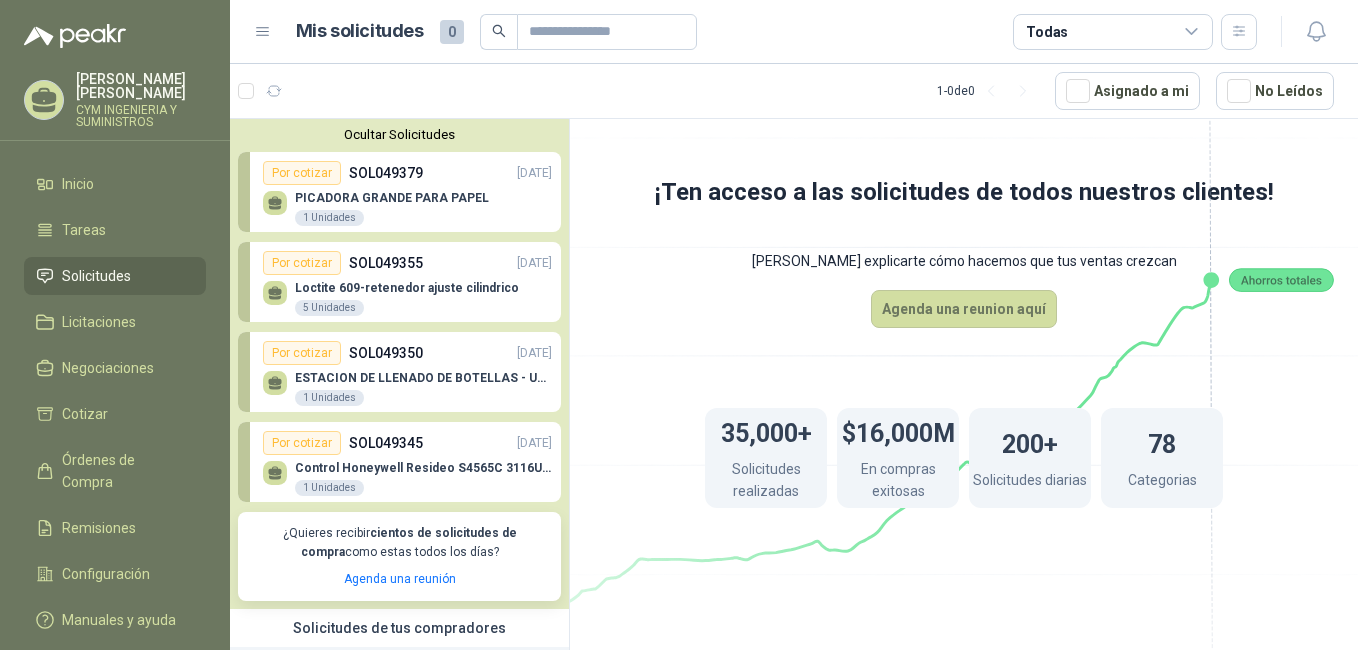click 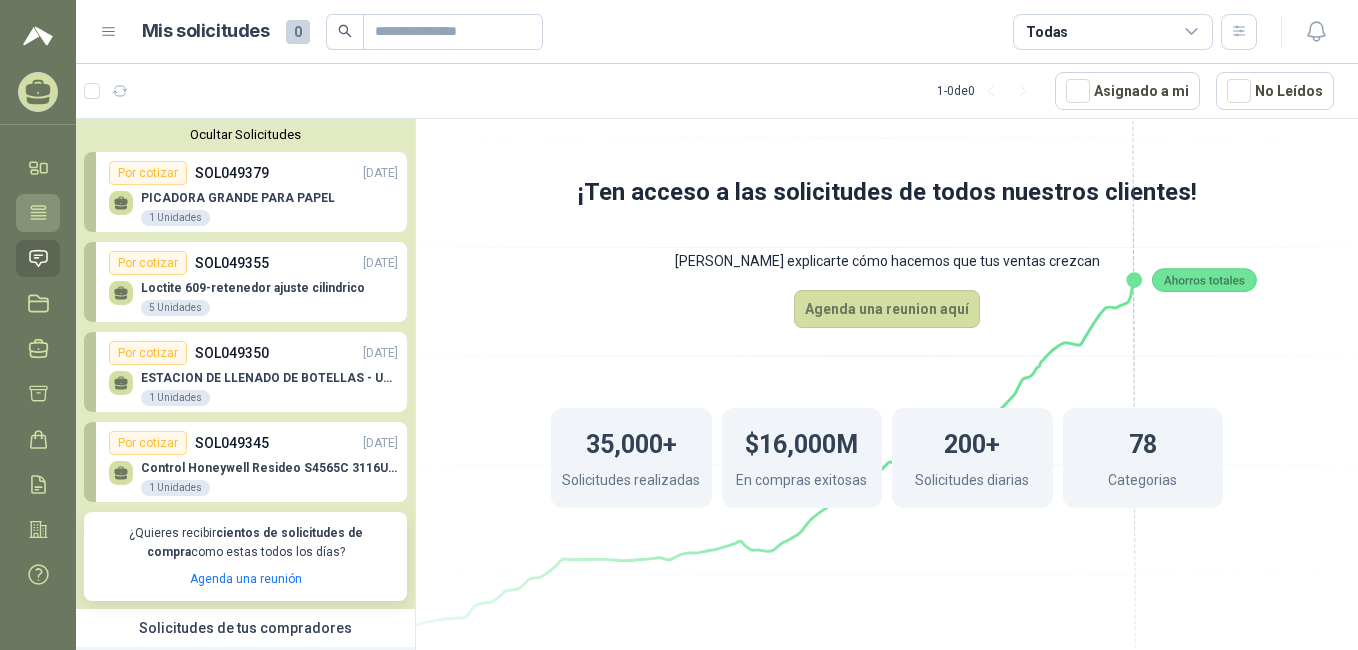 click 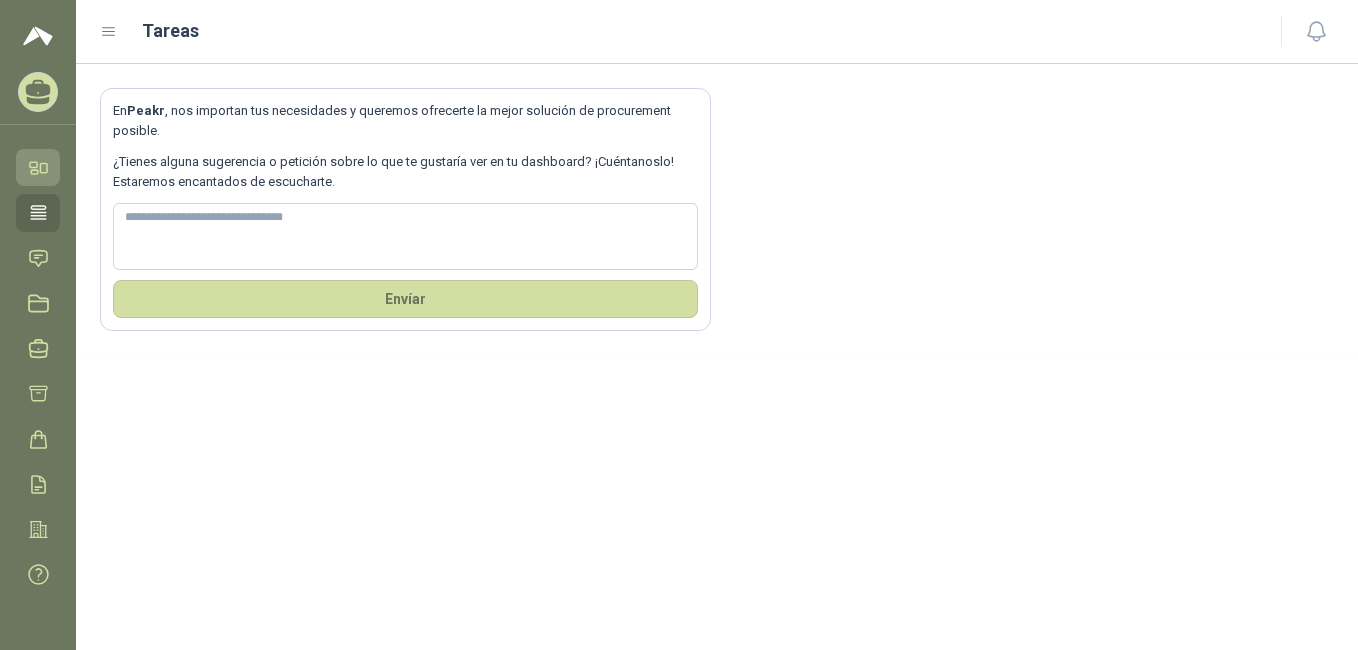 click 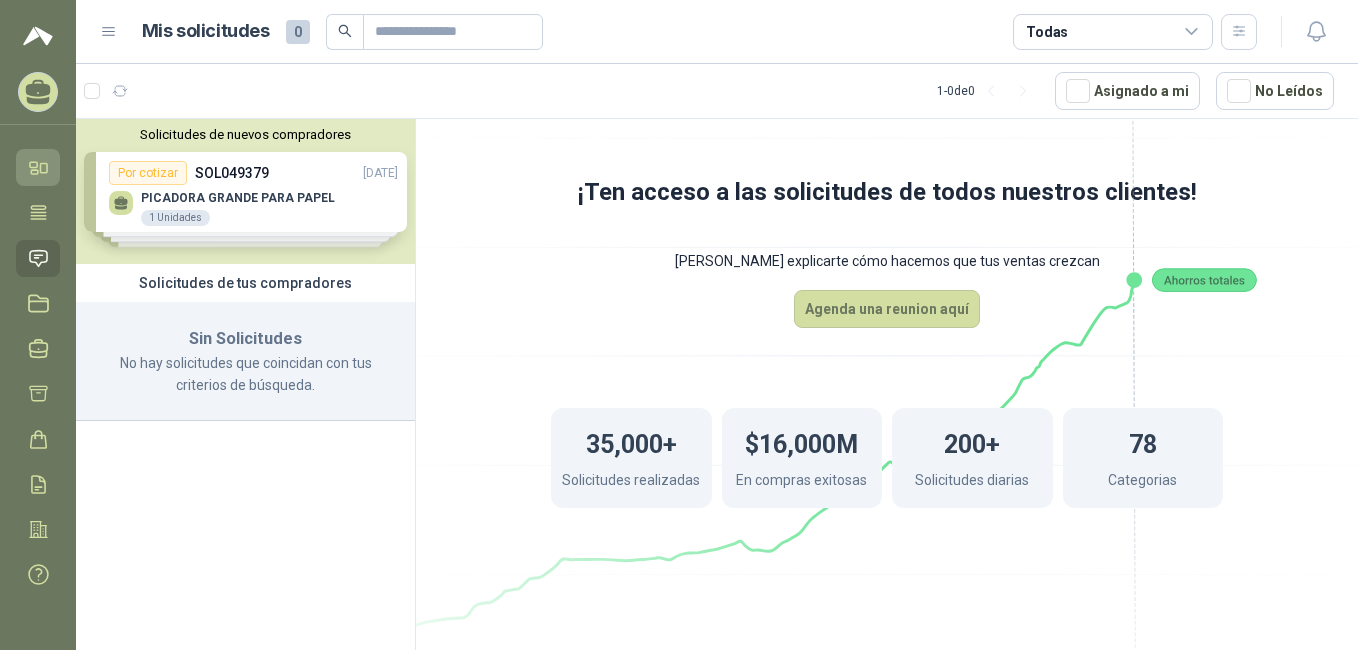 click 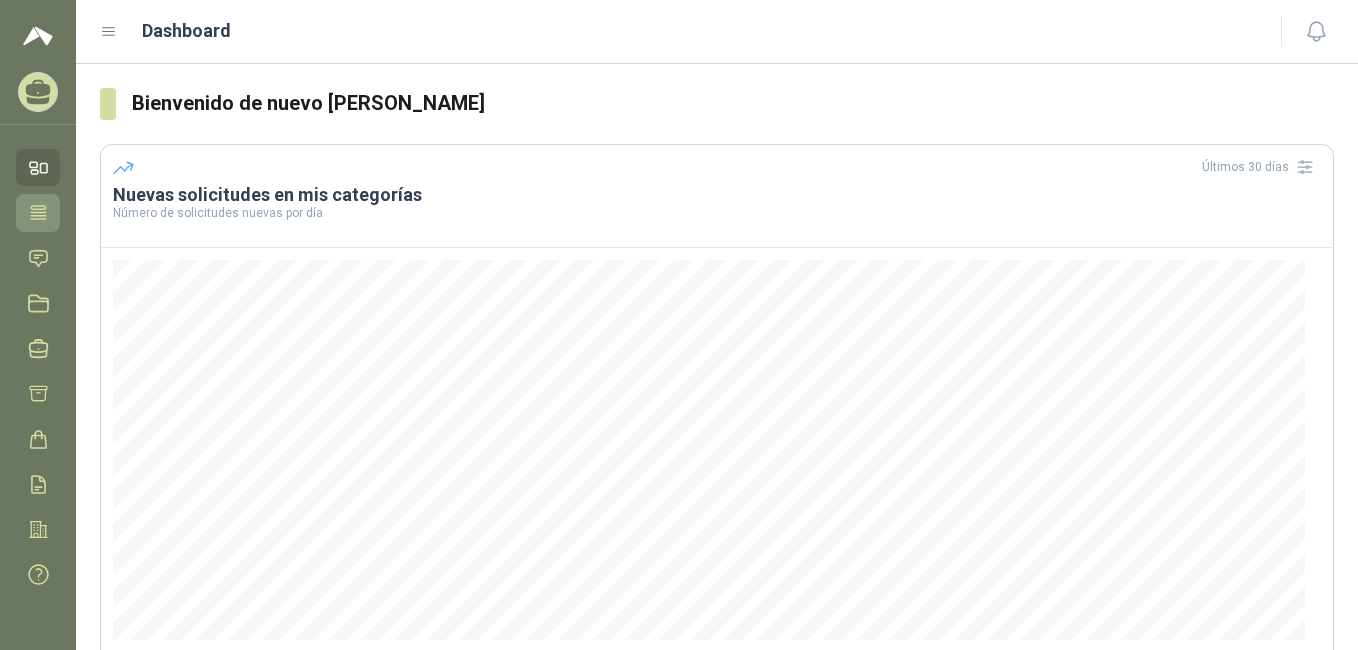 click 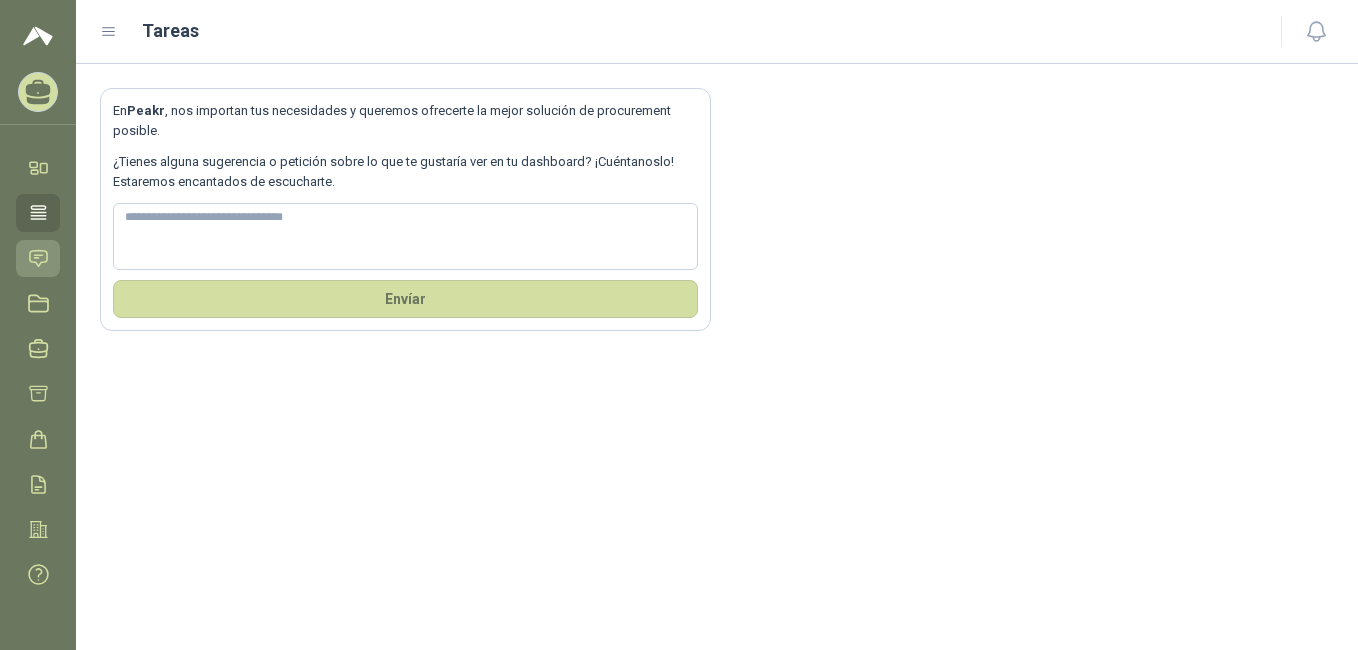 click 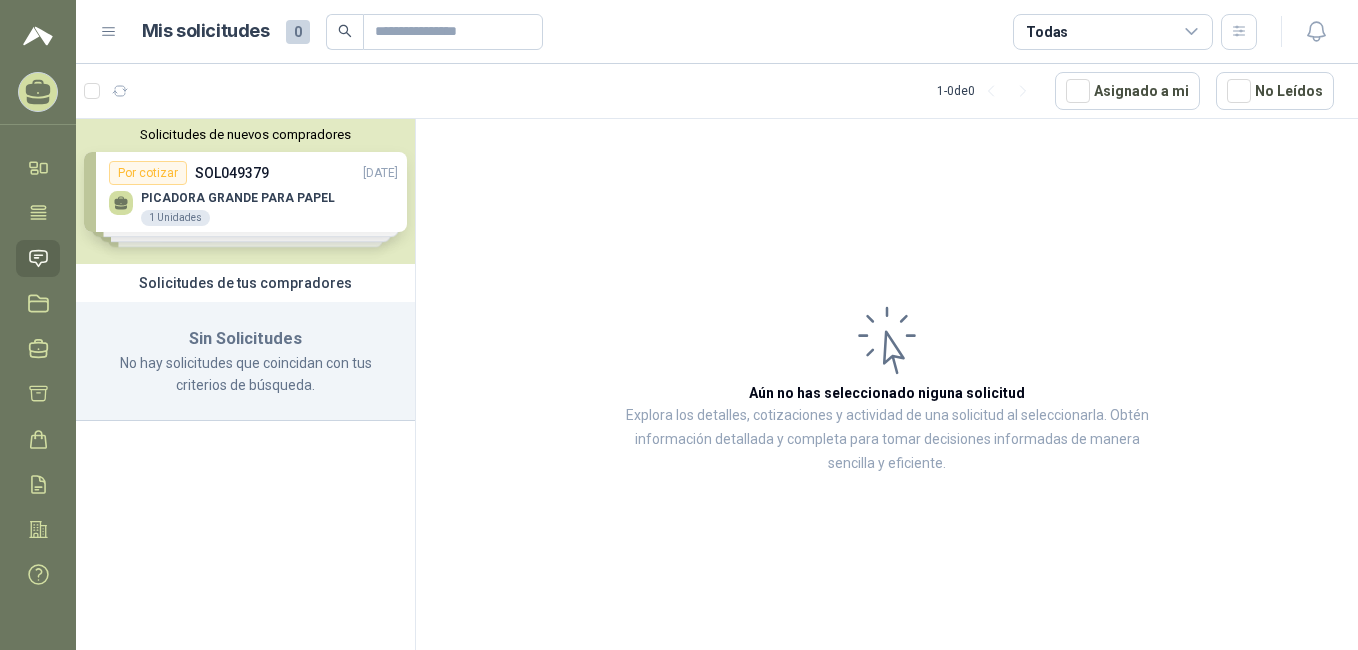 click 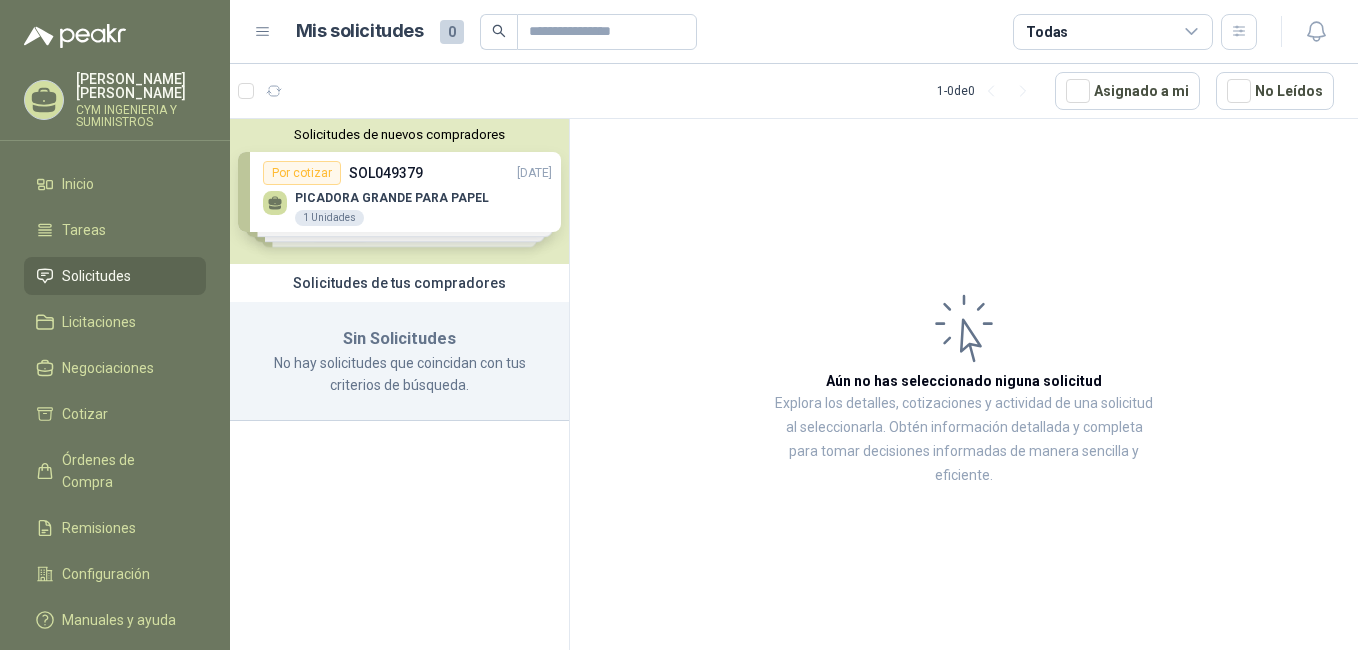 click 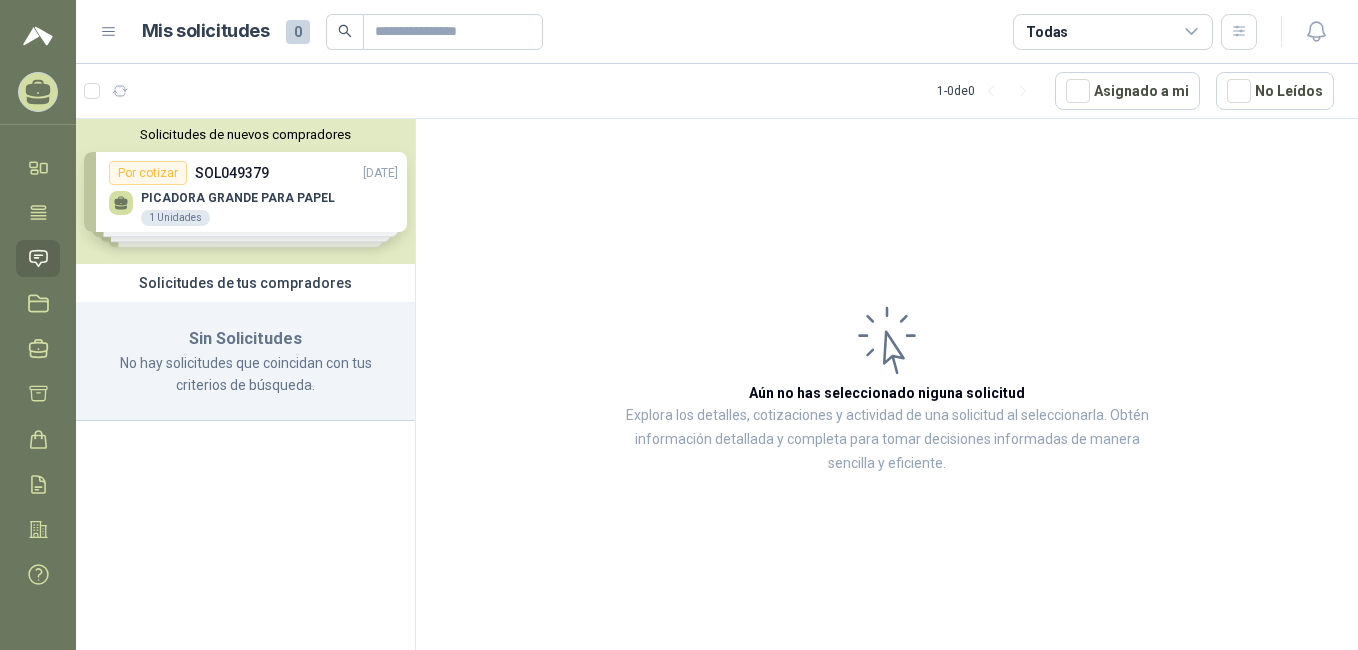 click on "Mis solicitudes 0" at bounding box center [342, 32] 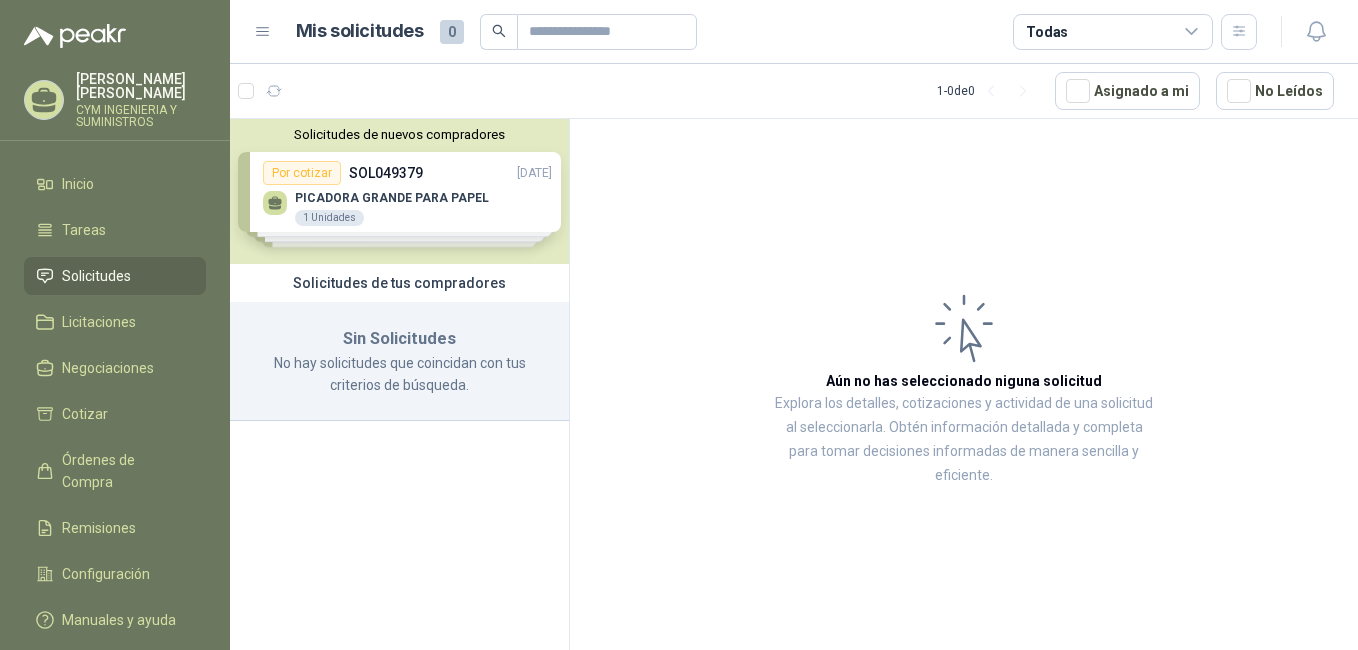 click on "[PERSON_NAME]" at bounding box center [141, 86] 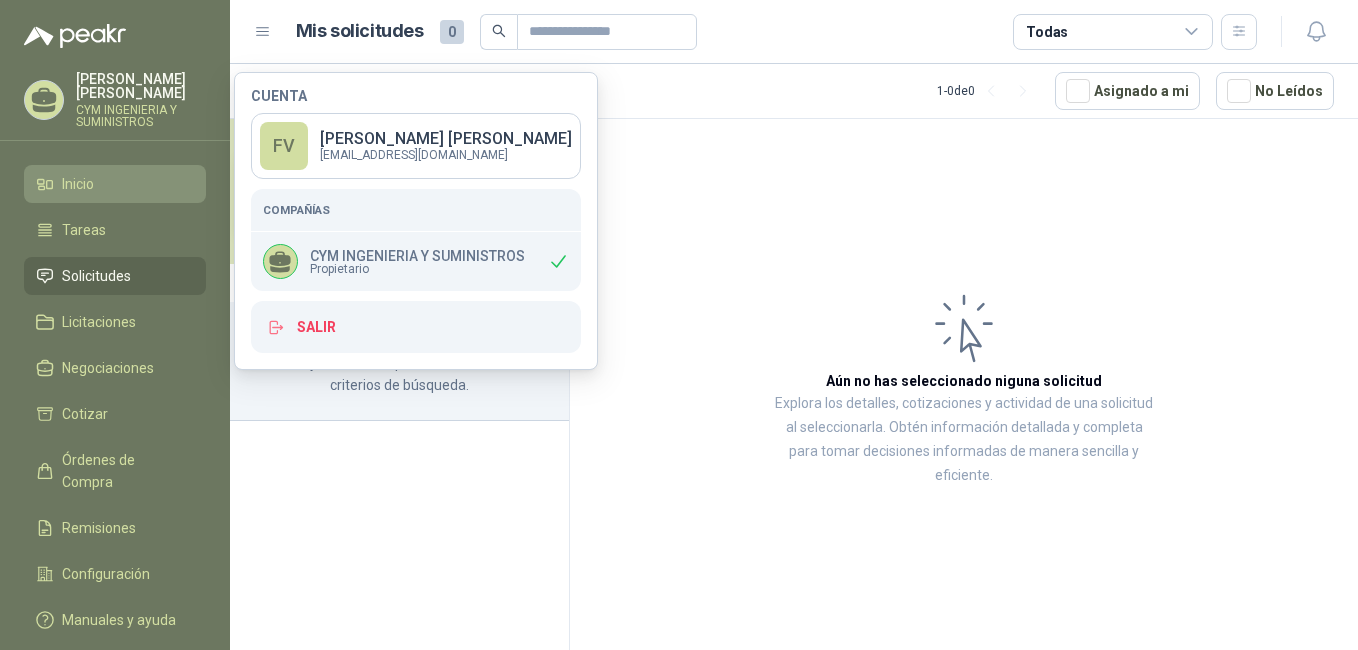 click on "Inicio" at bounding box center (115, 184) 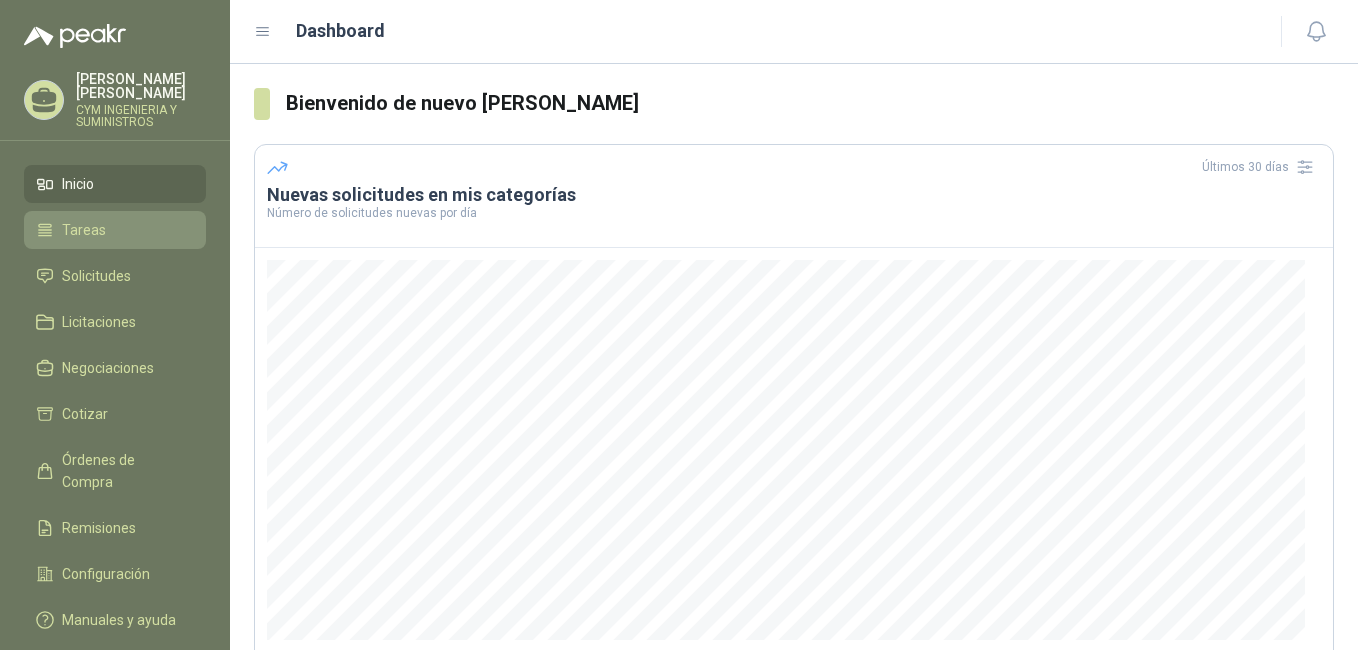 click on "Tareas" at bounding box center (84, 230) 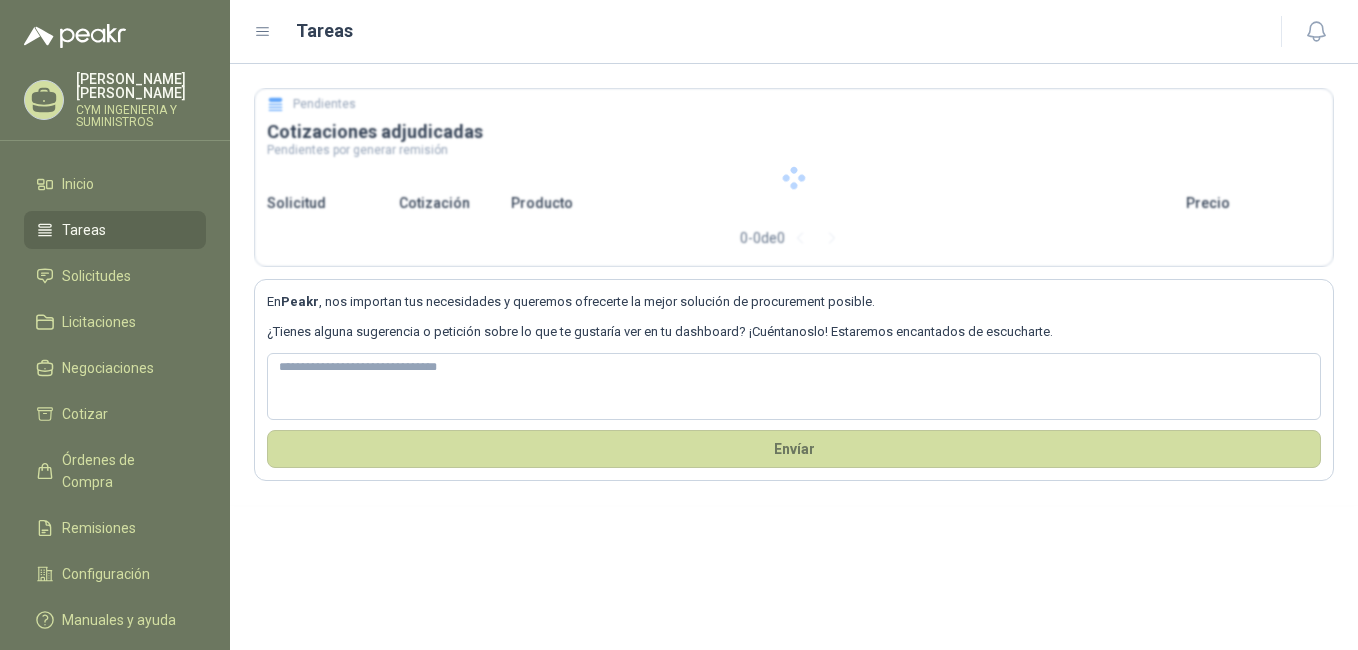type 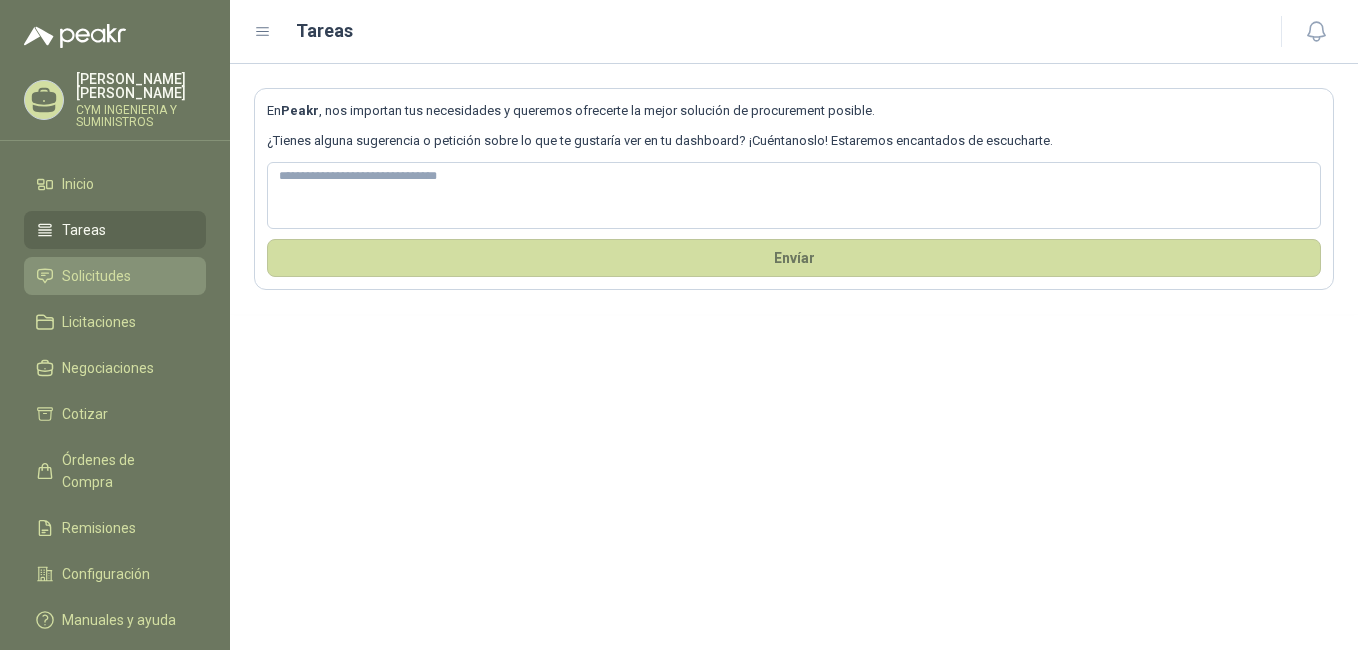click on "Solicitudes" at bounding box center (96, 276) 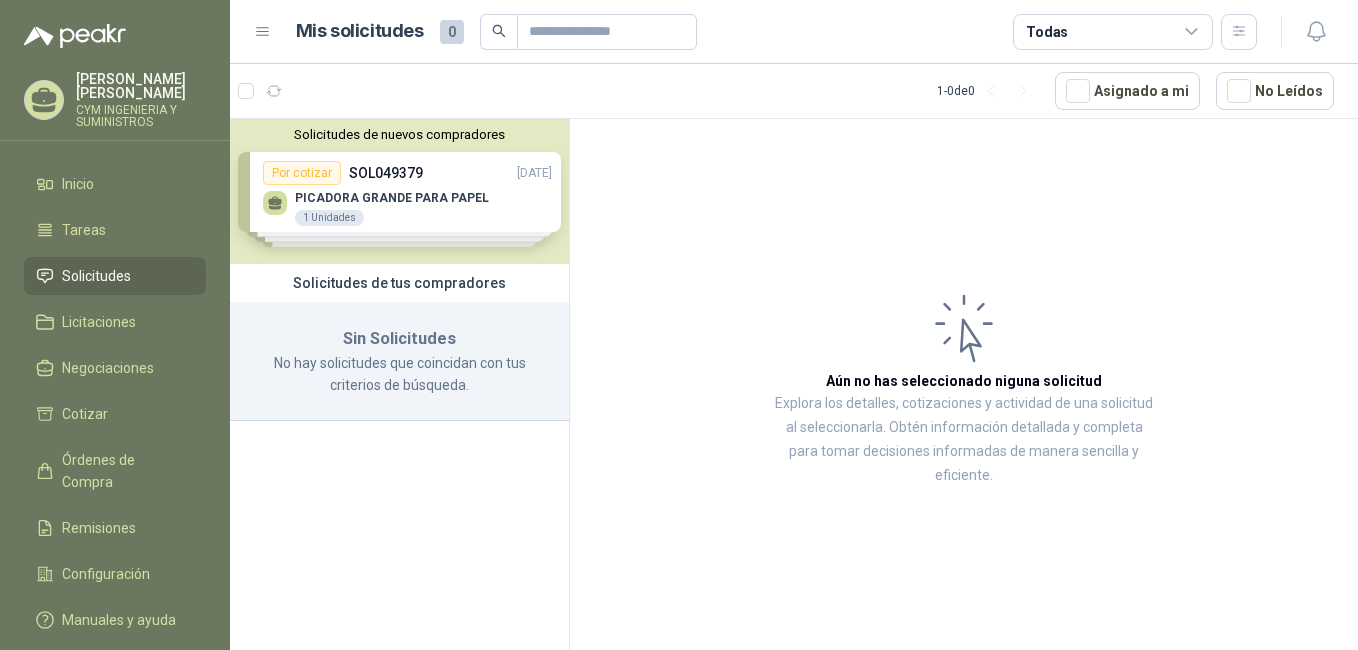 click on "Solicitudes" at bounding box center [96, 276] 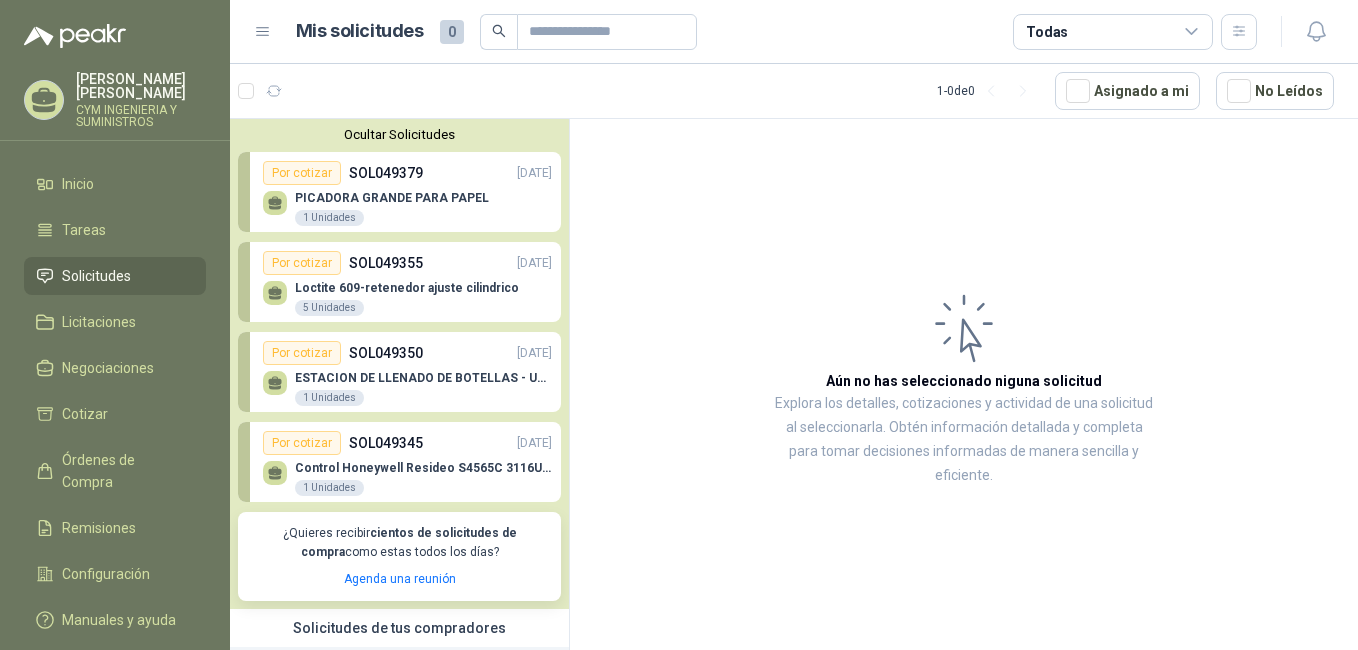 click on "Por cotizar" at bounding box center (302, 173) 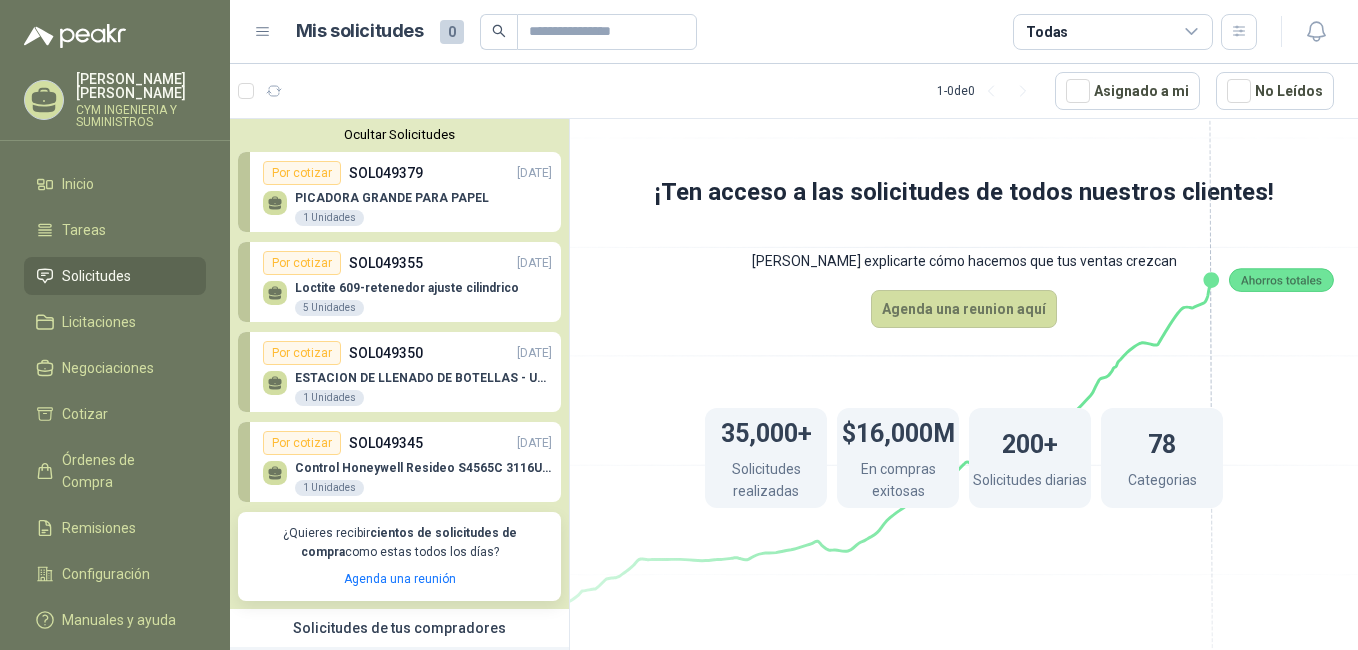 click on "Por cotizar" at bounding box center (302, 263) 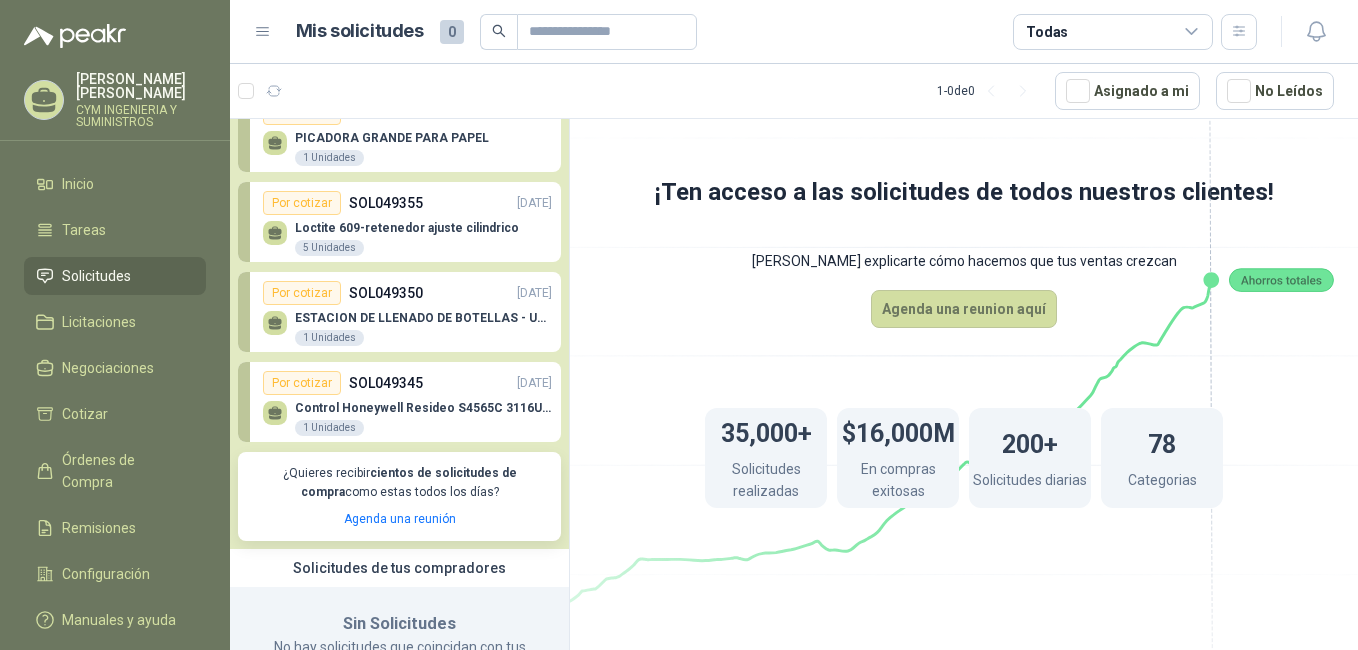 scroll, scrollTop: 0, scrollLeft: 0, axis: both 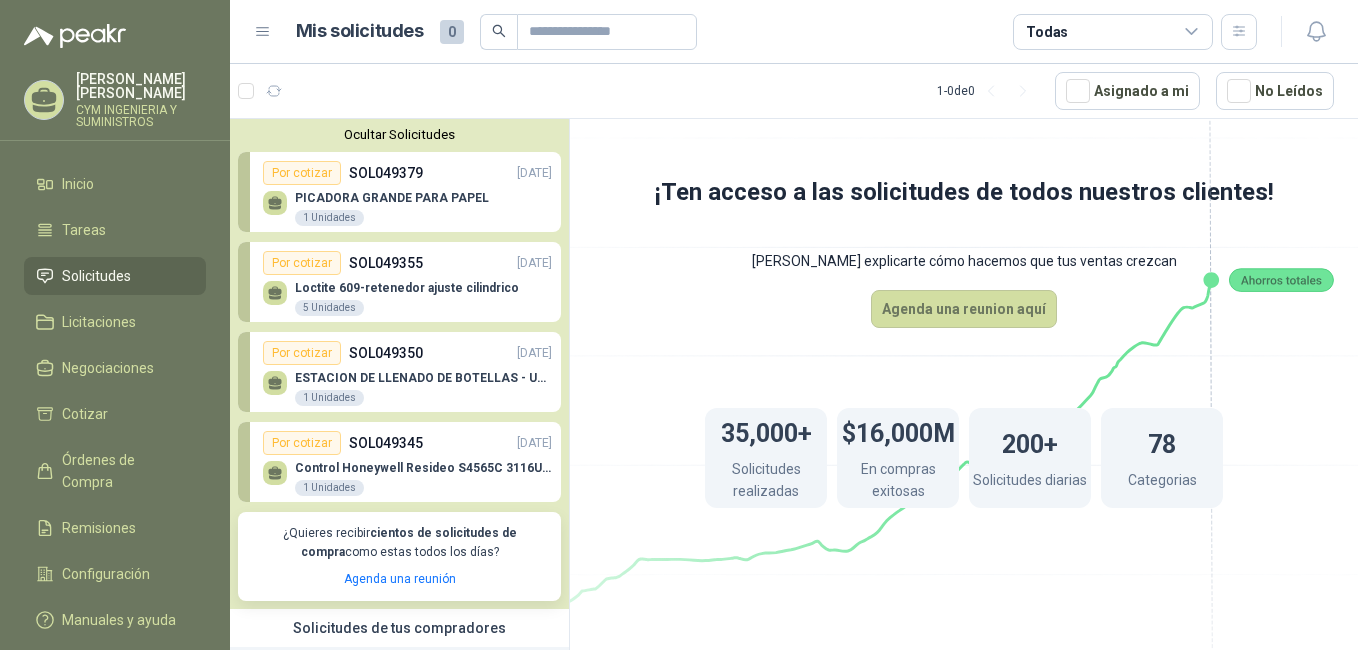 click on "PICADORA GRANDE PARA PAPEL" at bounding box center [392, 198] 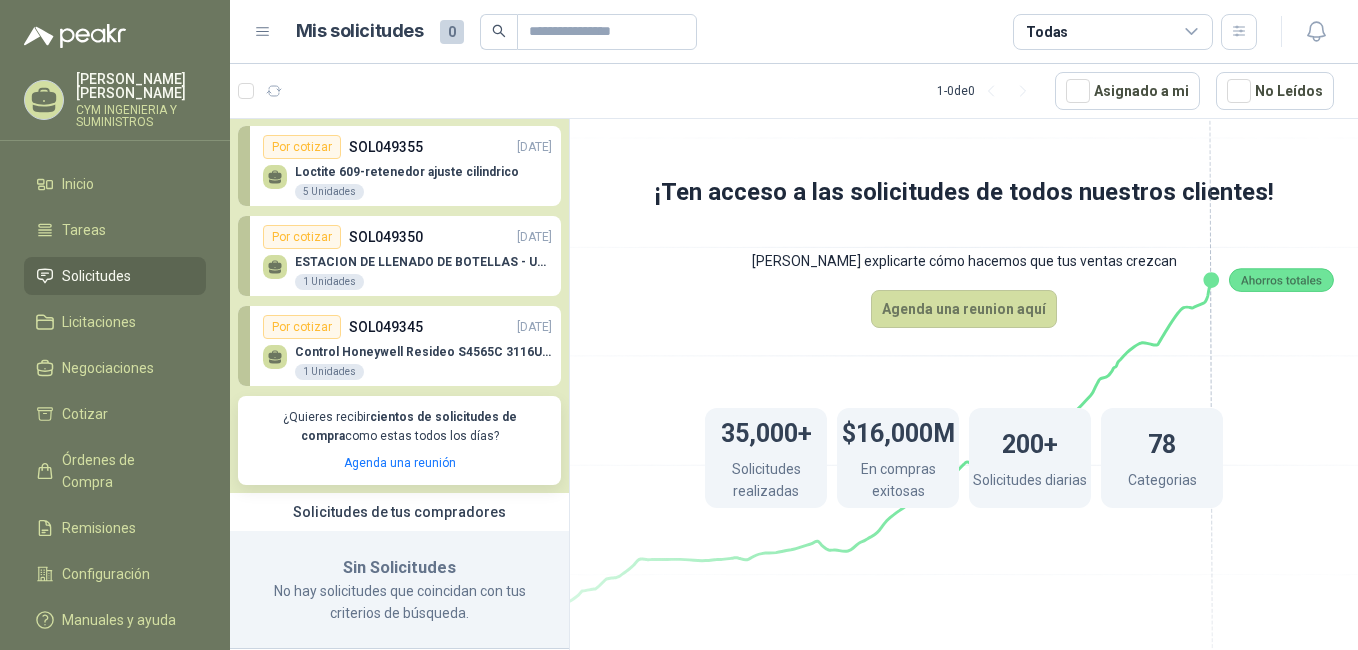 scroll, scrollTop: 137, scrollLeft: 0, axis: vertical 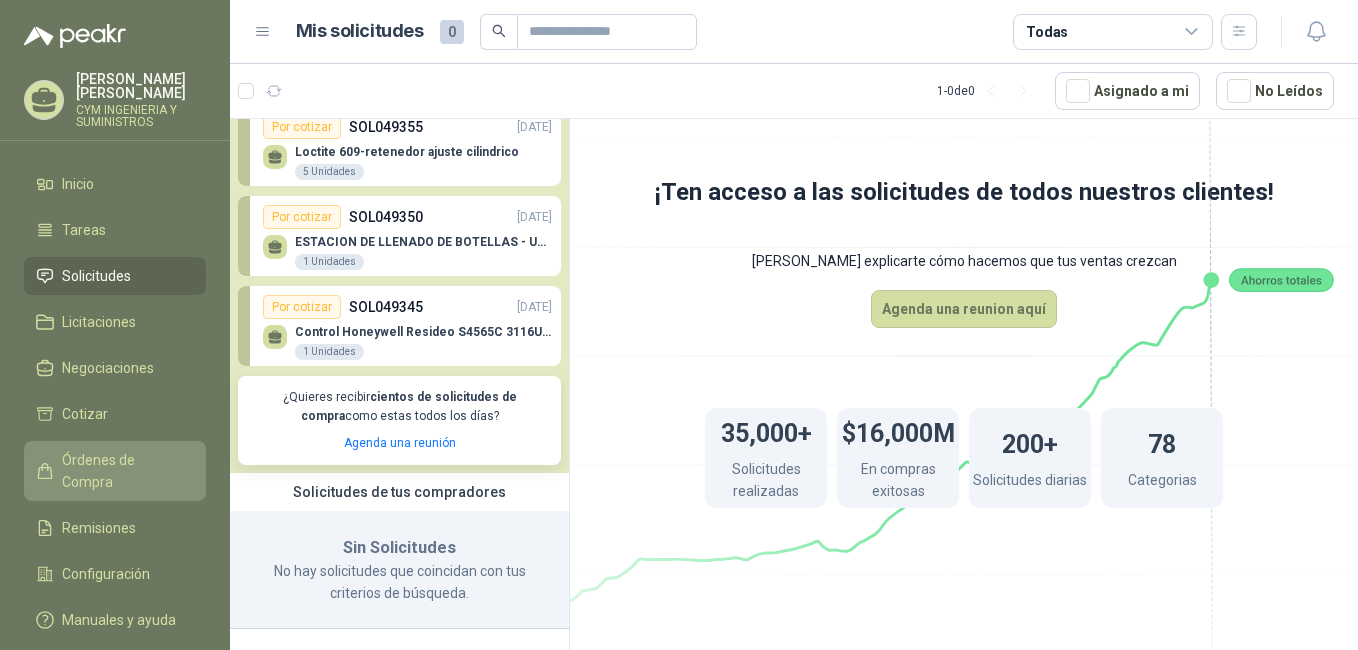click on "Órdenes de Compra" at bounding box center (124, 471) 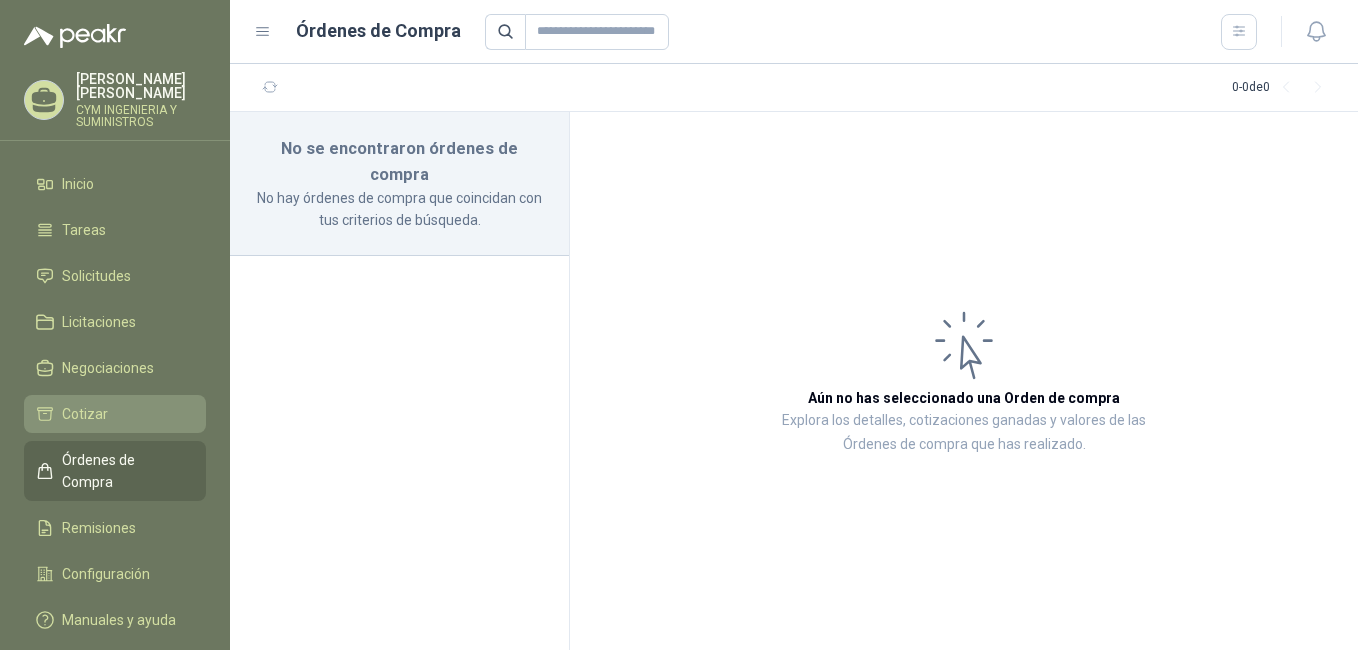 click on "Cotizar" at bounding box center [85, 414] 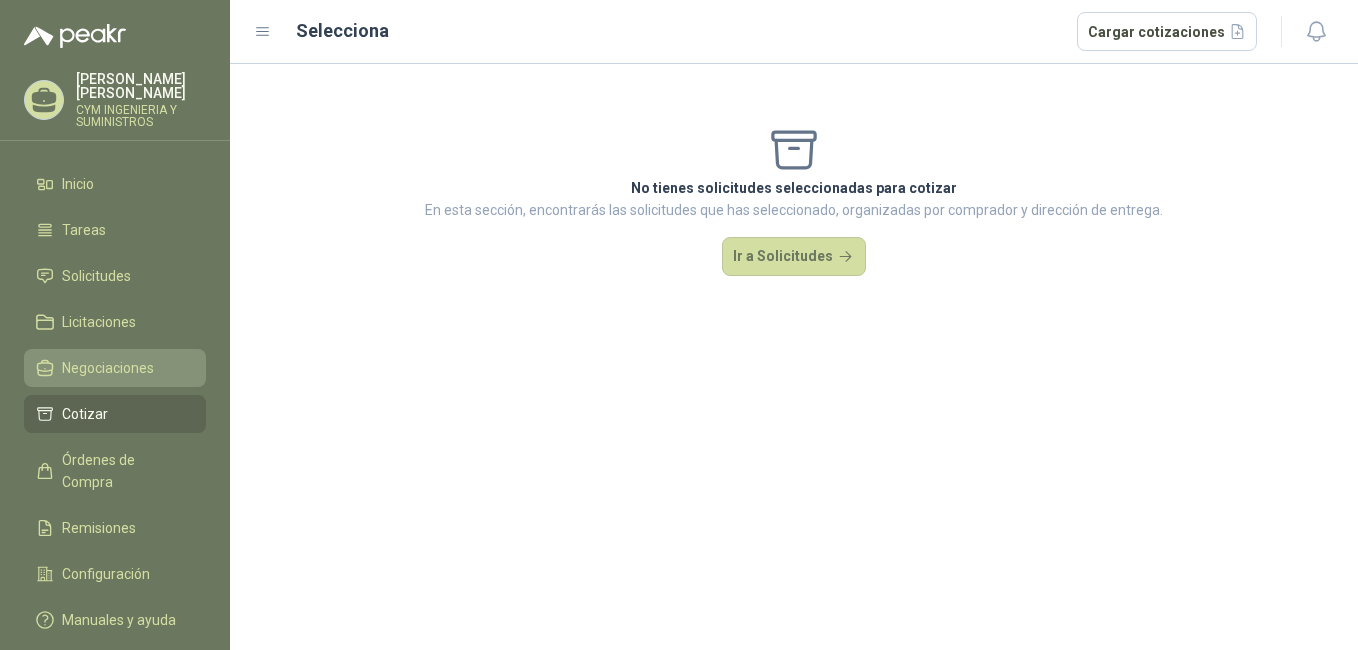 click on "Negociaciones" at bounding box center (108, 368) 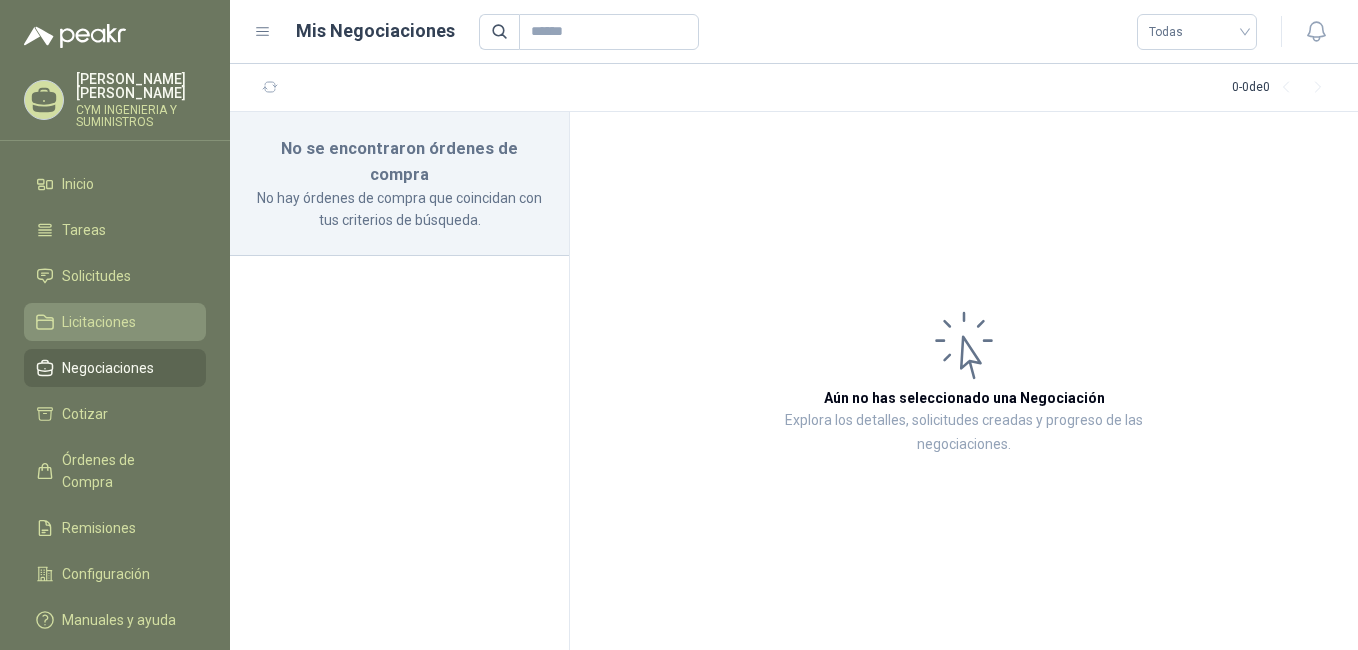 click on "Licitaciones" at bounding box center (99, 322) 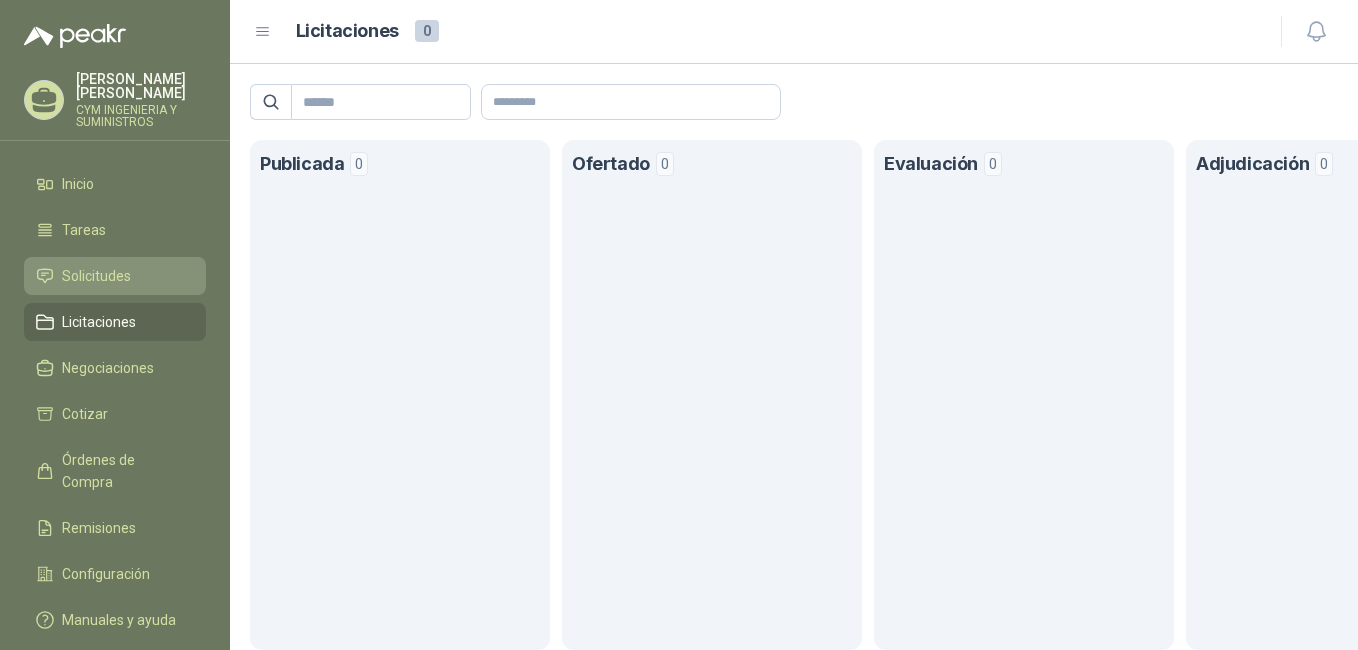 click on "Solicitudes" at bounding box center (96, 276) 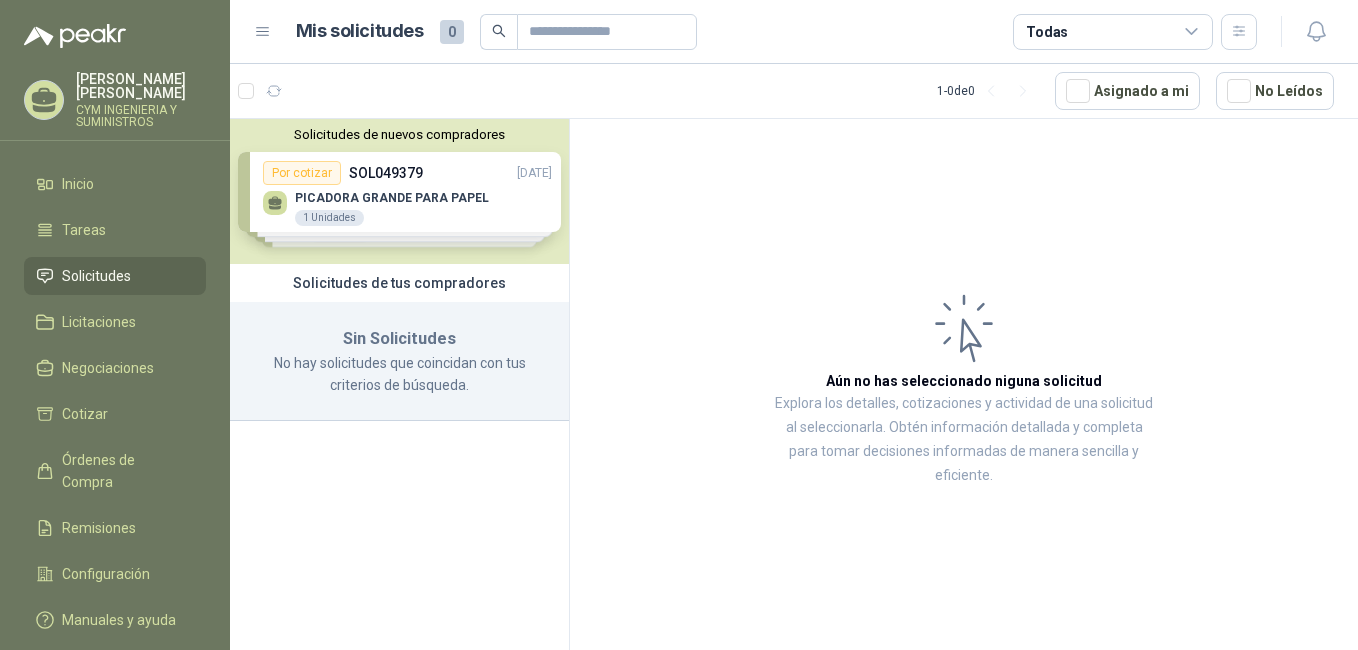 click on "Solicitudes de nuevos compradores Por cotizar SOL049379 [DATE]   PICADORA GRANDE PARA PAPEL  1   Unidades Por cotizar SOL049365 [DATE]   Tornillos de drywall de una 1 pulgada por 8 1000   Unidades Por cotizar SOL049364 [DATE]   Tornillos de drywall de dos pulgadas por 6  1000   Unidades Por cotizar SOL049355 [DATE]   Loctite 609-retenedor ajuste cilindrico 5   Unidades ¿Quieres recibir  cientos de solicitudes de compra  como estas todos los días? Agenda una reunión" at bounding box center [399, 191] 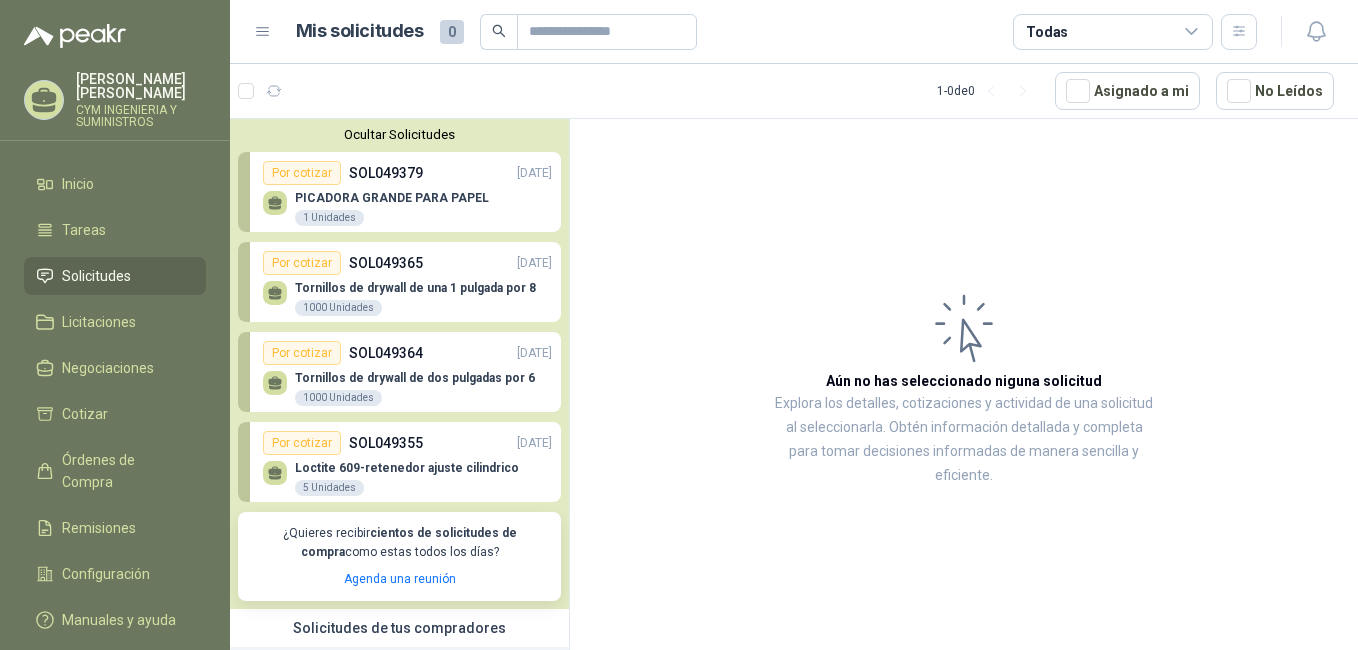 click on "Tornillos de drywall de una 1 pulgada por 8" at bounding box center [415, 288] 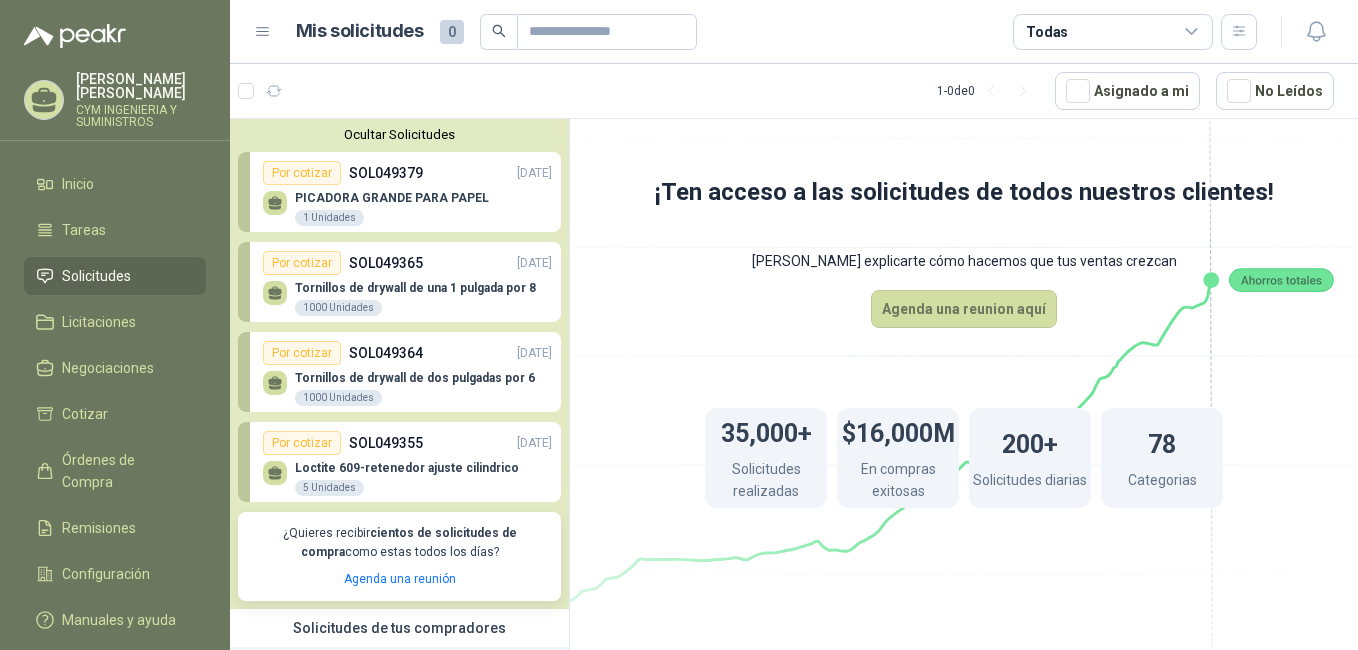 click on "SOL049379" at bounding box center (386, 173) 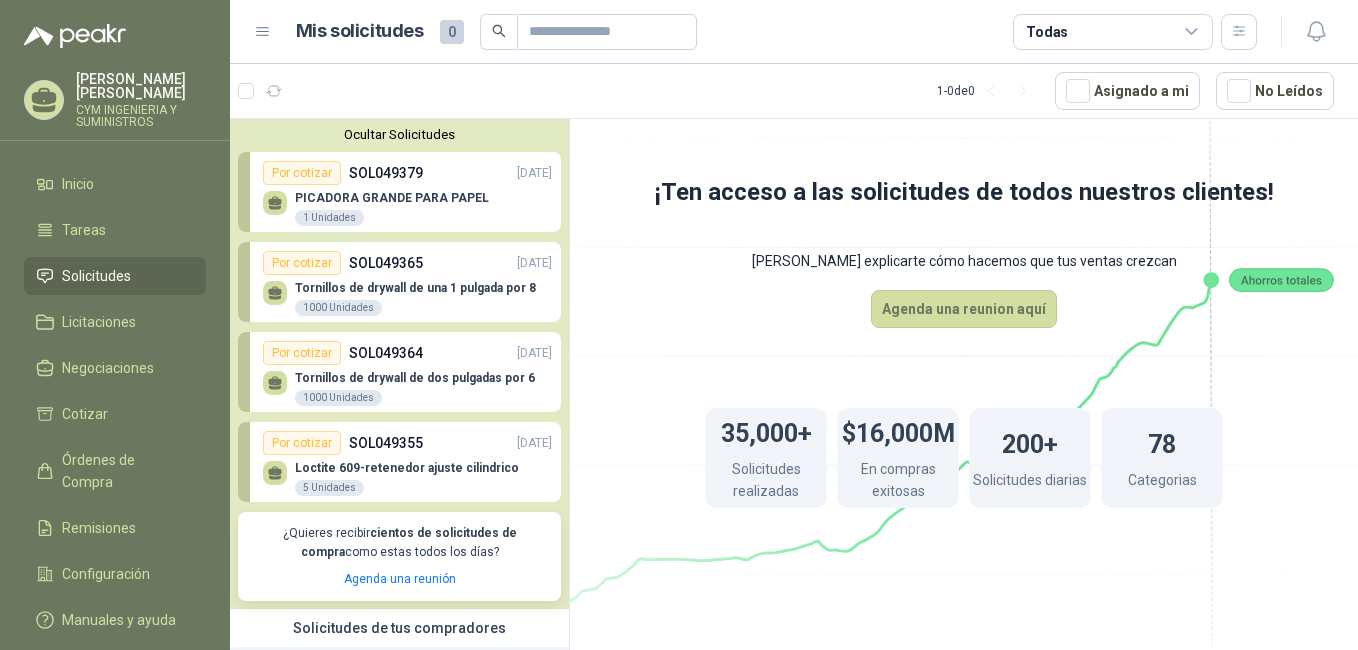 click on "Tornillos de drywall de una 1 pulgada por 8" at bounding box center [415, 288] 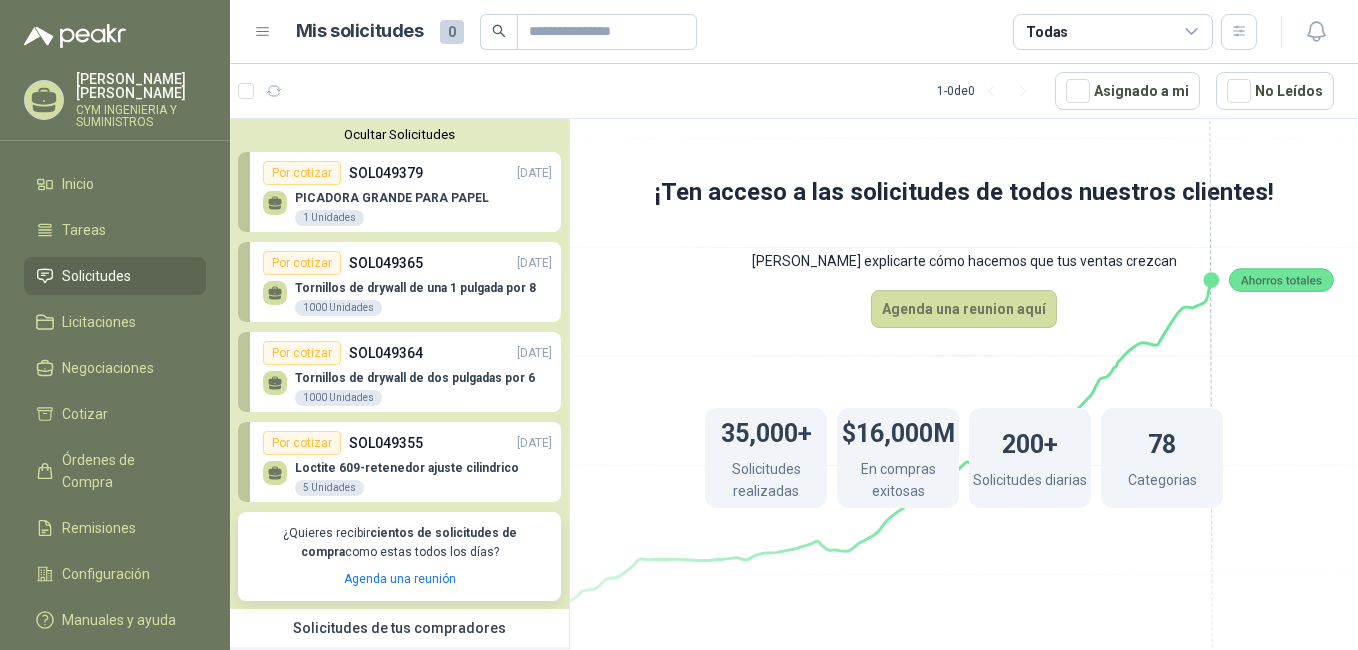 click on "1000   Unidades" at bounding box center (338, 398) 